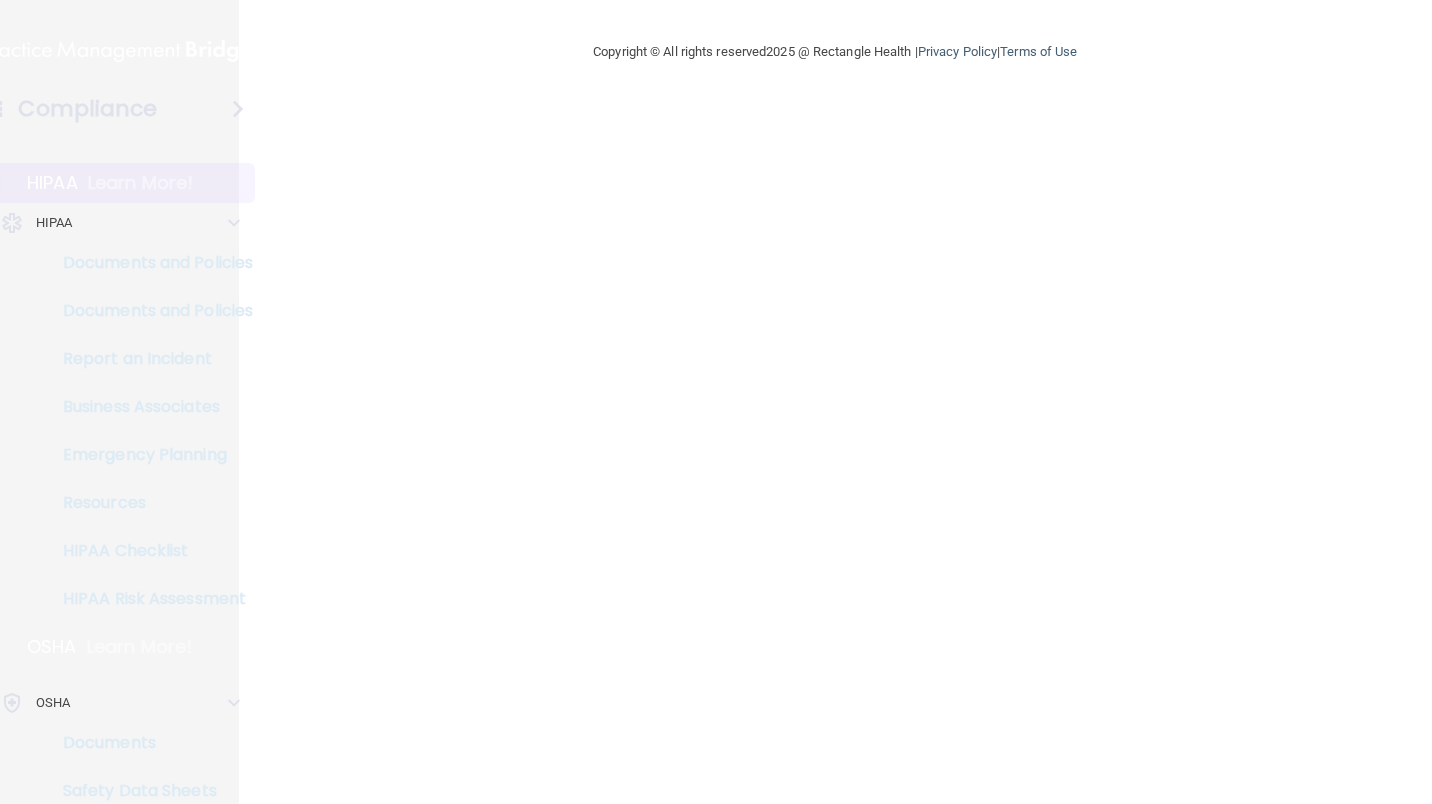 scroll, scrollTop: 0, scrollLeft: 0, axis: both 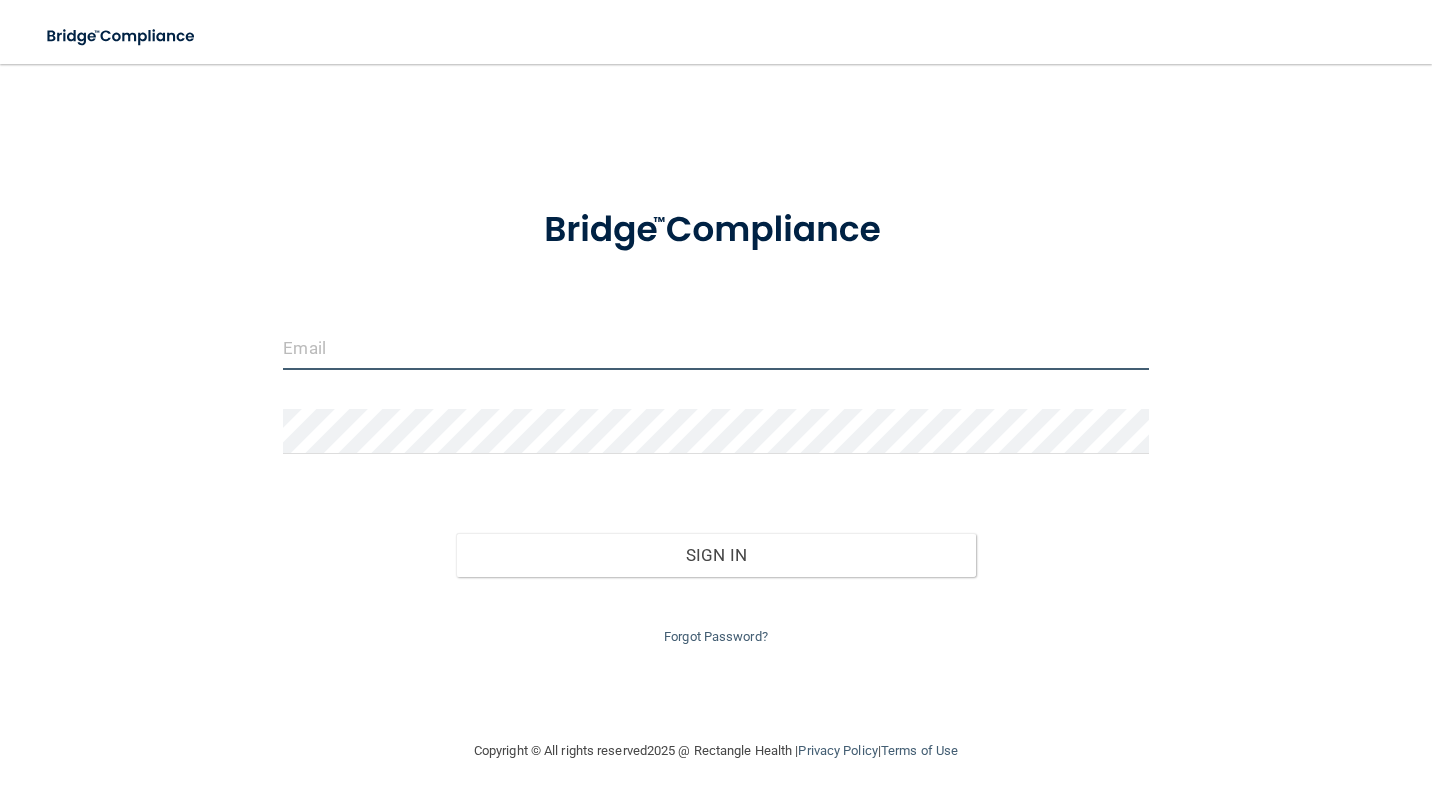 click at bounding box center (715, 347) 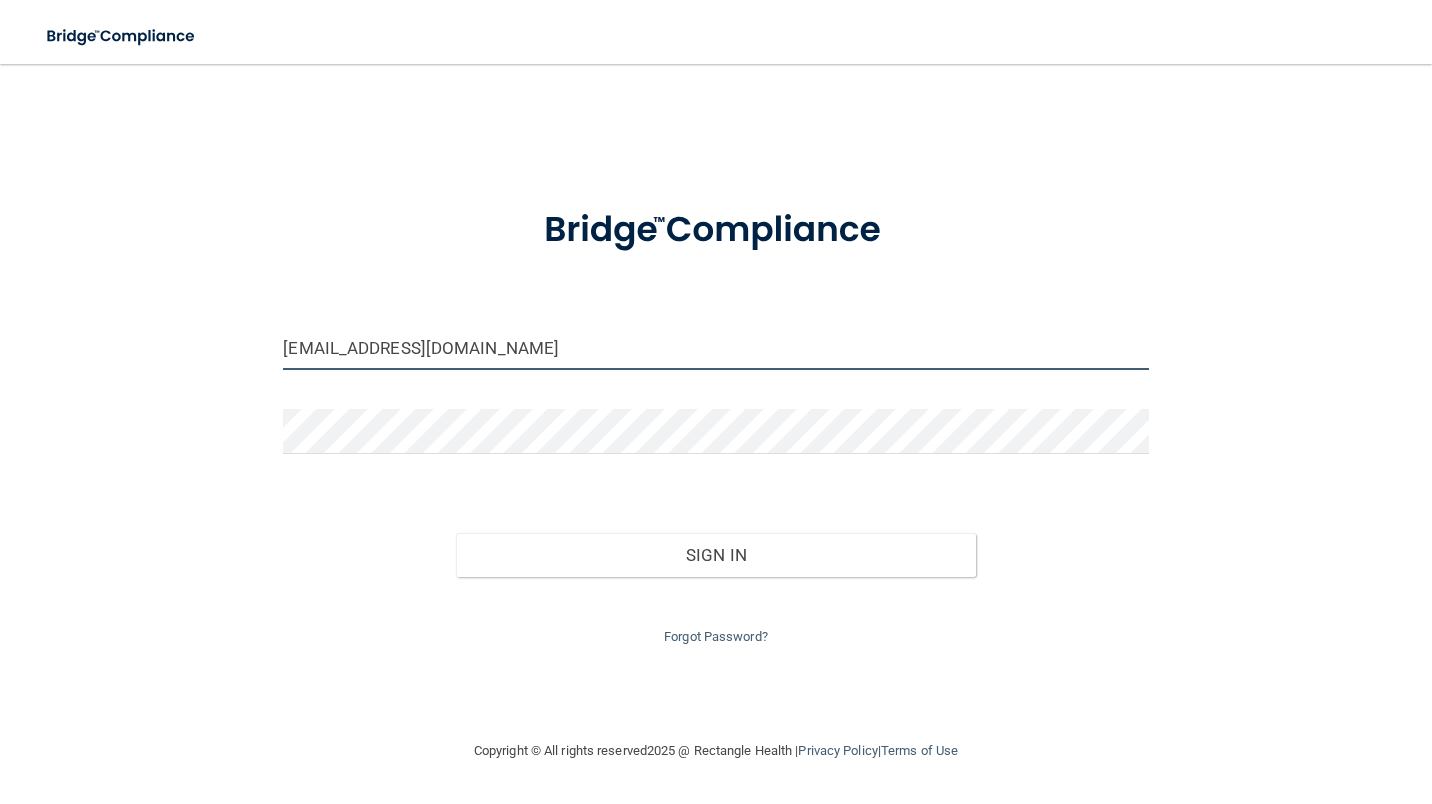 type on "[EMAIL_ADDRESS][DOMAIN_NAME]" 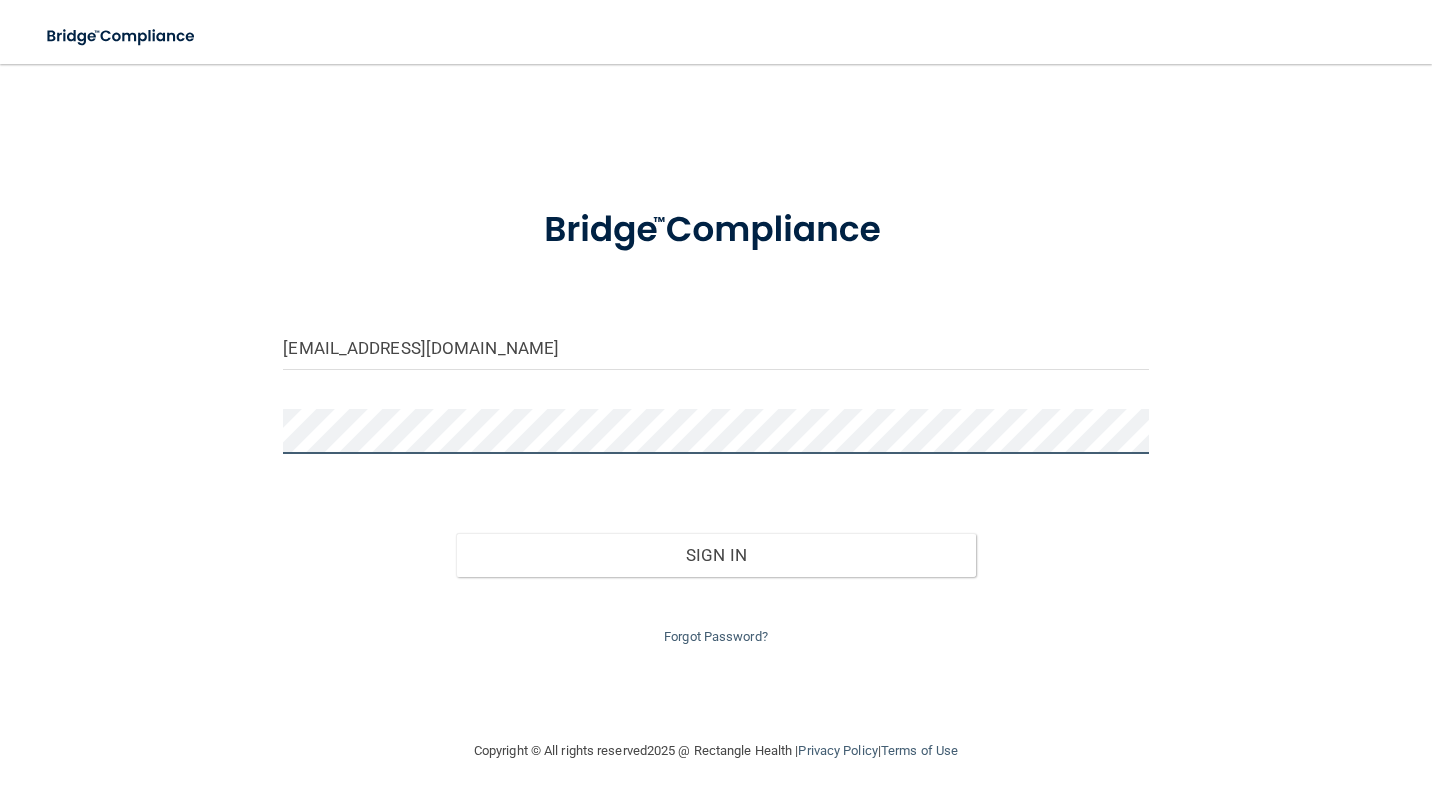 click on "Sign In" at bounding box center (715, 555) 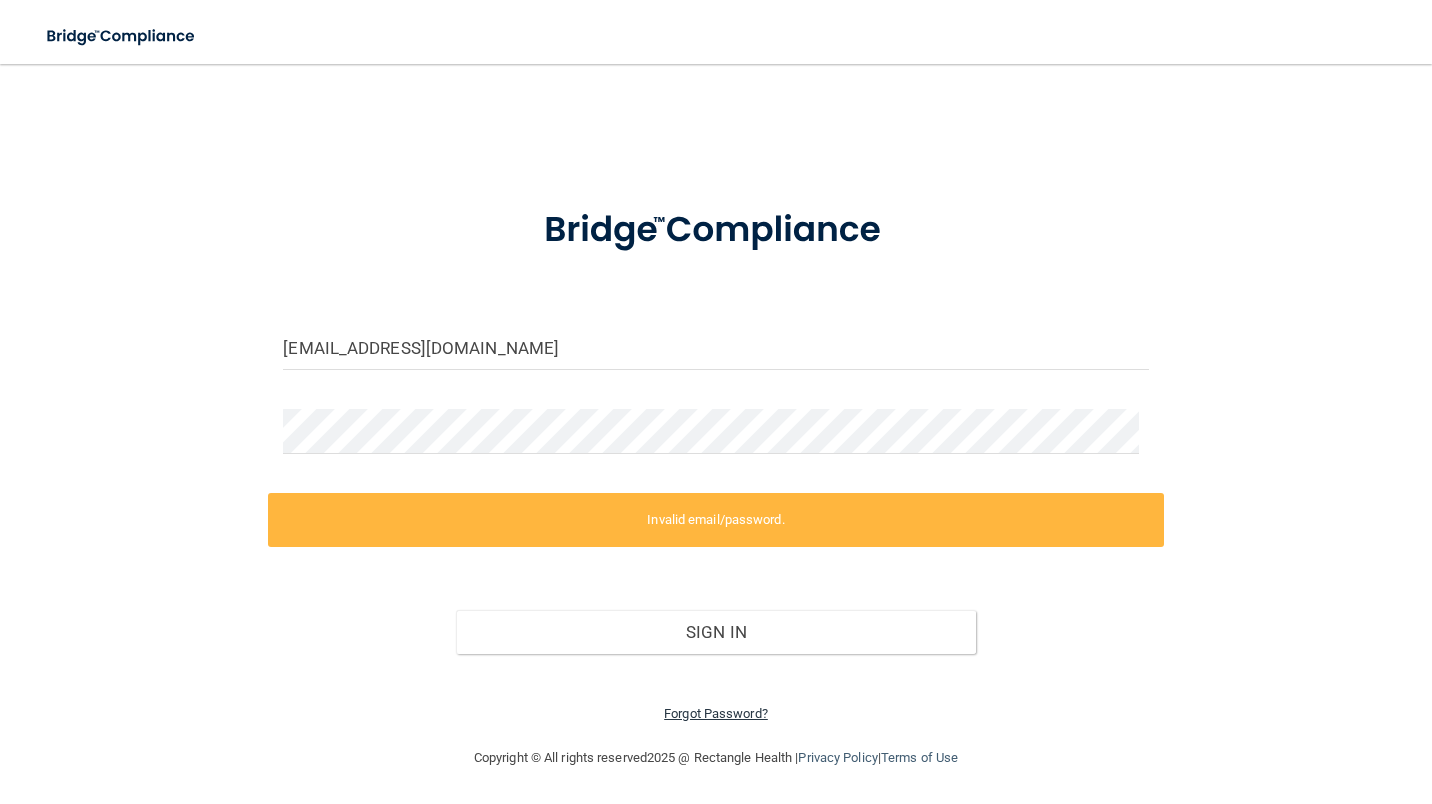 click on "Forgot Password?" at bounding box center [716, 713] 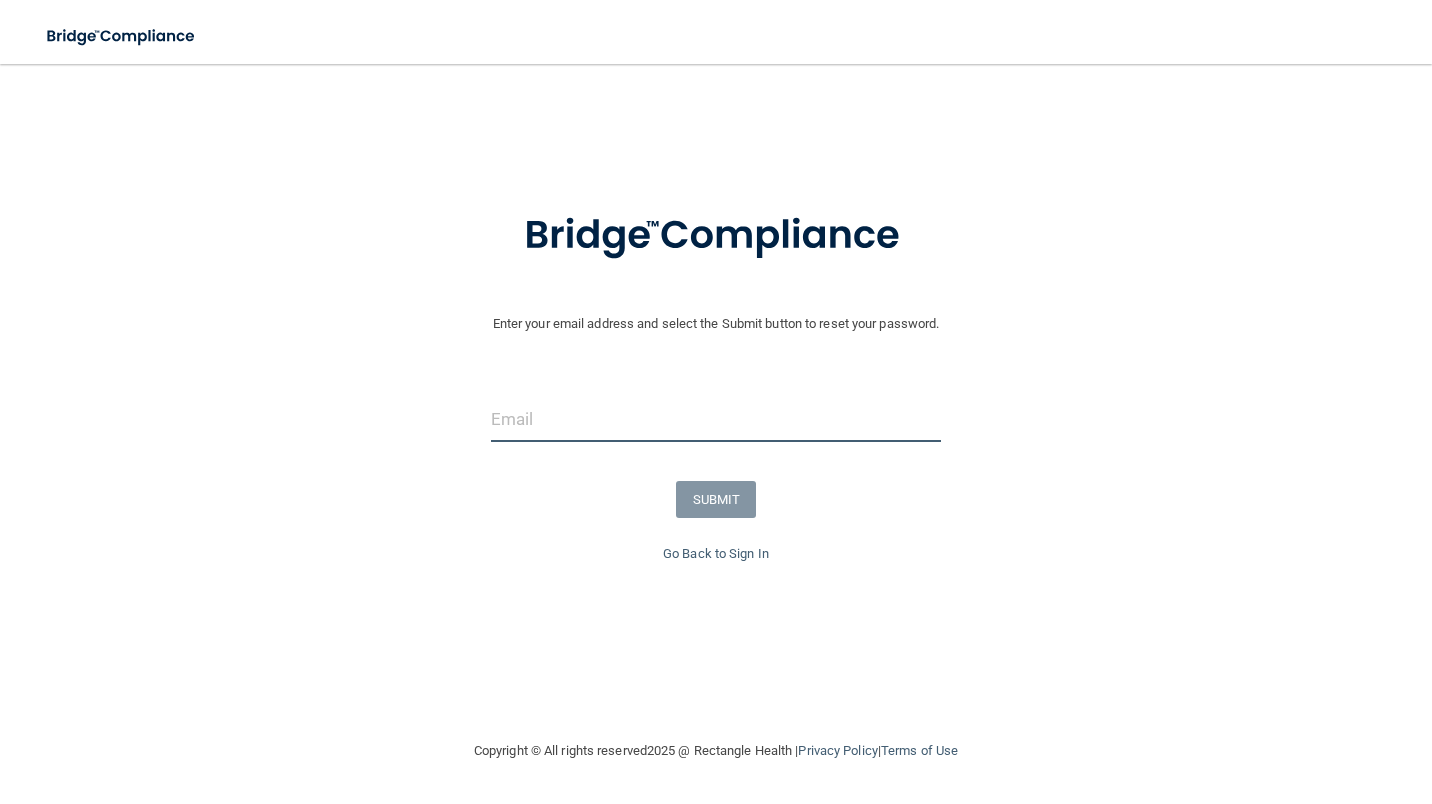 click at bounding box center [716, 419] 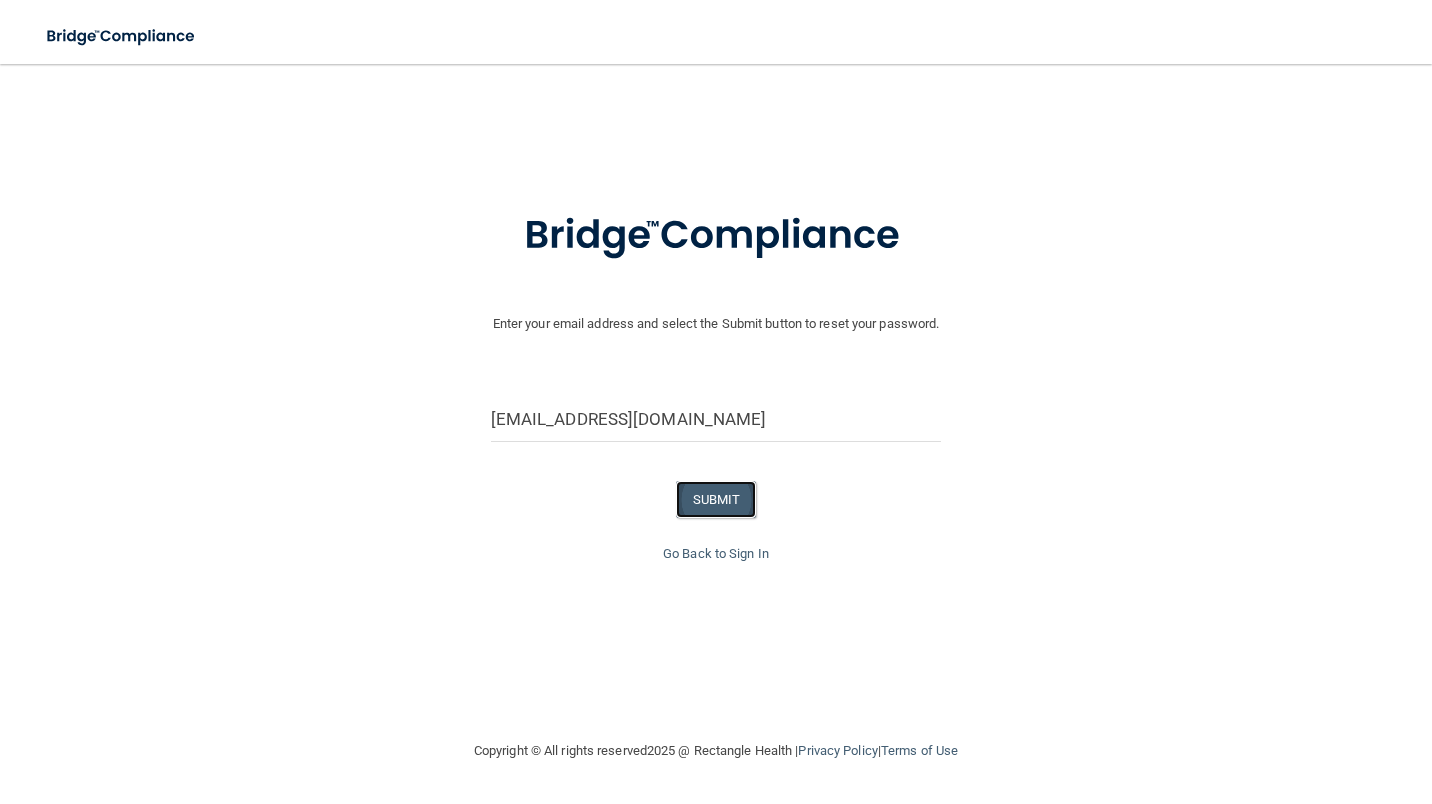 click on "SUBMIT" at bounding box center (716, 499) 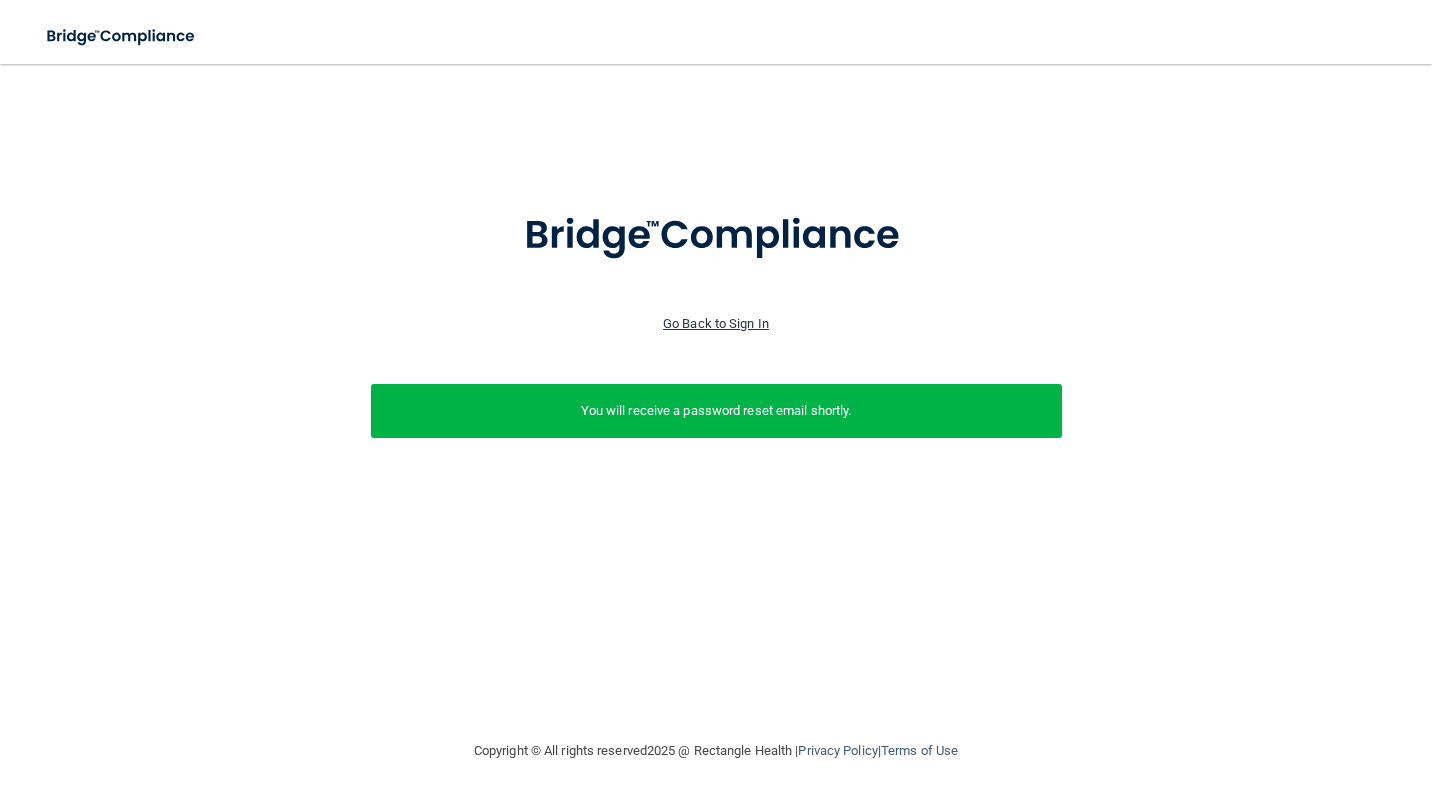 click on "Go Back to Sign In" at bounding box center (716, 323) 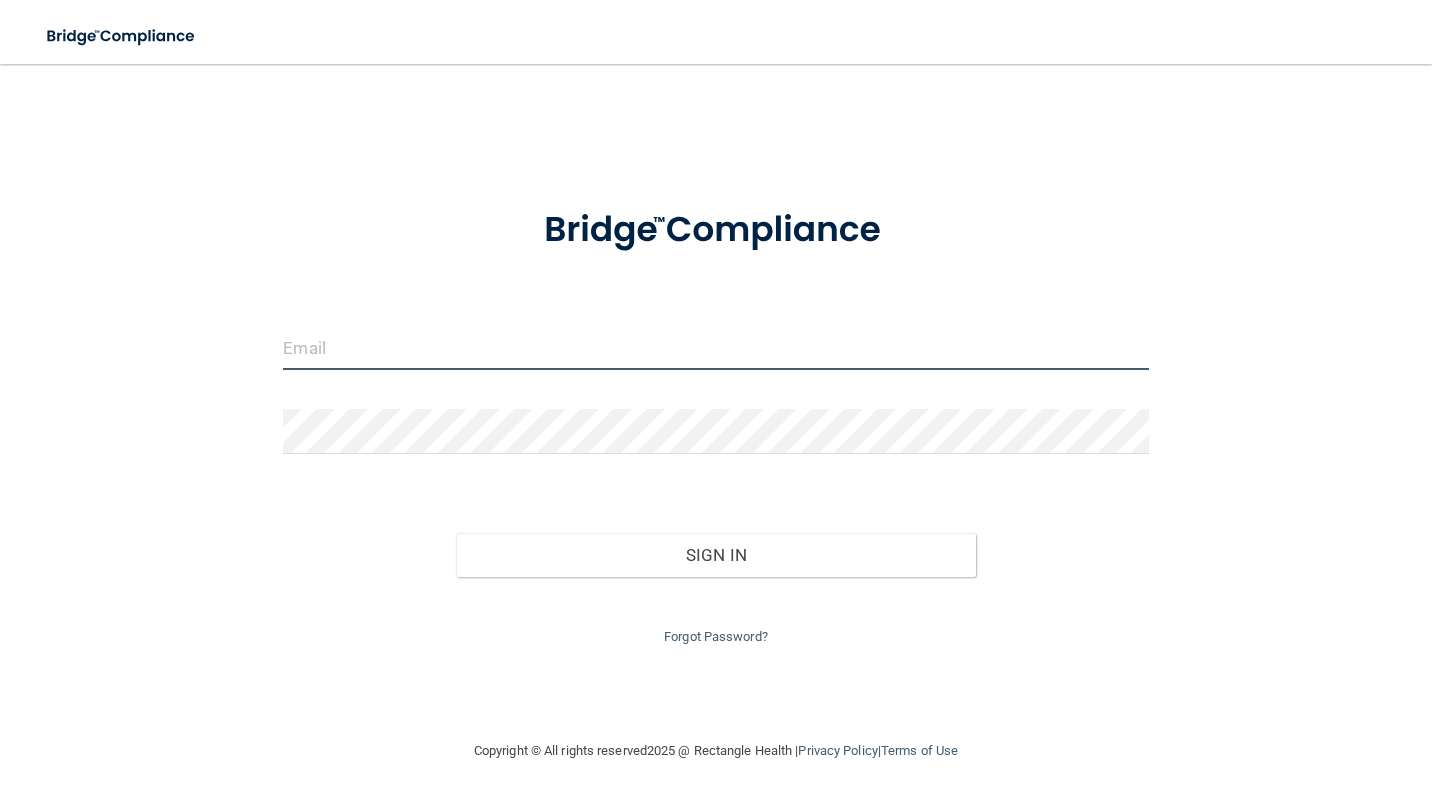 type on "[EMAIL_ADDRESS][DOMAIN_NAME]" 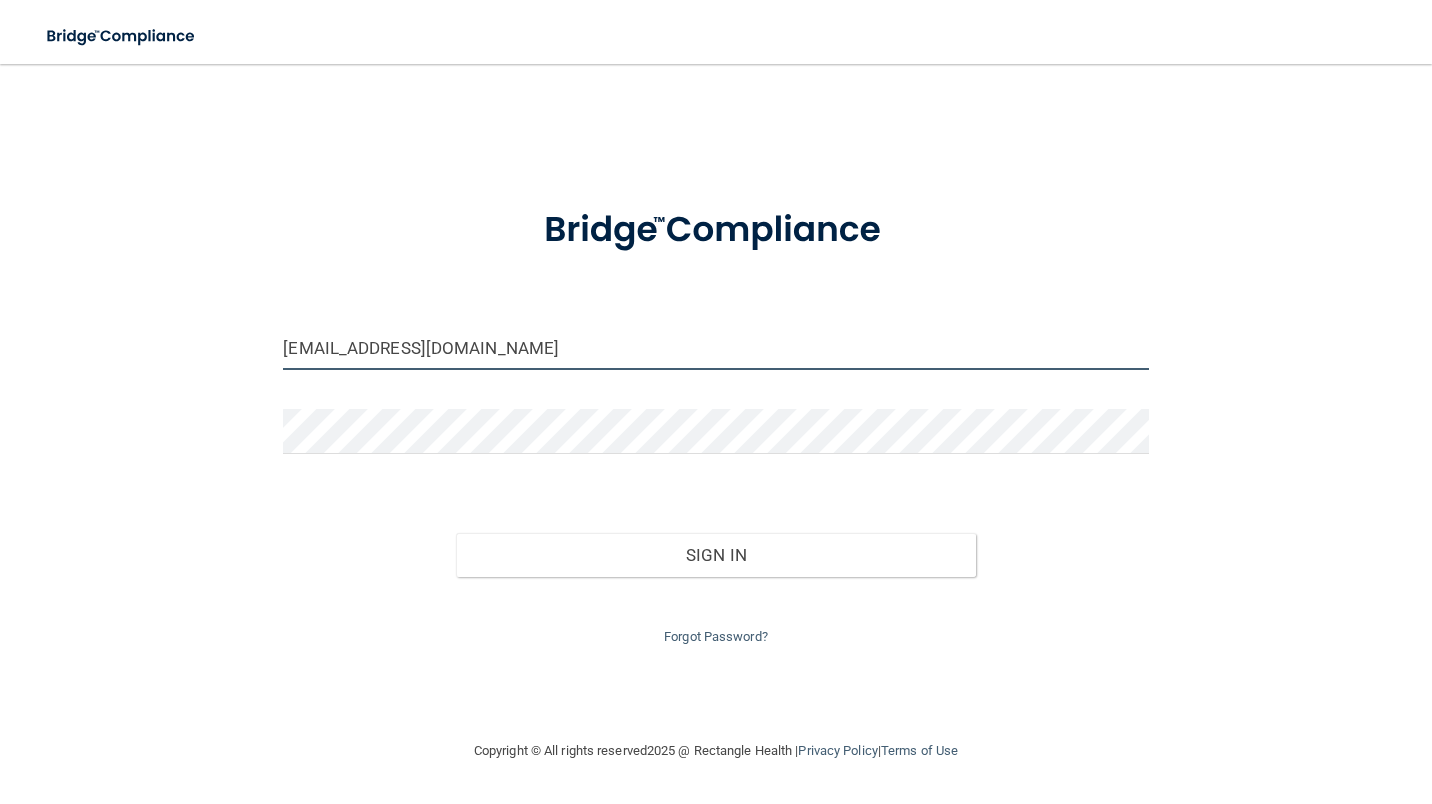 click on "[EMAIL_ADDRESS][DOMAIN_NAME]" at bounding box center (715, 347) 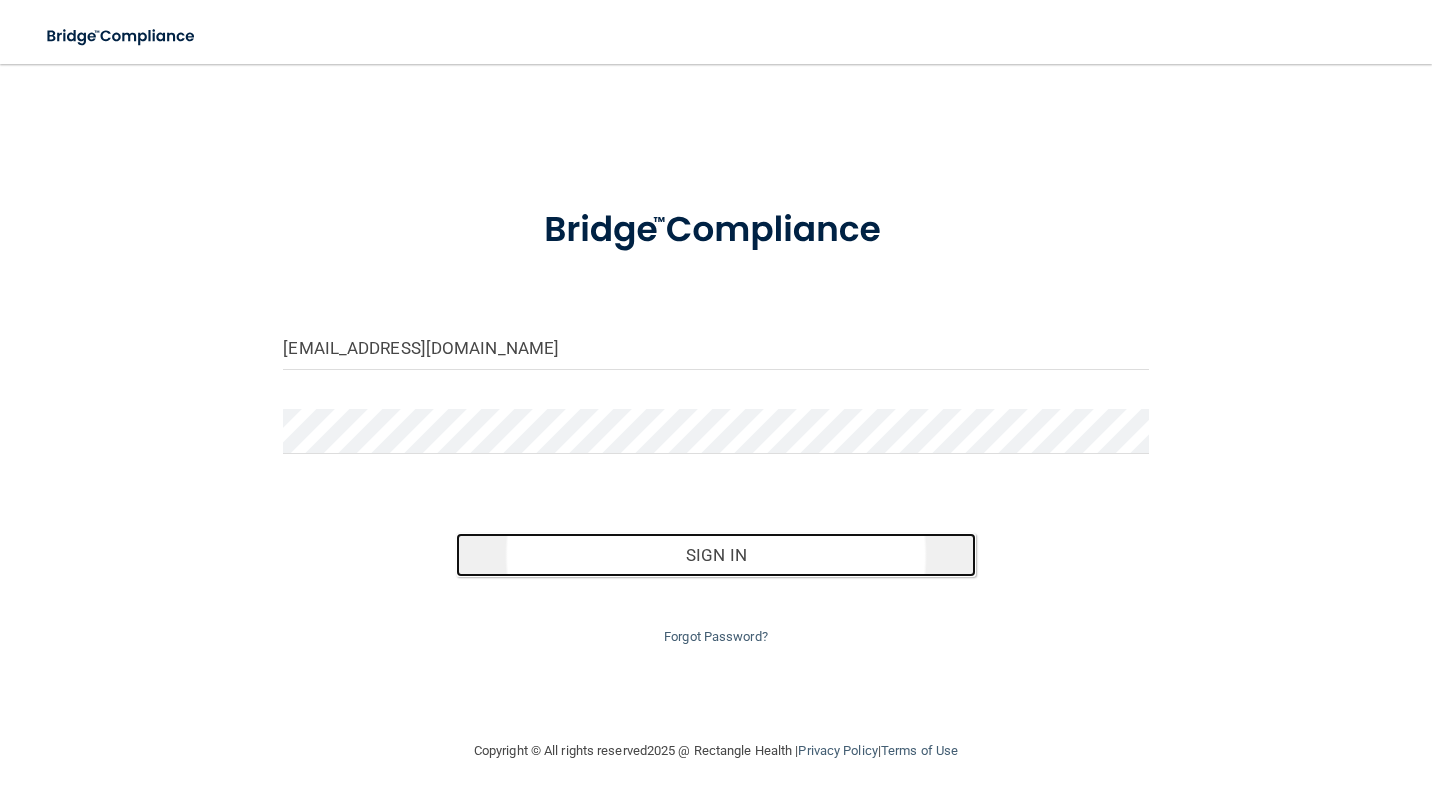 click on "Sign In" at bounding box center (715, 555) 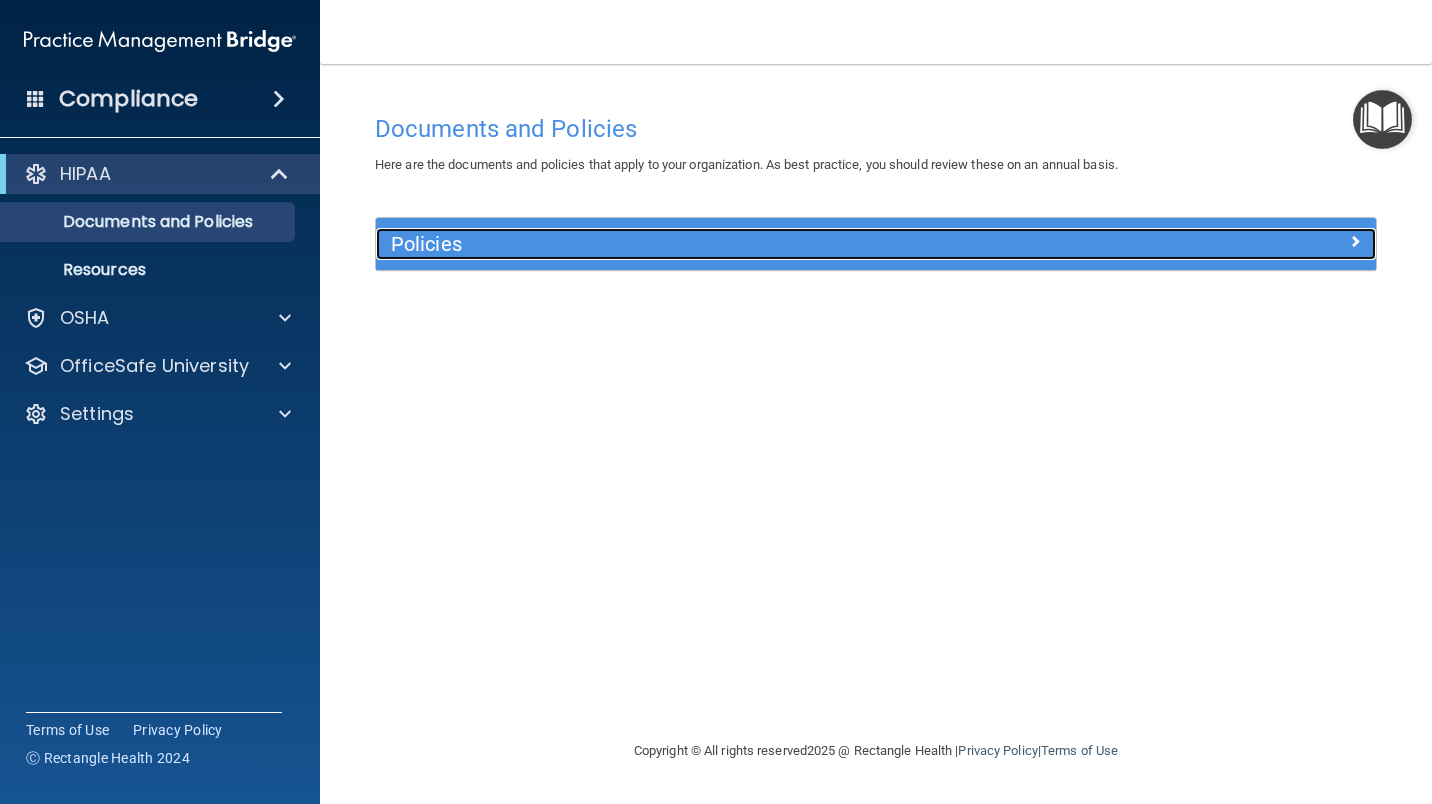 click at bounding box center (1251, 240) 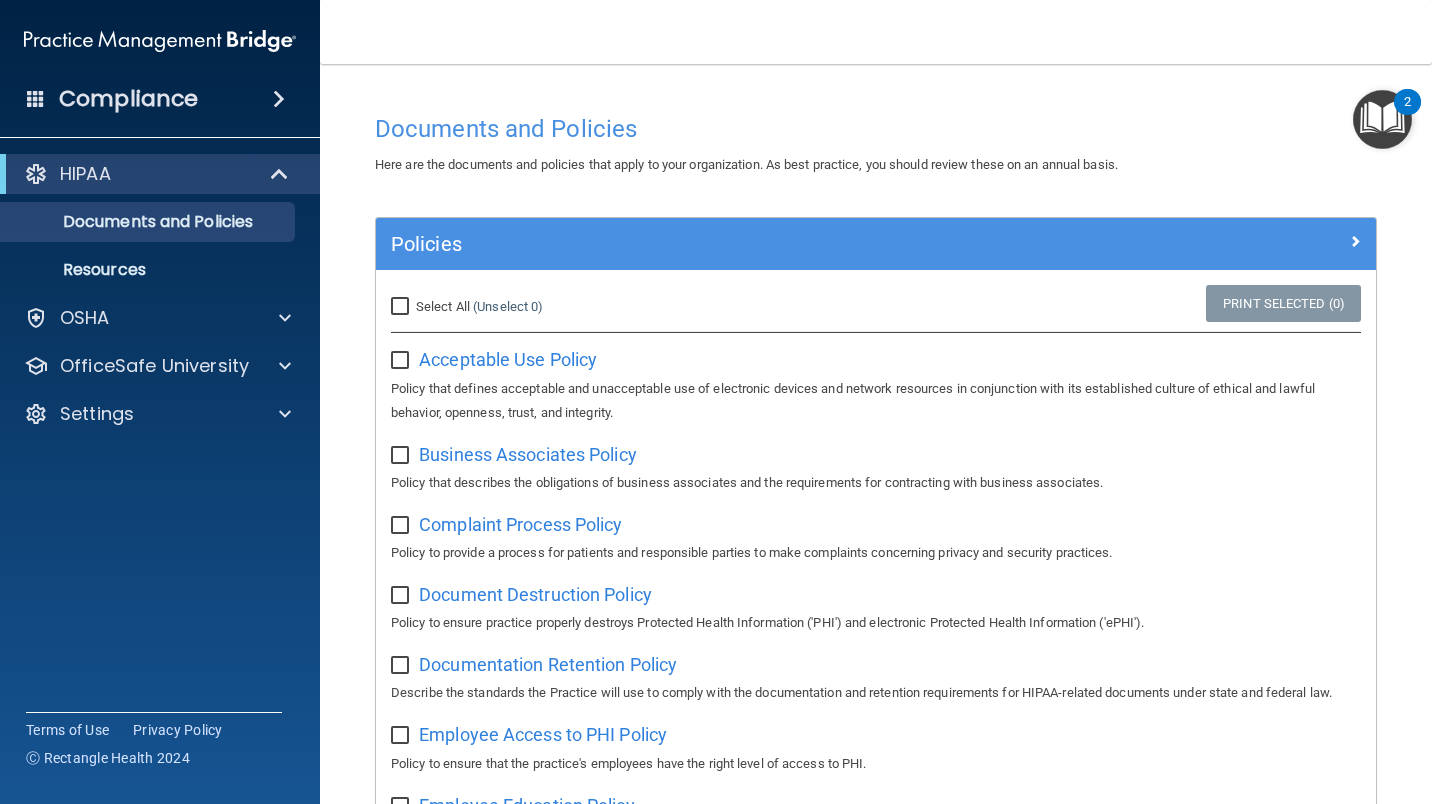 click on "Select All   (Unselect 0)    Unselect All" at bounding box center (402, 307) 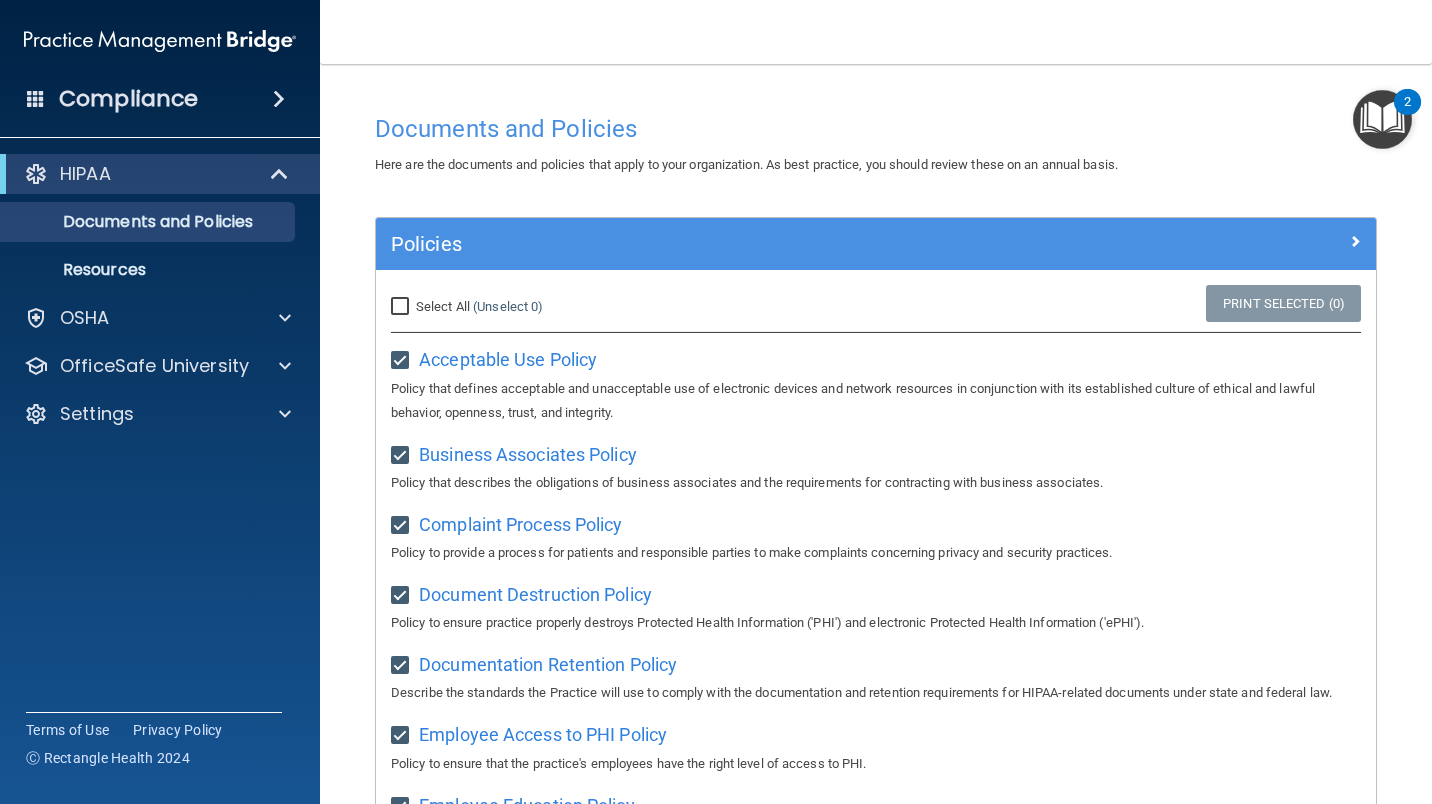 checkbox on "true" 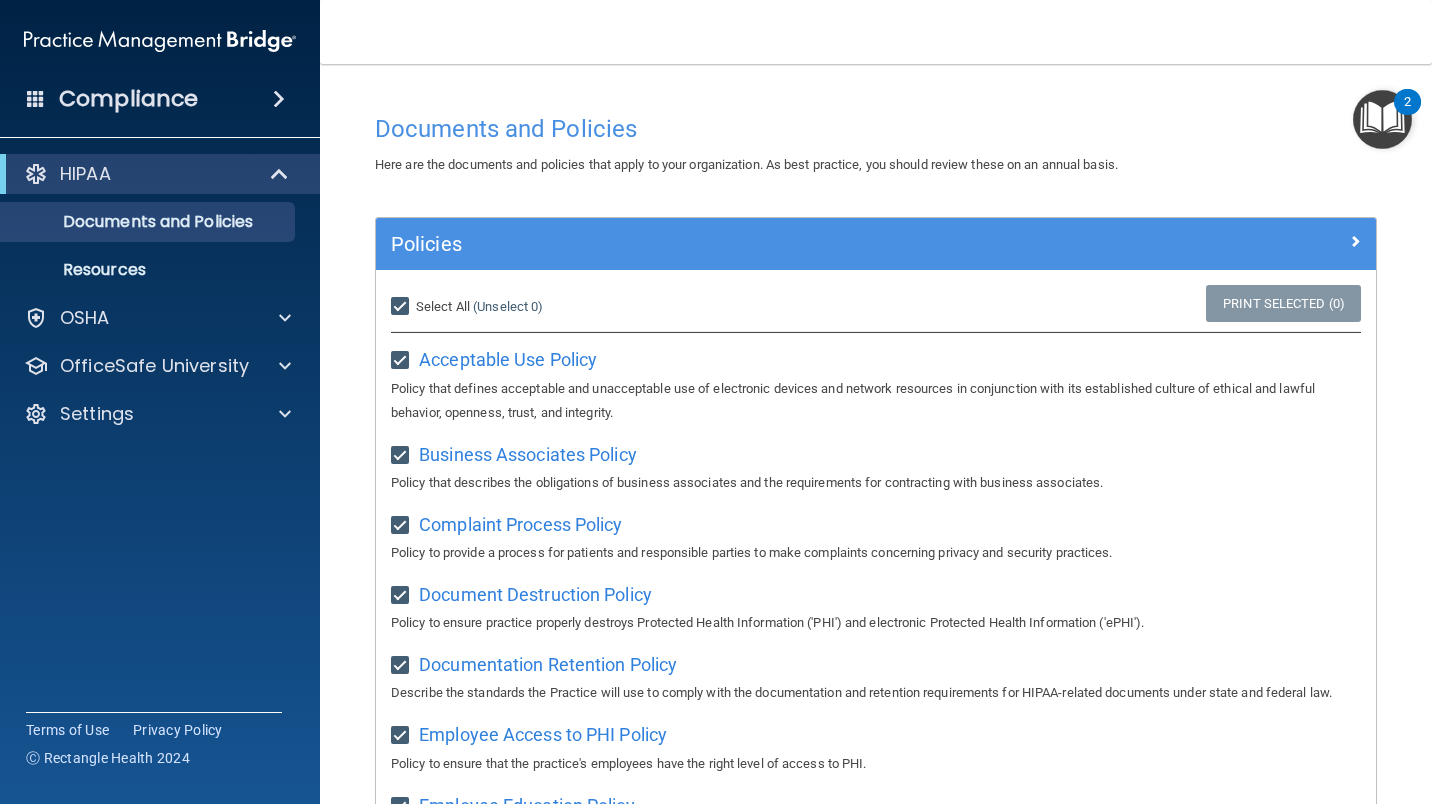 checkbox on "true" 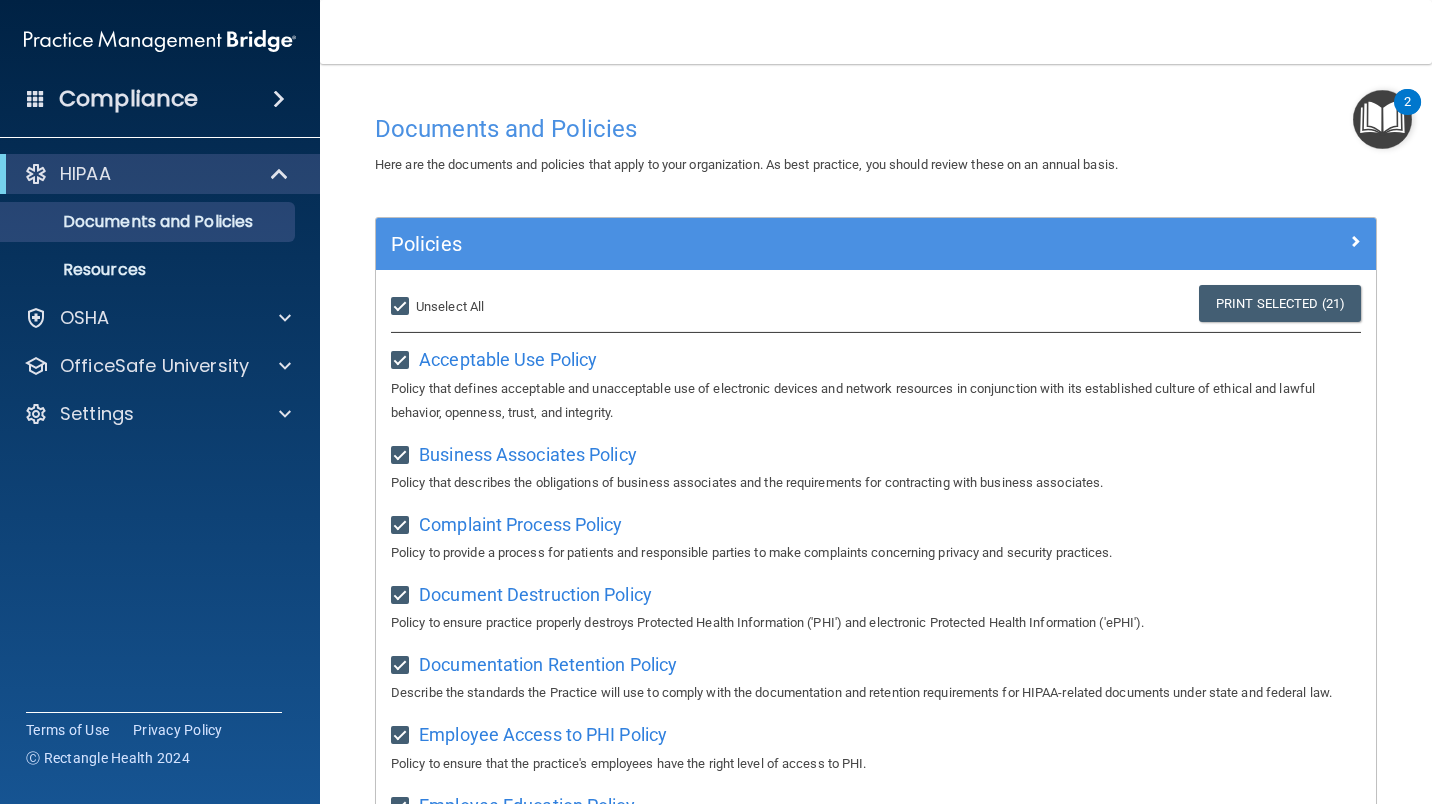 click at bounding box center [1382, 119] 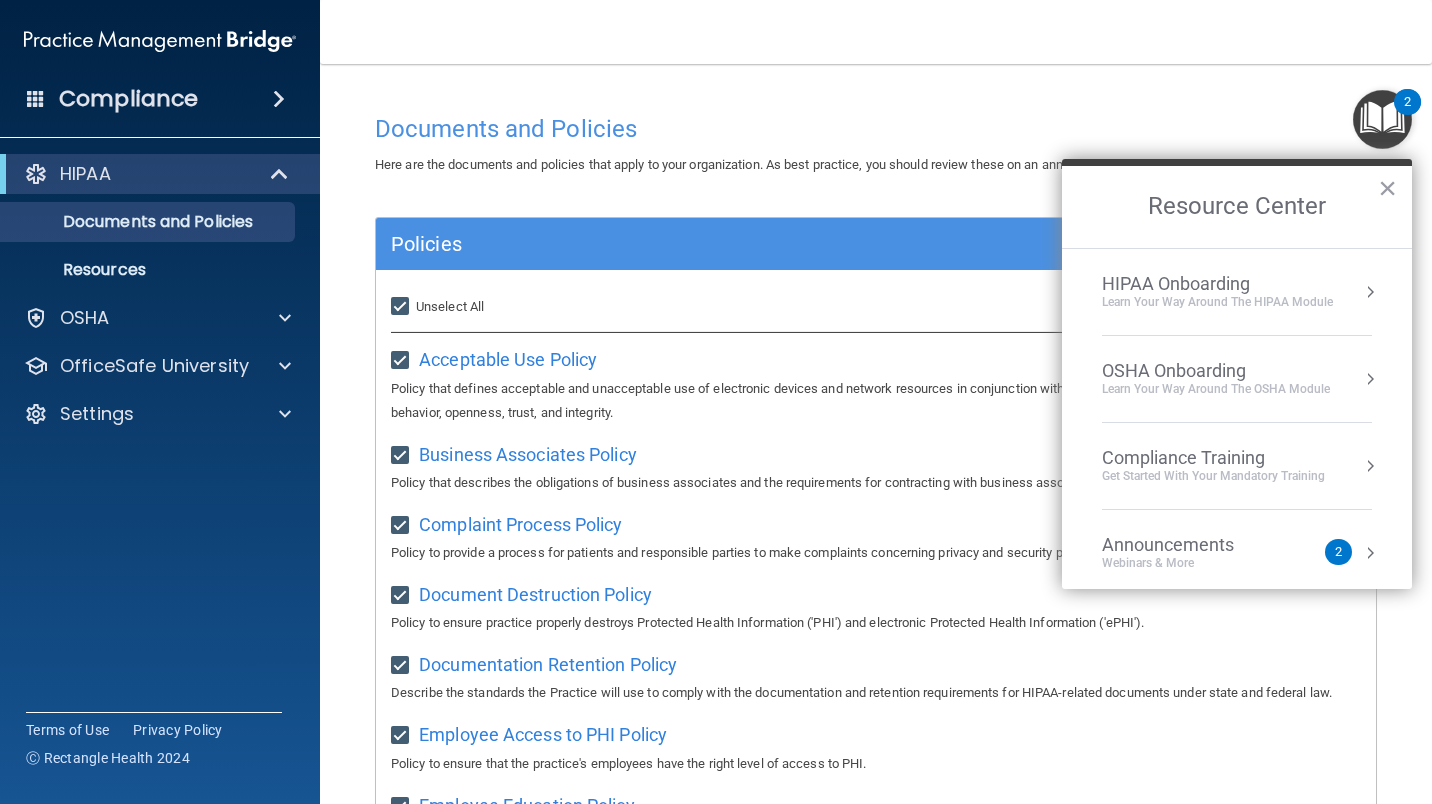 click on "HIPAA Onboarding" at bounding box center (1217, 284) 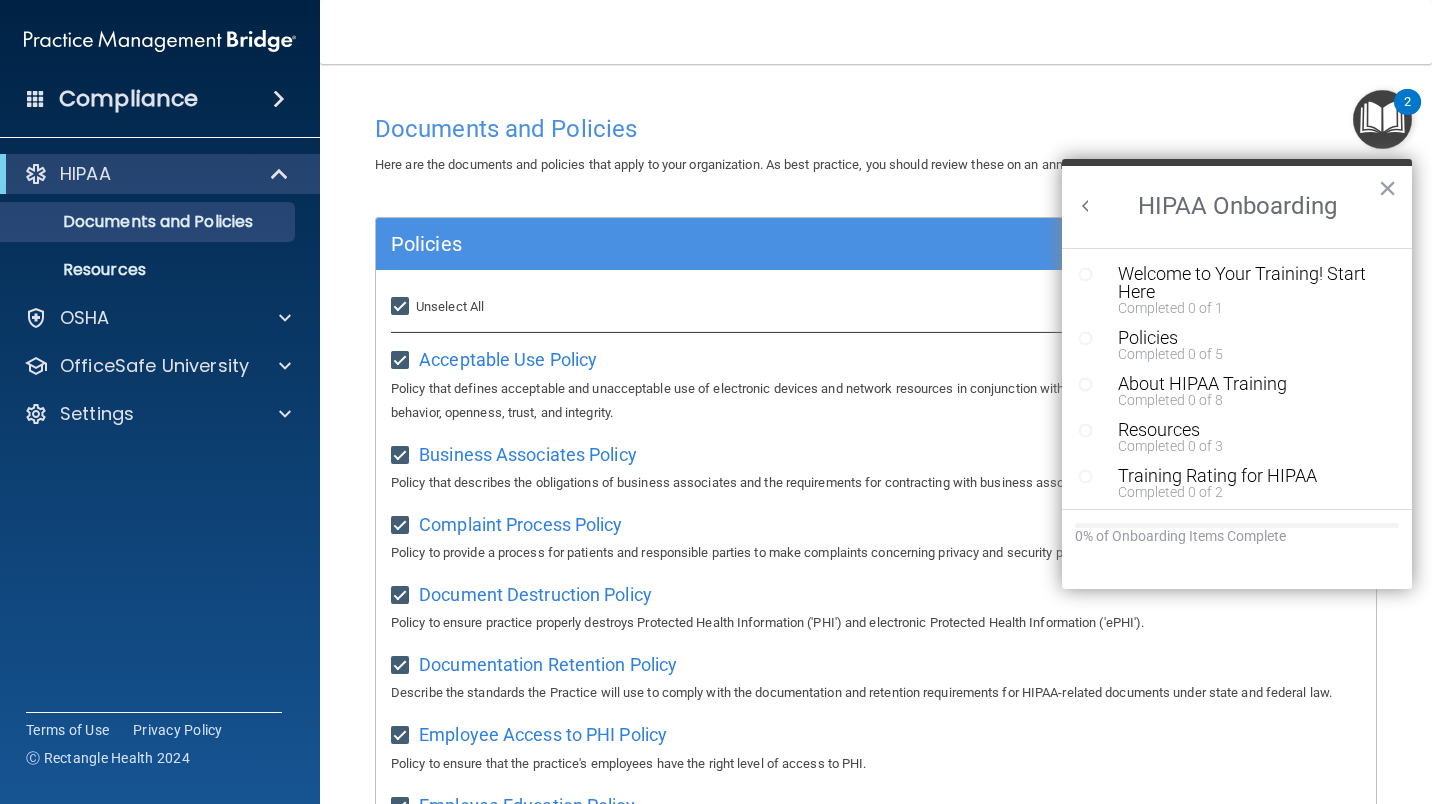 scroll, scrollTop: 0, scrollLeft: 0, axis: both 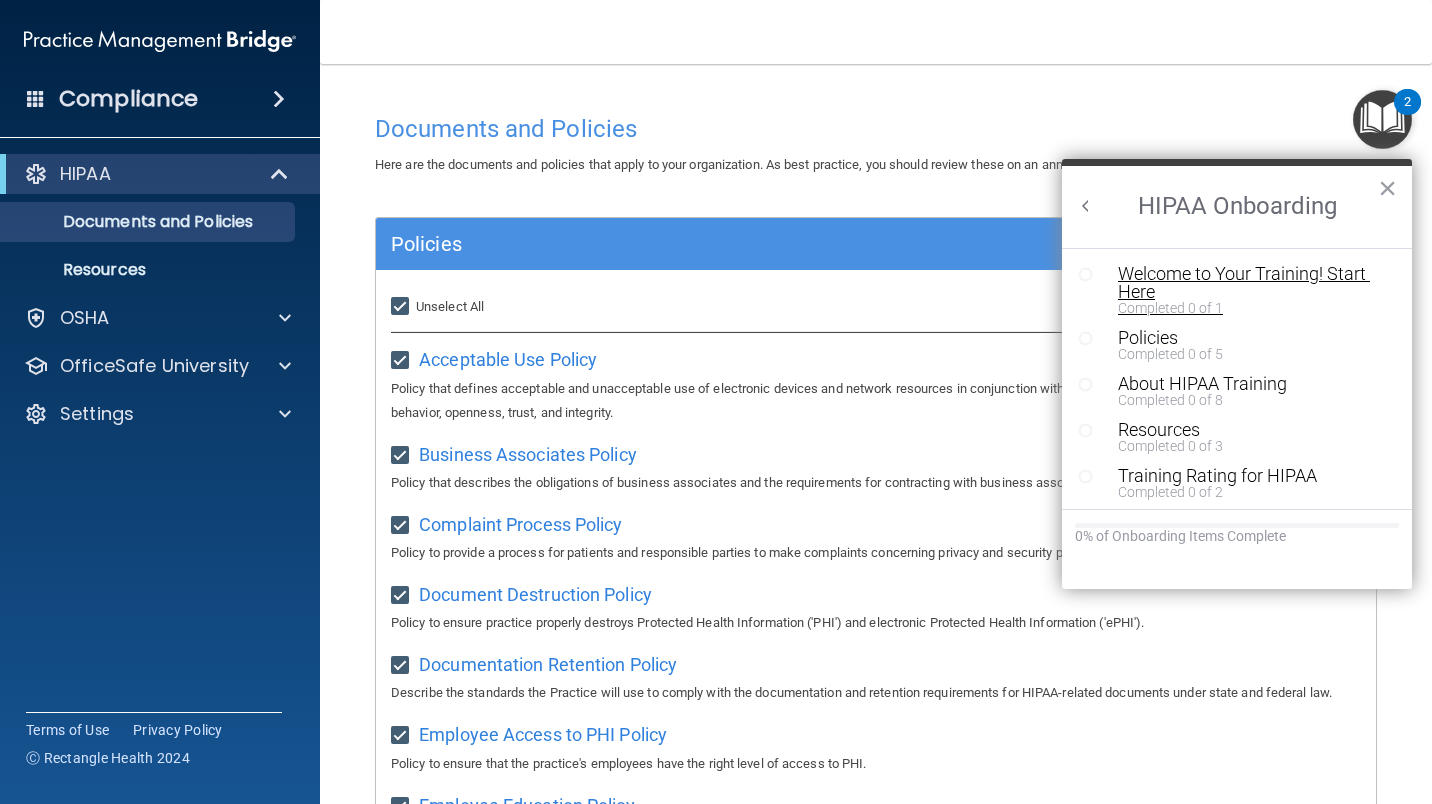 click on "Completed 0 of 1" at bounding box center (1244, 308) 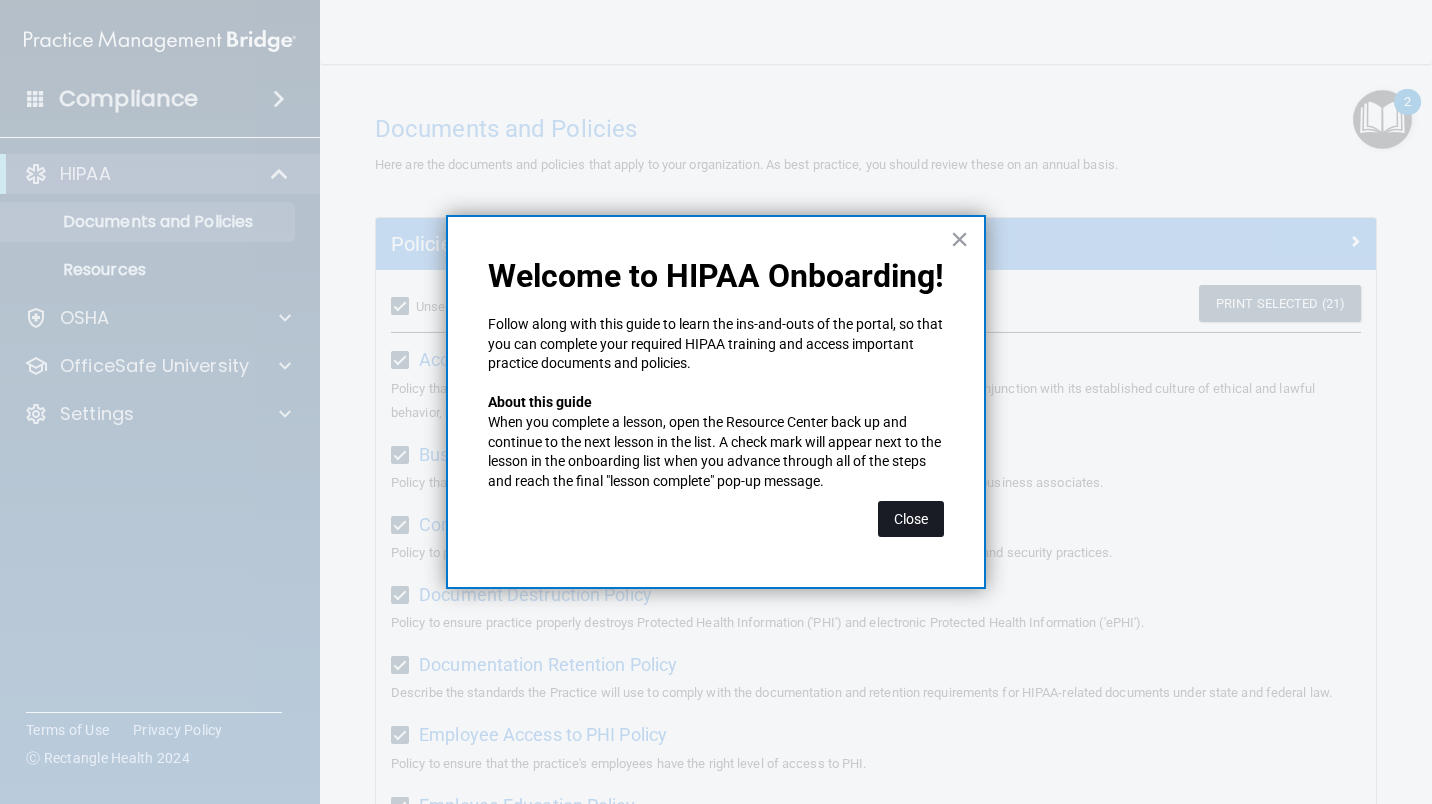 click on "Close" at bounding box center (911, 519) 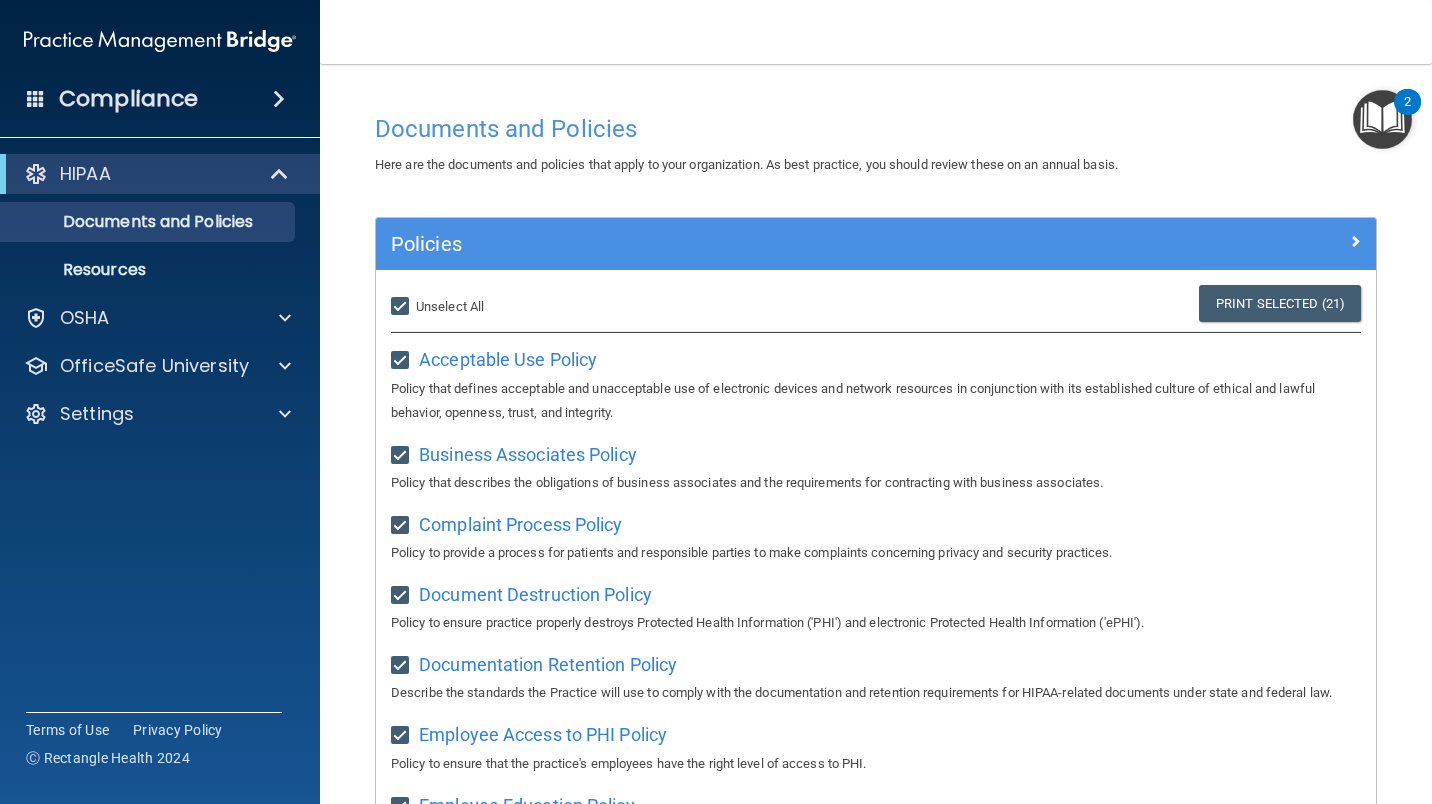 click at bounding box center [1382, 119] 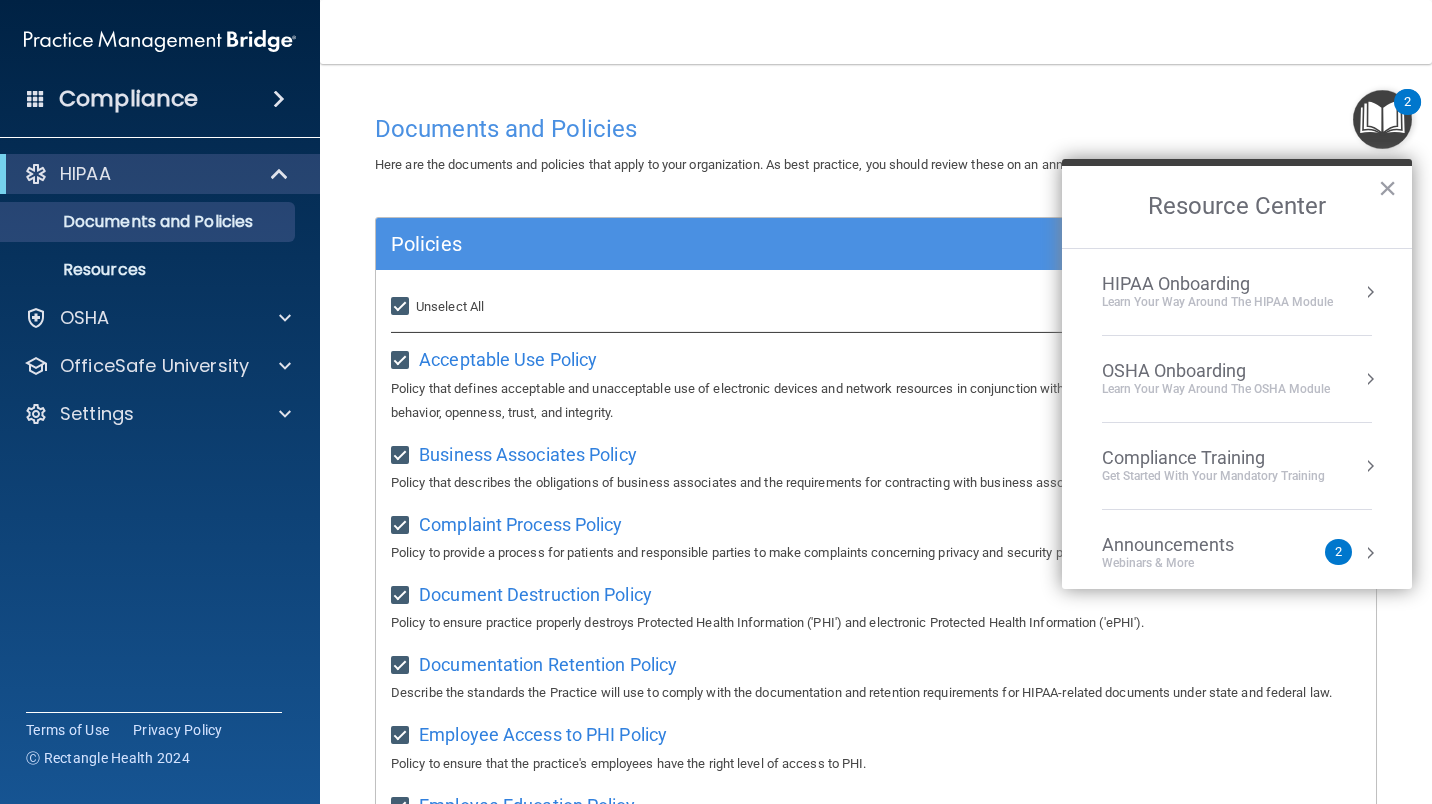 click at bounding box center (1370, 292) 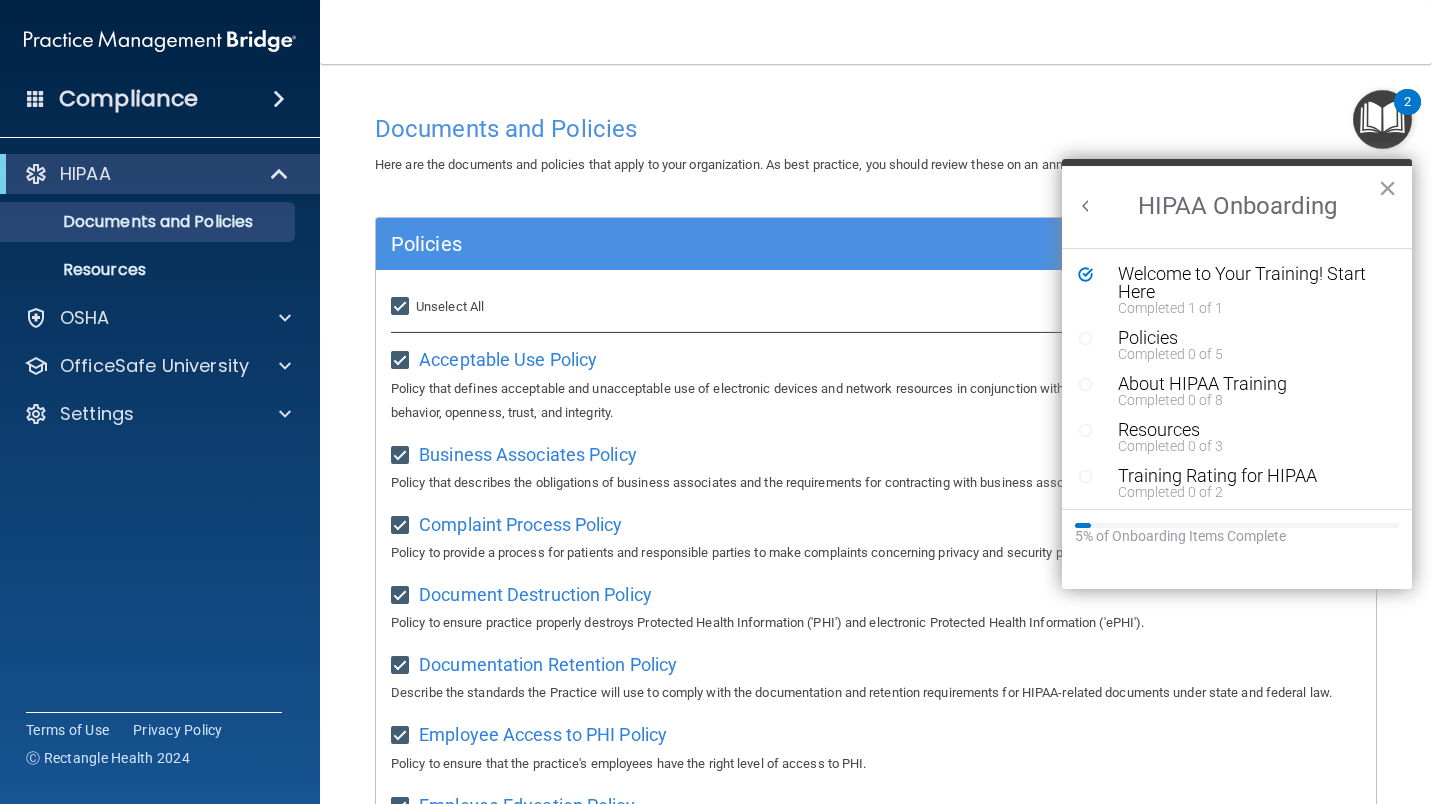 scroll, scrollTop: 0, scrollLeft: 0, axis: both 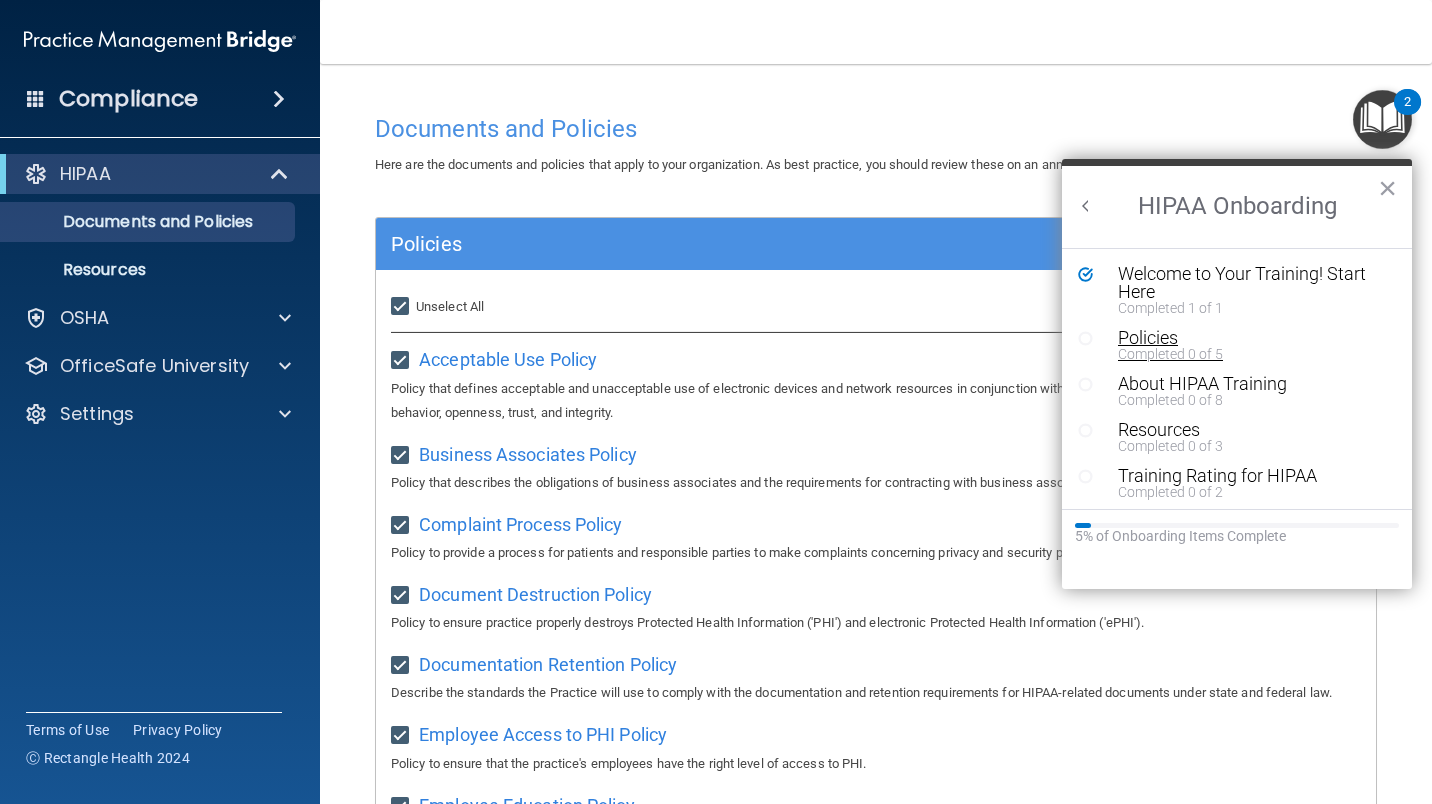 click on "Policies" at bounding box center (1244, 338) 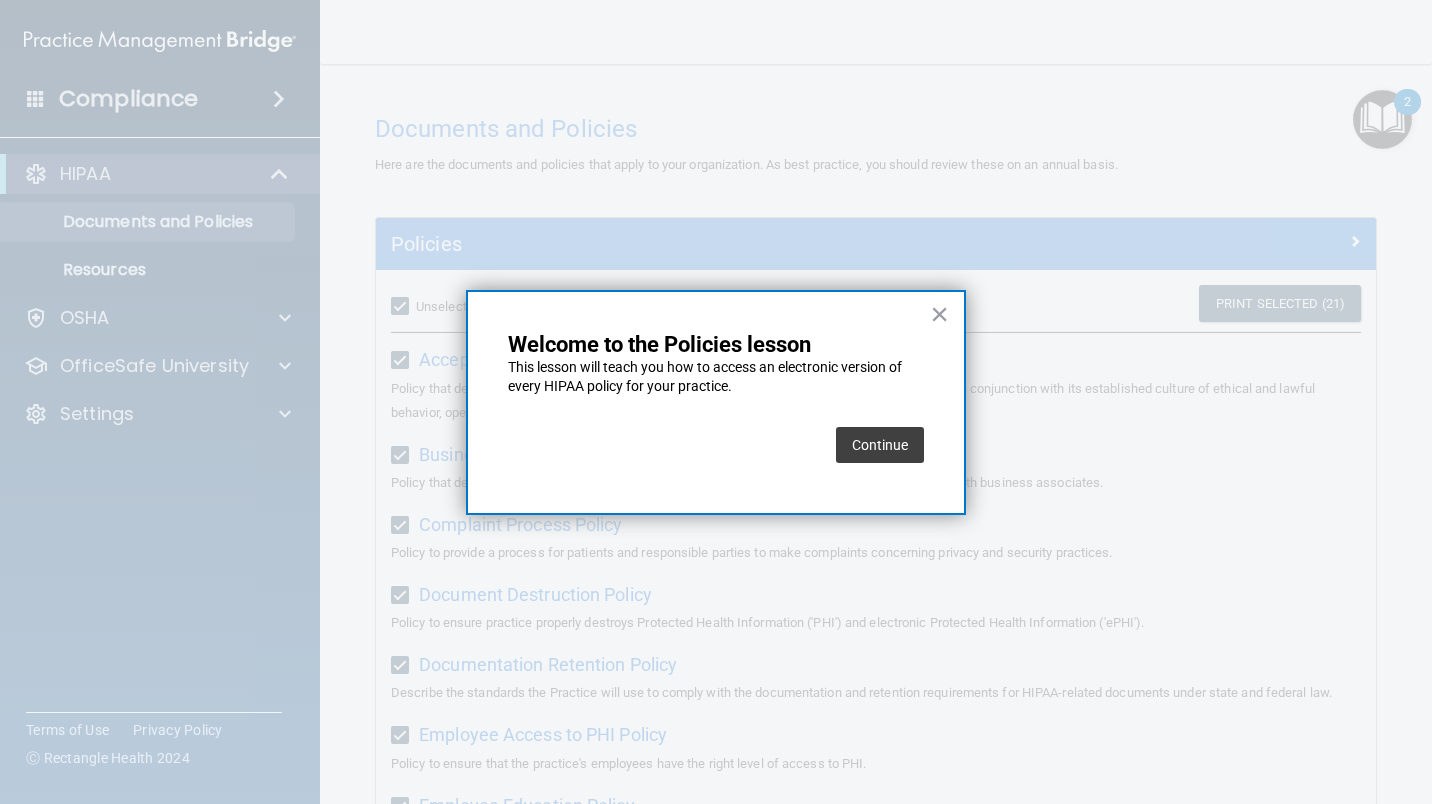 click on "Continue" at bounding box center (880, 445) 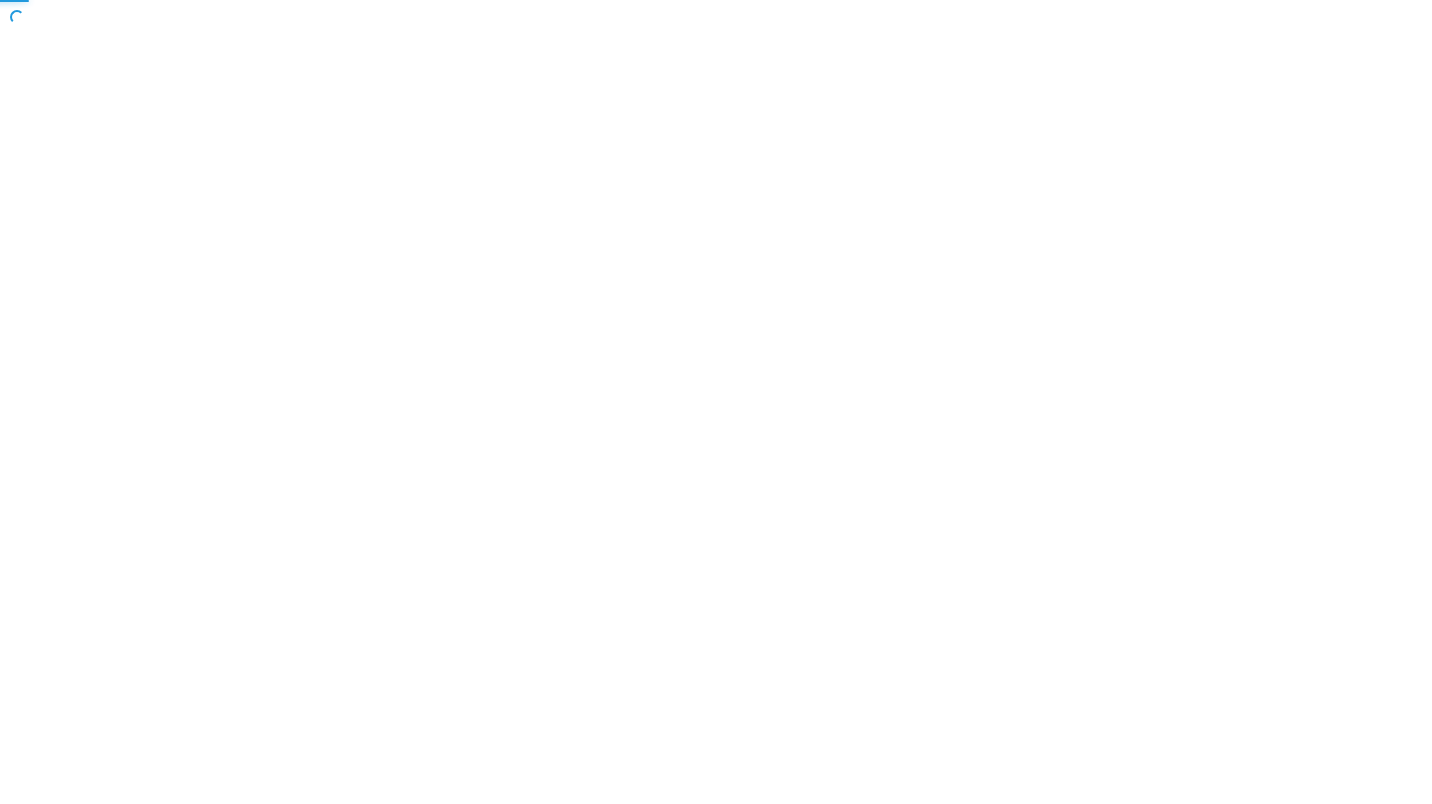 scroll, scrollTop: 0, scrollLeft: 0, axis: both 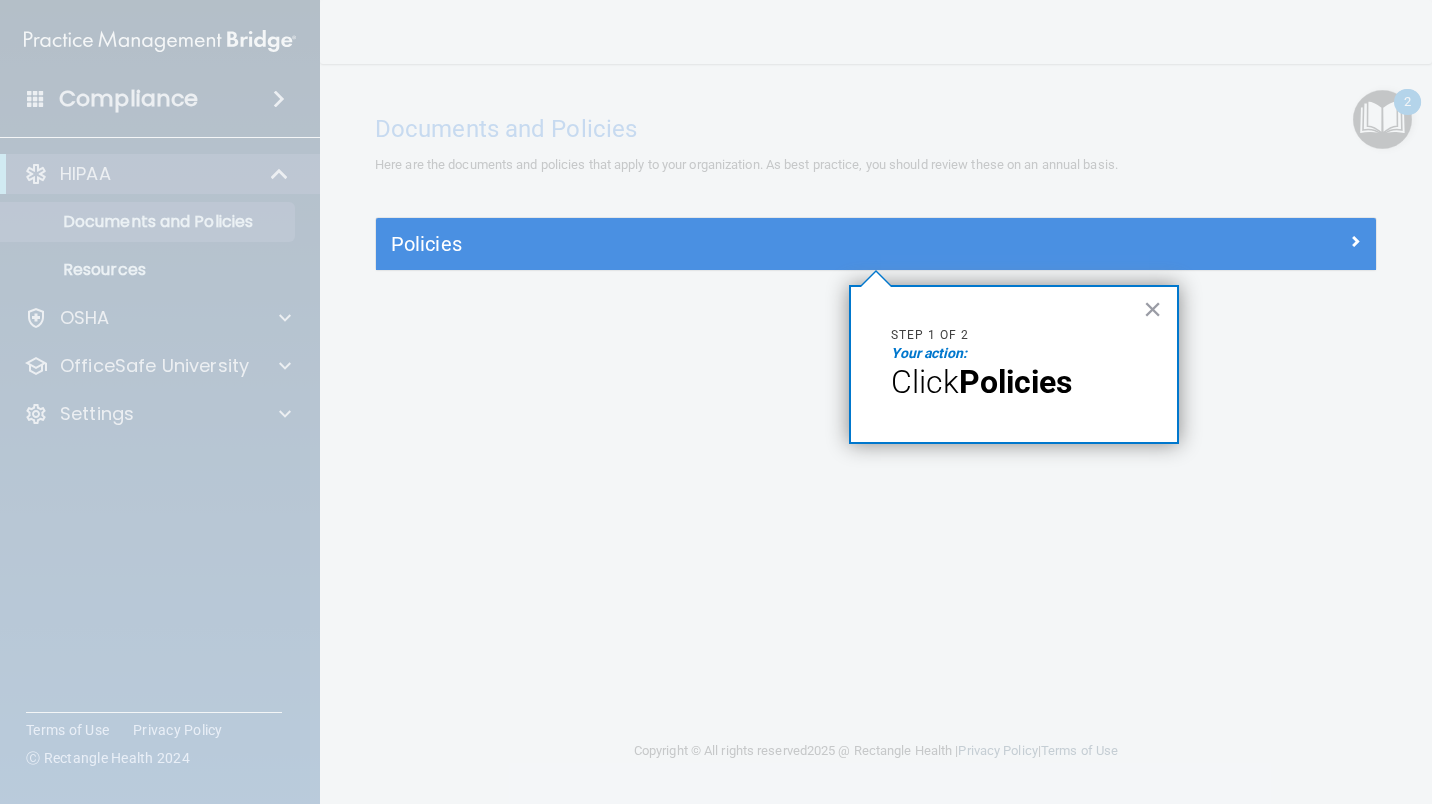 click on "Step 1 of 2" at bounding box center (1014, 335) 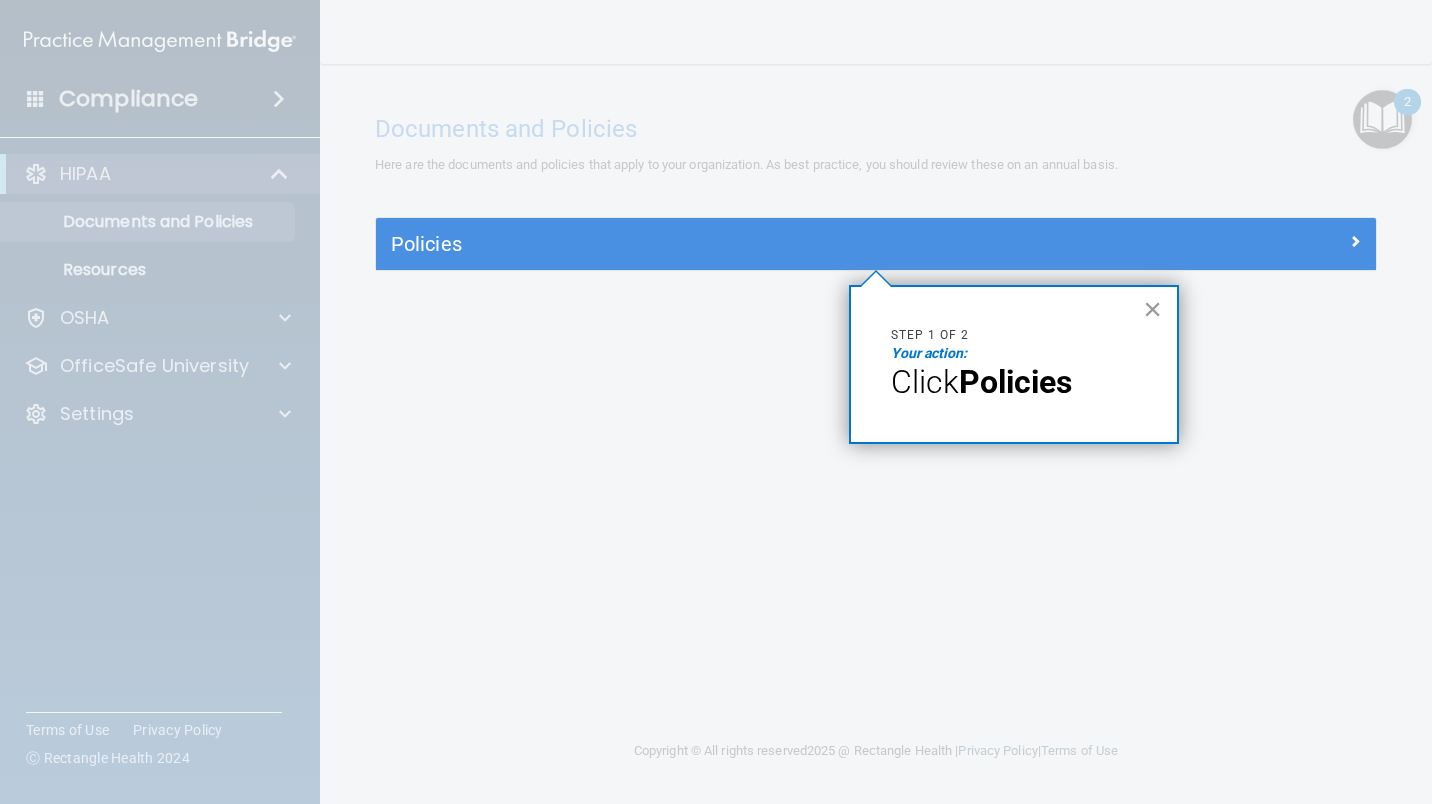 click on "×" at bounding box center [1152, 309] 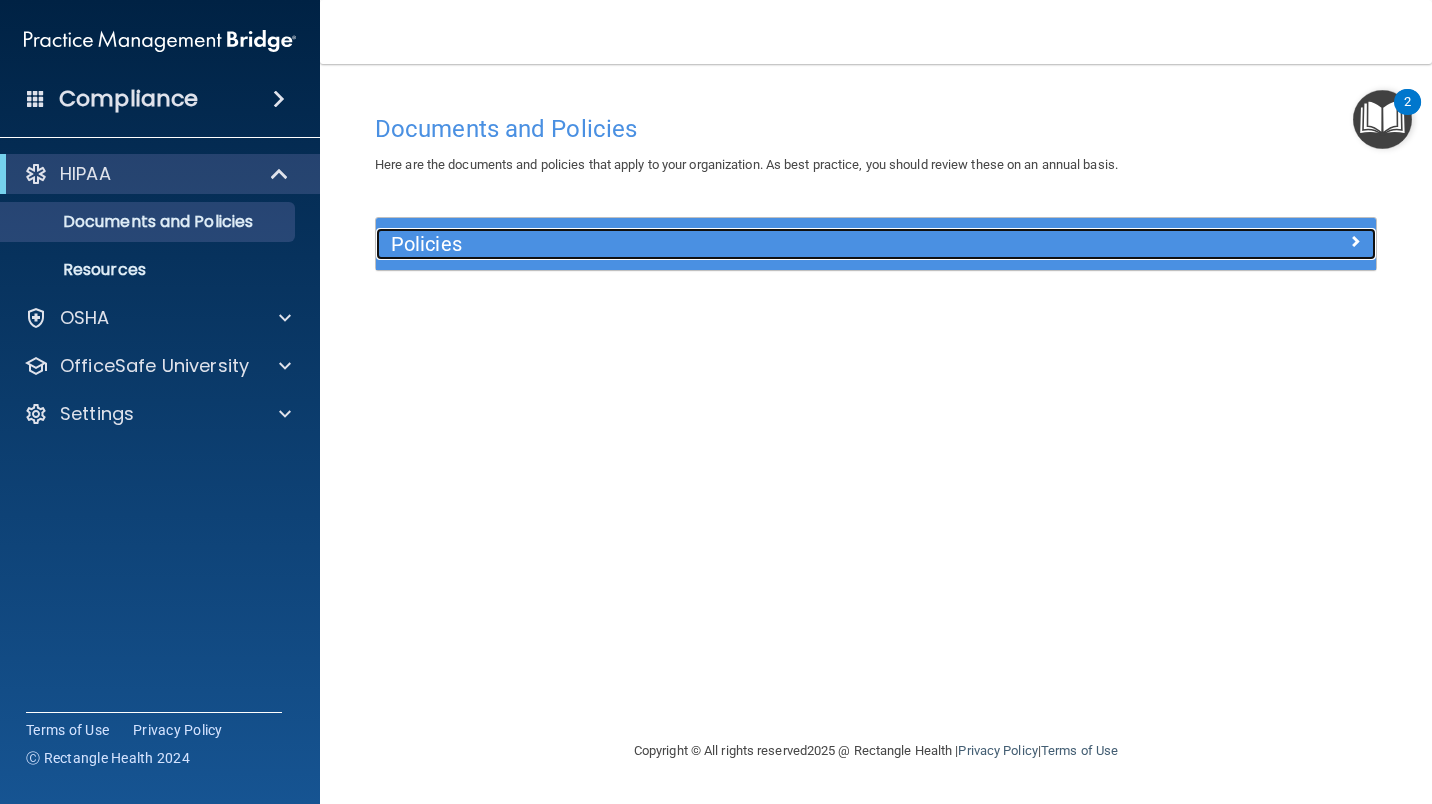 click on "Policies" at bounding box center (751, 244) 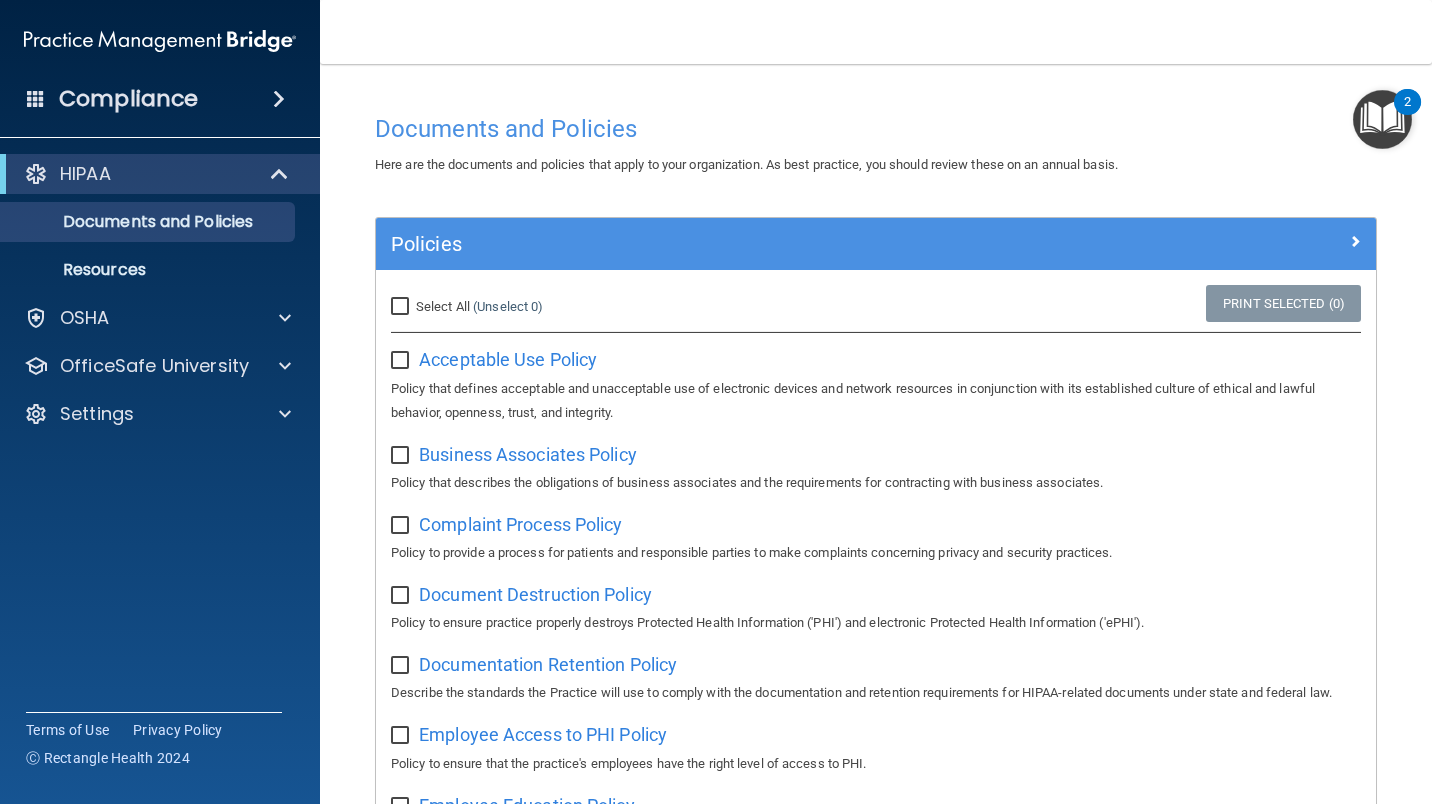 click on "Select All   (Unselect 0)    Unselect All" at bounding box center [467, 307] 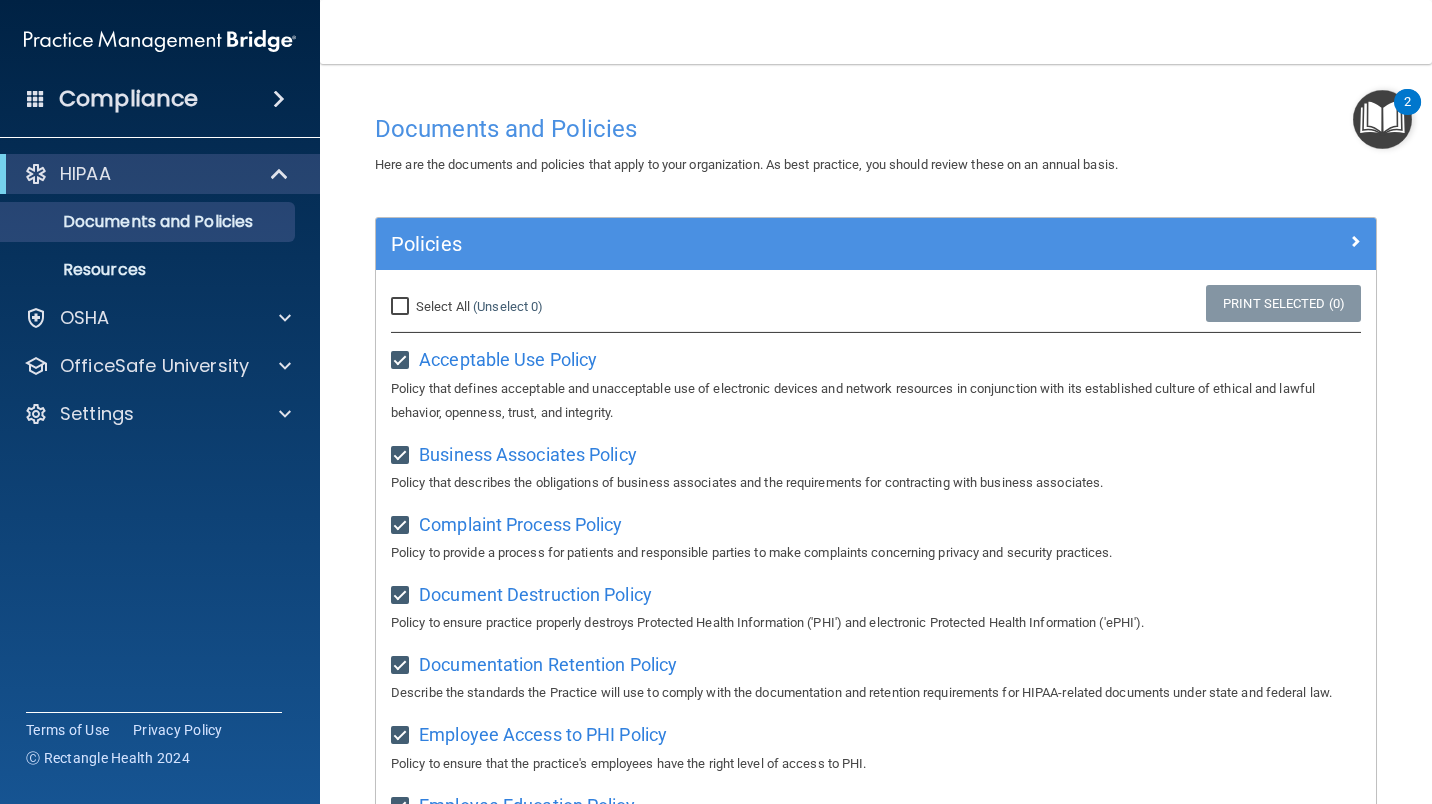 checkbox on "true" 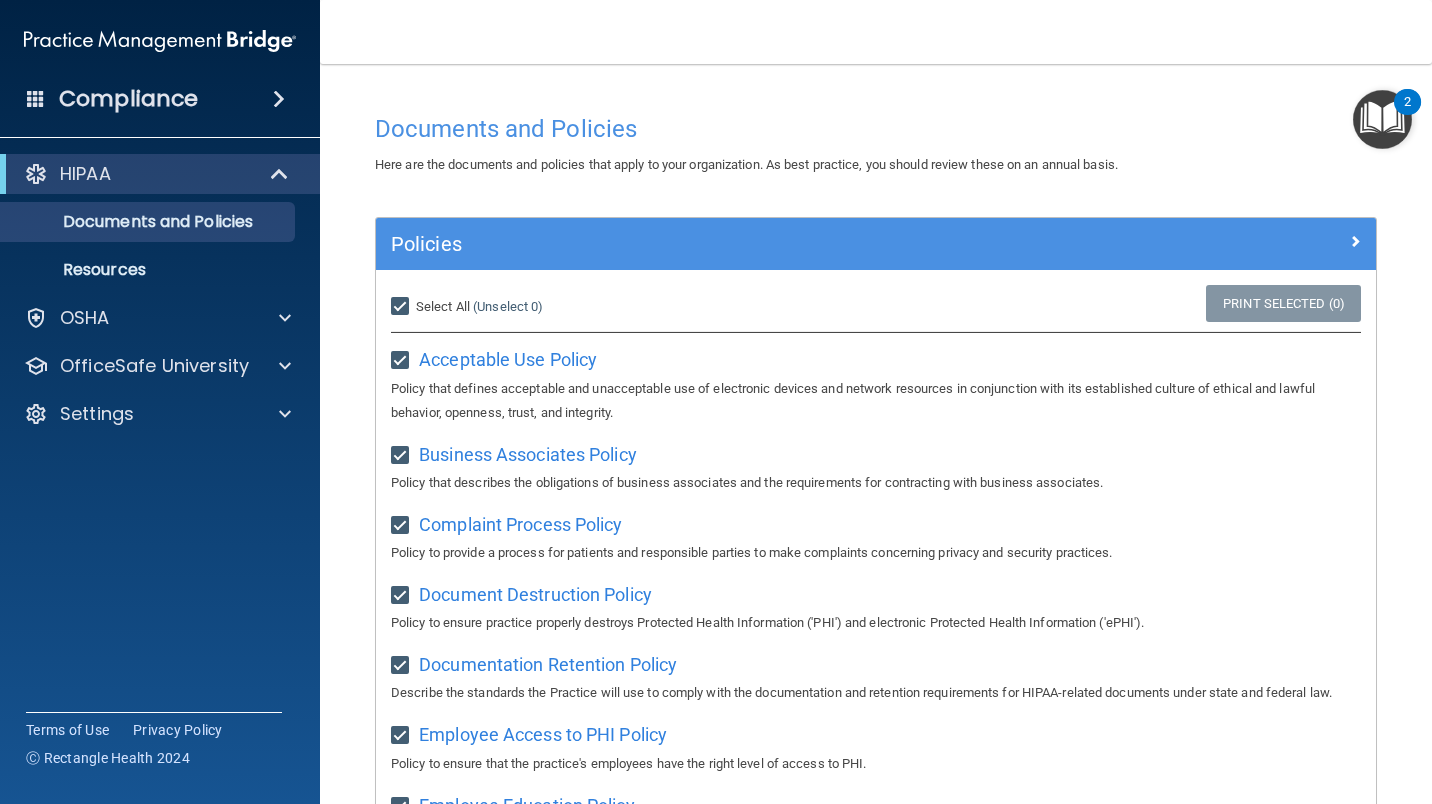 checkbox on "true" 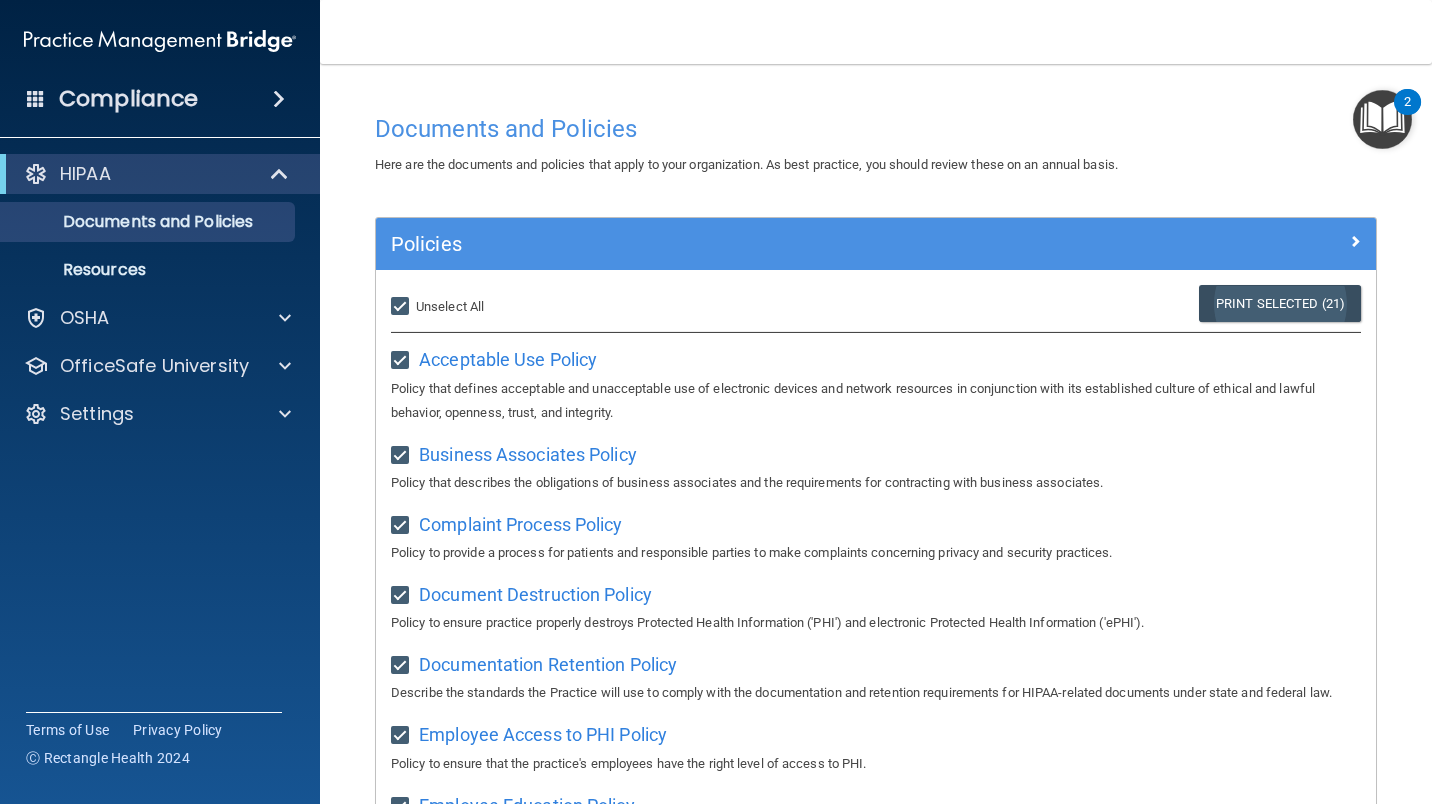 click on "Print Selected (21)" at bounding box center [1280, 303] 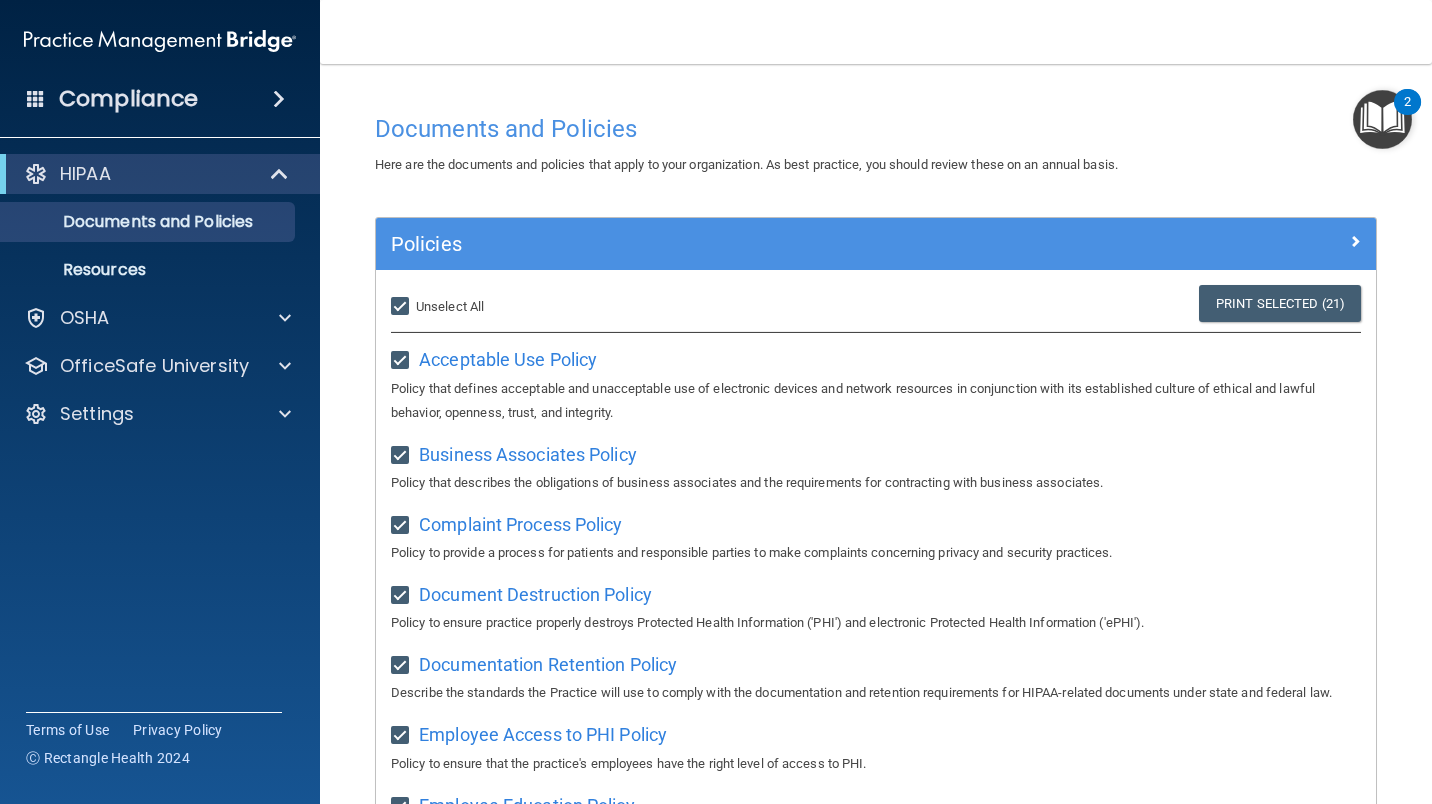 click at bounding box center [1382, 119] 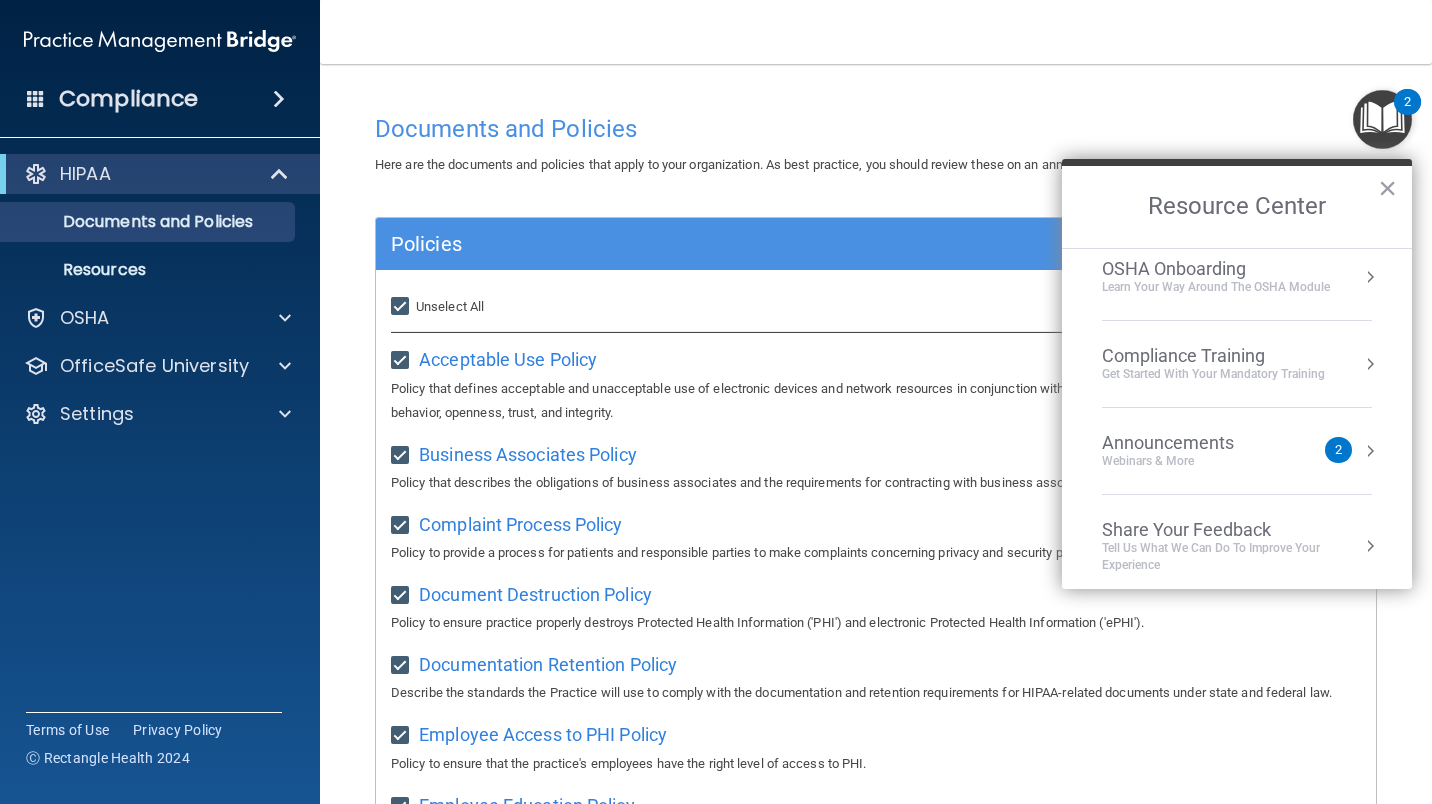scroll, scrollTop: 112, scrollLeft: 0, axis: vertical 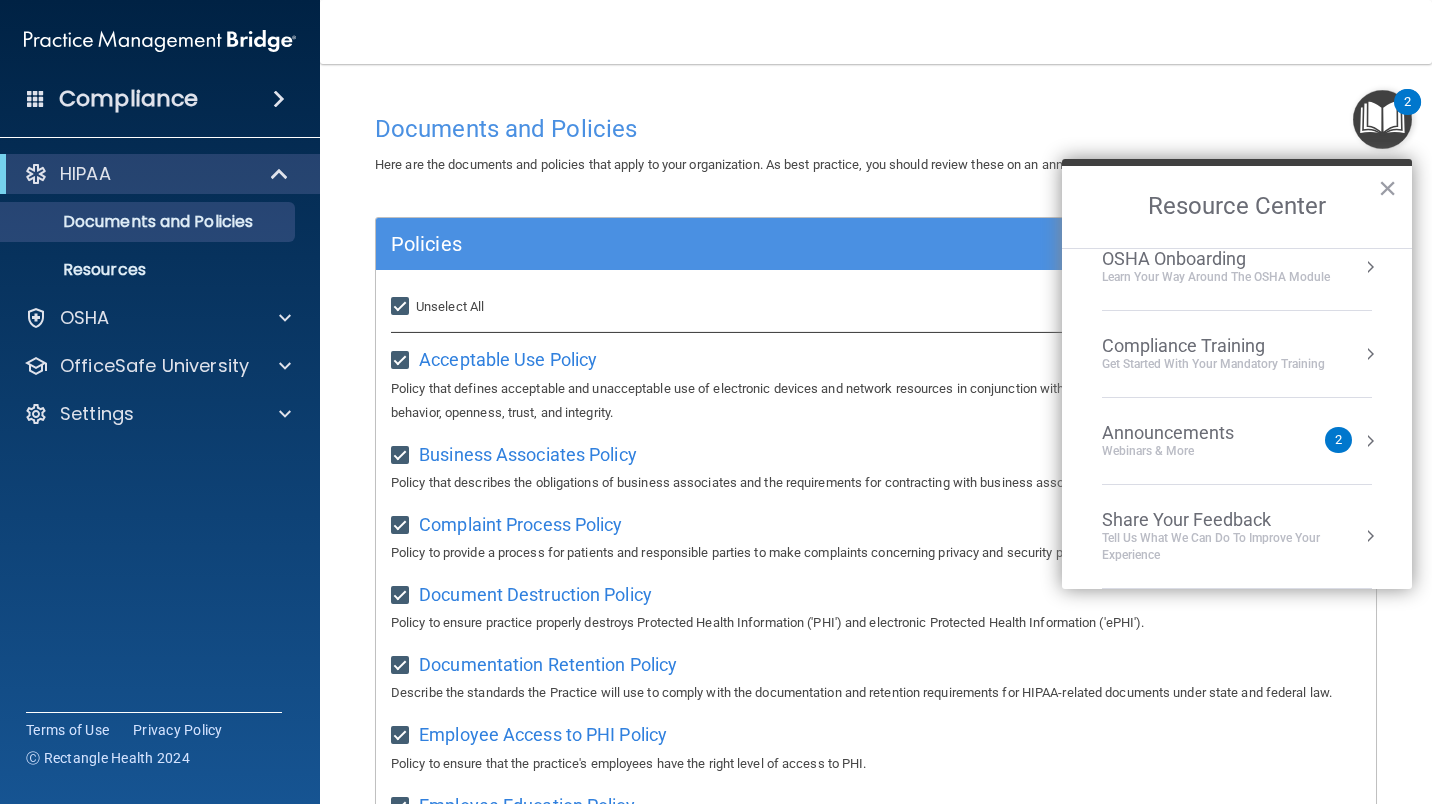 click on "Announcements Webinars & More 2" at bounding box center [1237, 441] 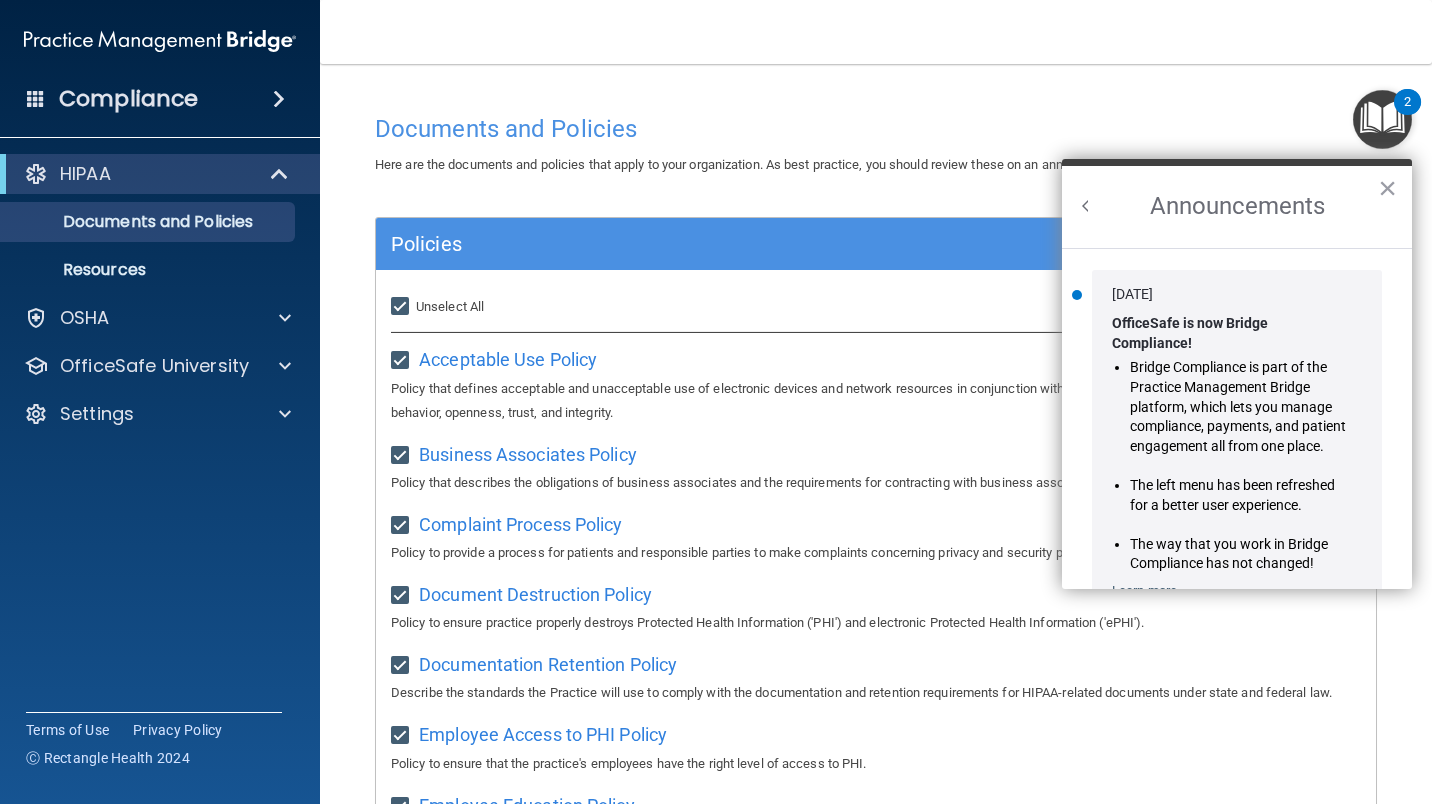 scroll, scrollTop: 0, scrollLeft: 0, axis: both 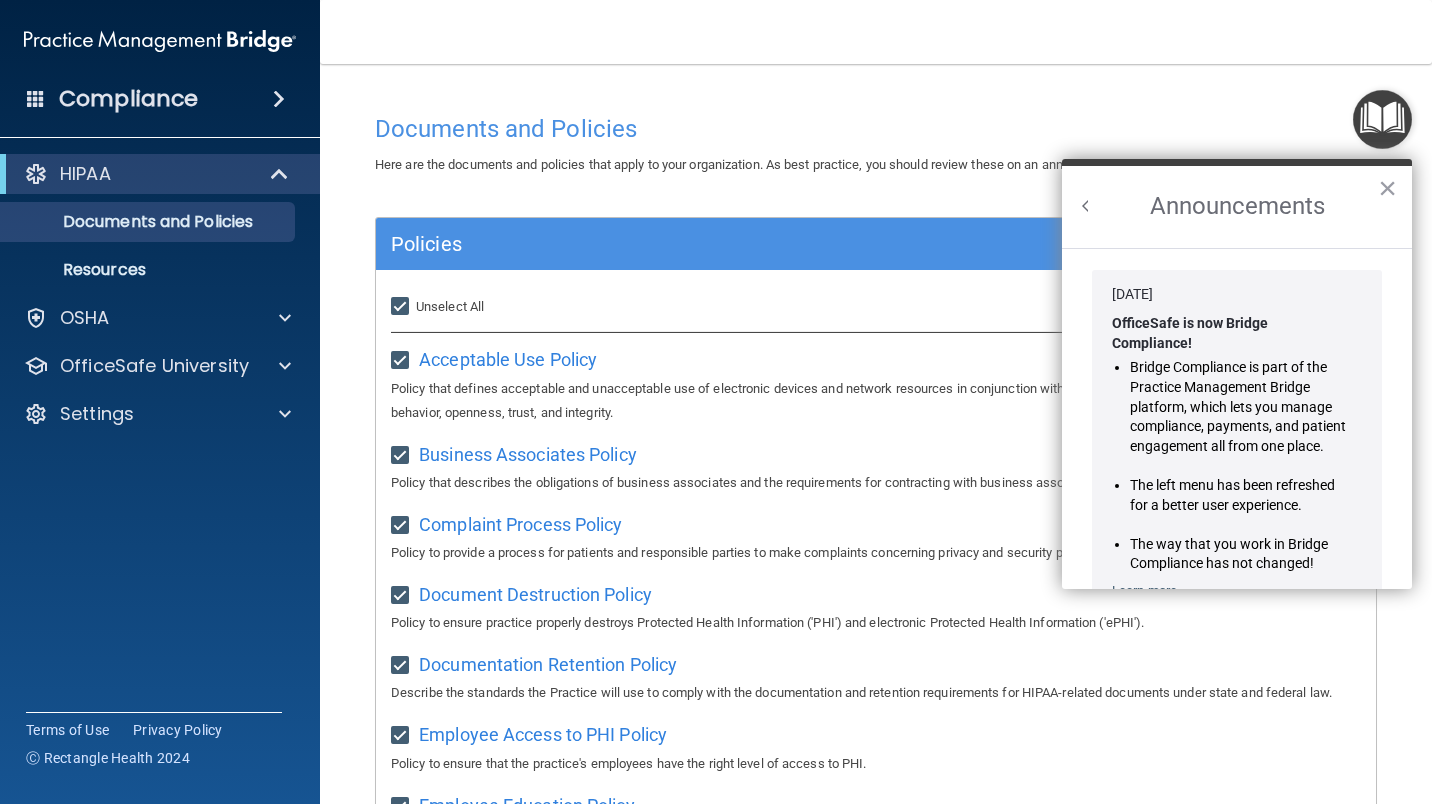 click at bounding box center (1086, 206) 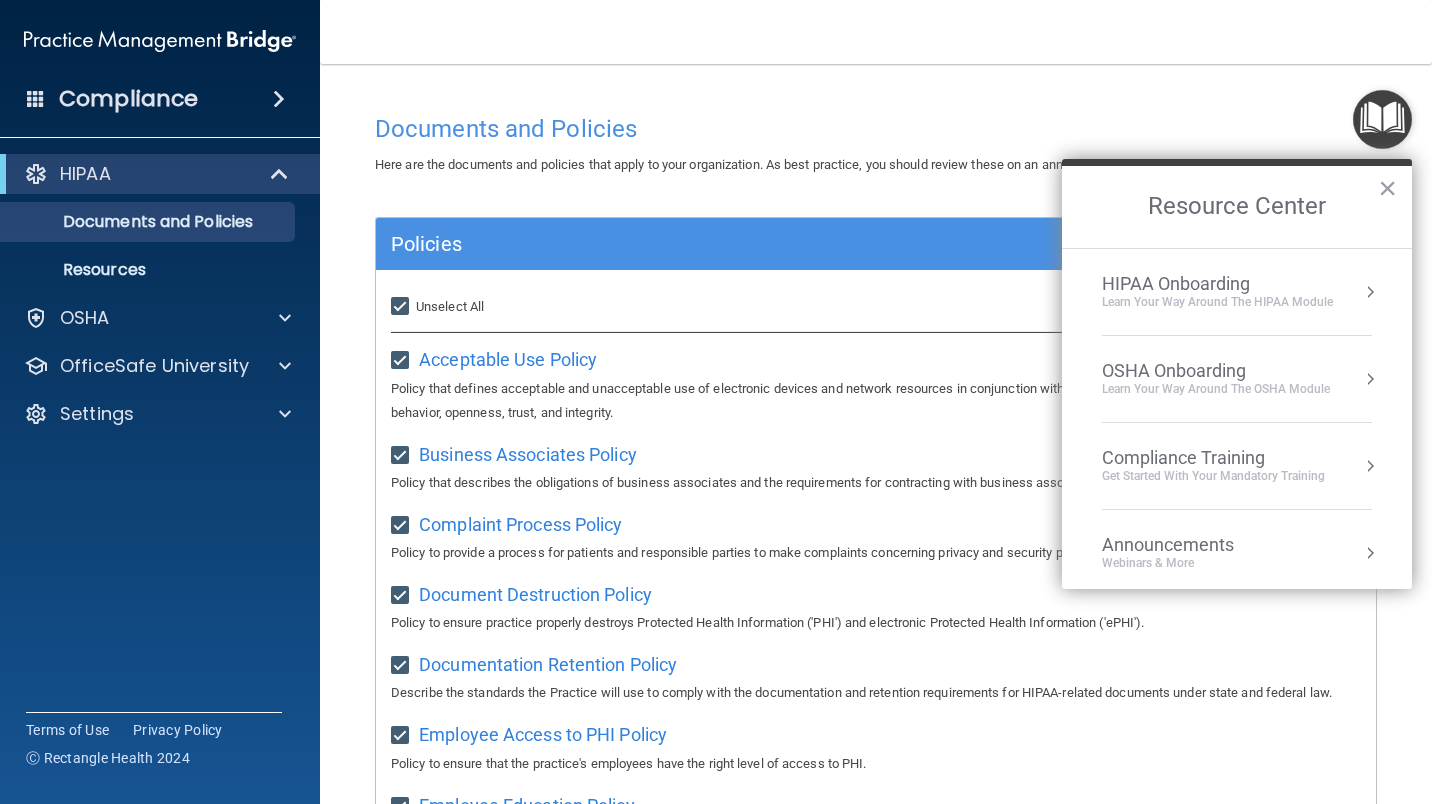 click on "Learn Your Way around the HIPAA module" at bounding box center (1217, 302) 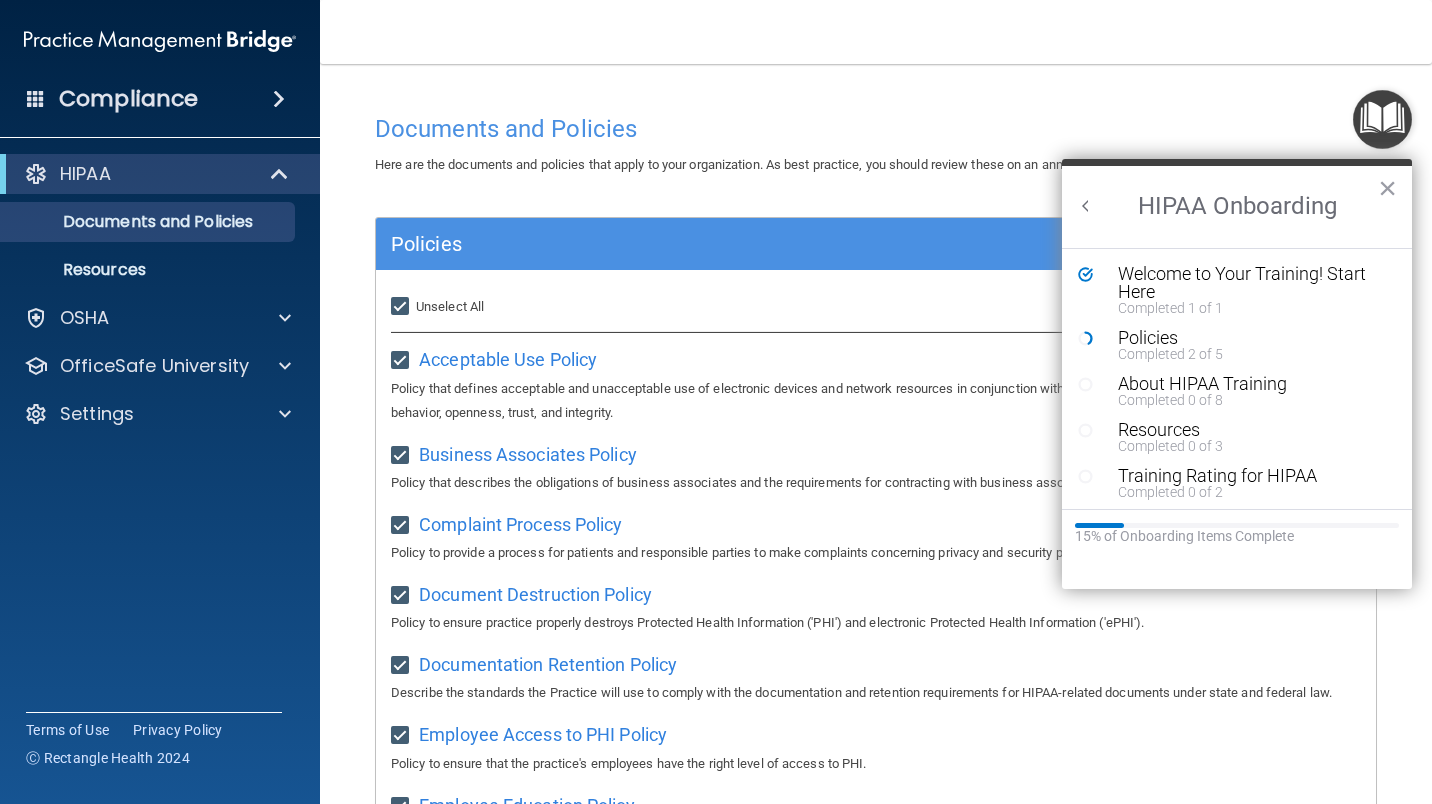 scroll, scrollTop: 0, scrollLeft: 0, axis: both 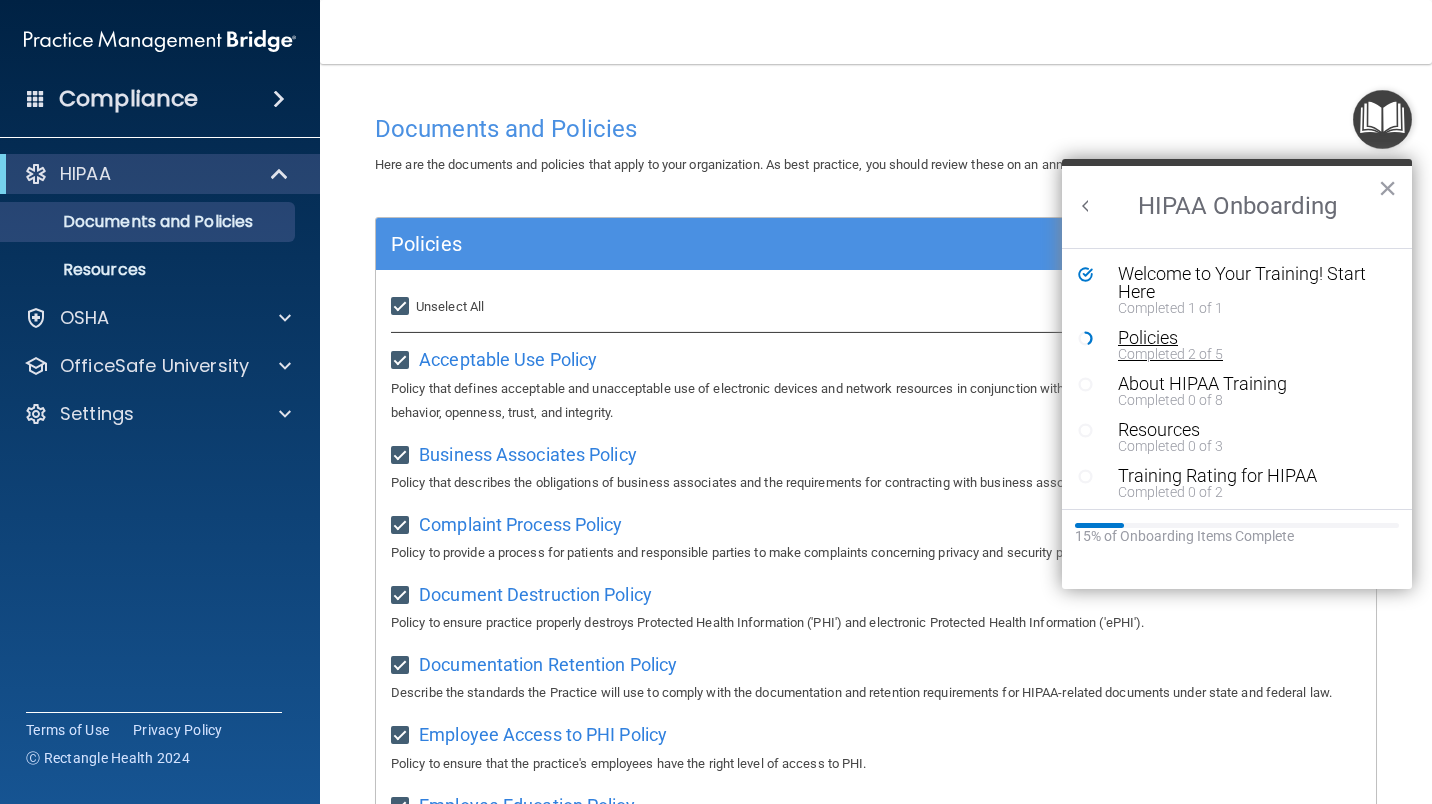 click on "Policies" at bounding box center (1244, 338) 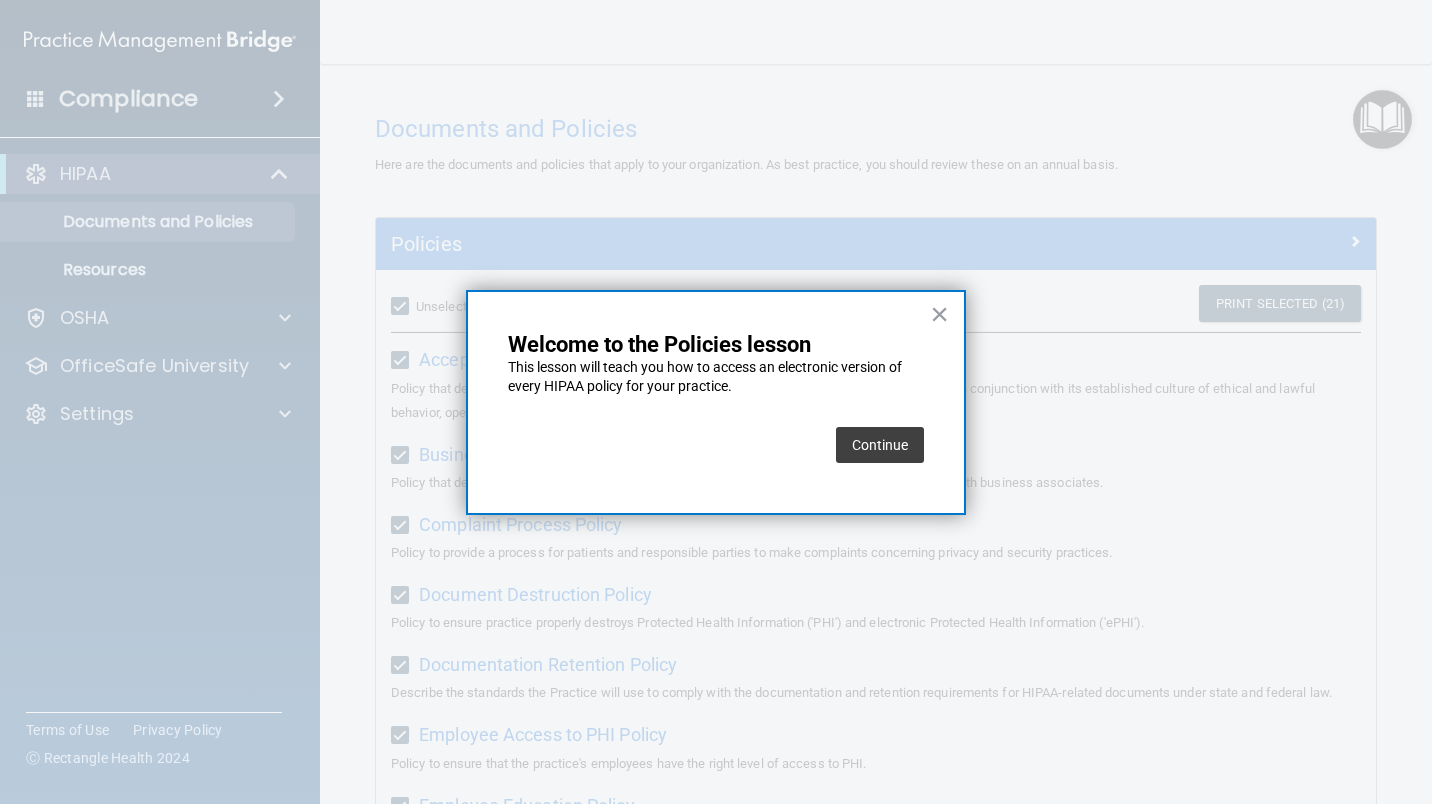 click on "Continue" at bounding box center (880, 445) 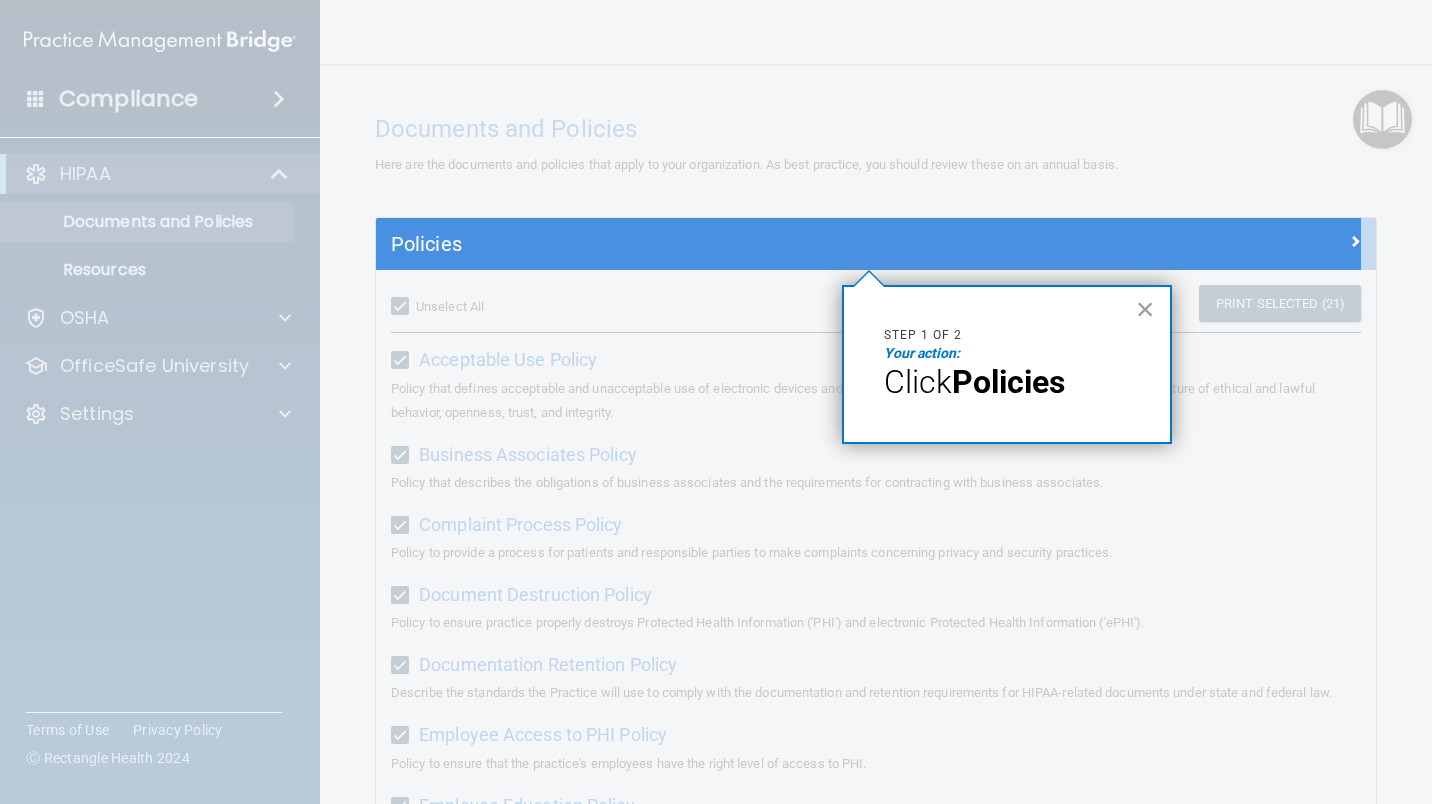 click on "× Step 1 of 2 Your action: Click  Policies" at bounding box center (1007, 364) 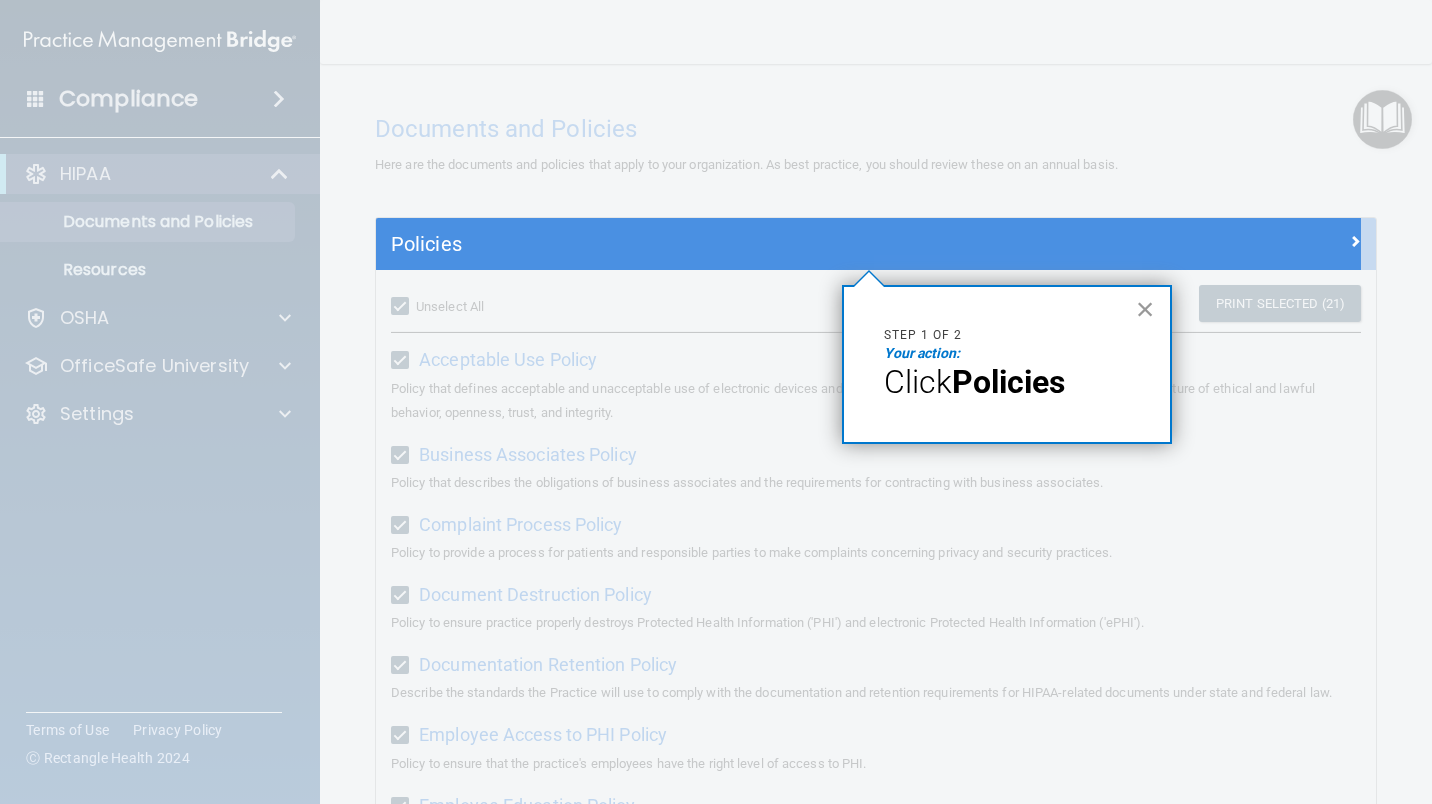 click on "×" at bounding box center [1145, 309] 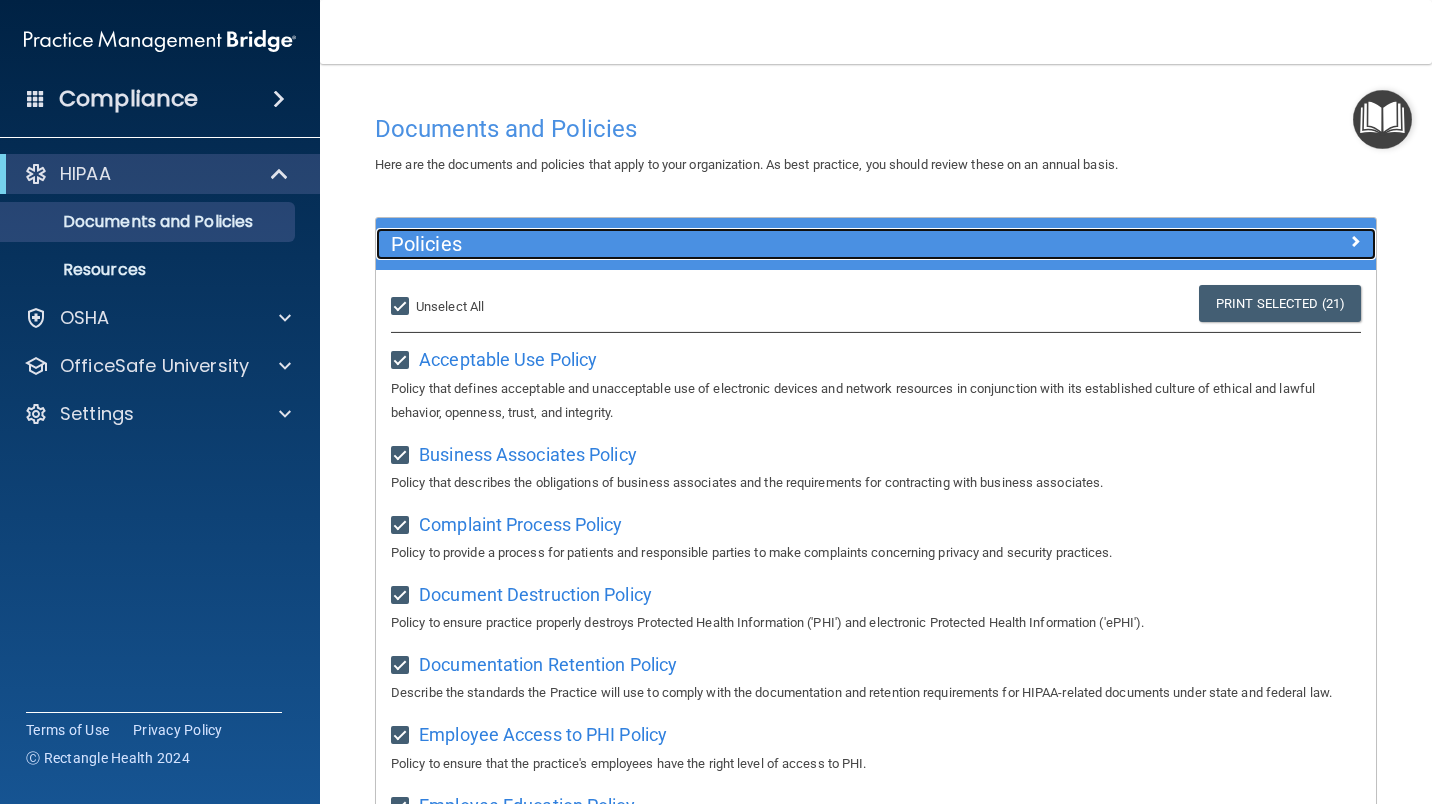 click on "Policies" at bounding box center (751, 244) 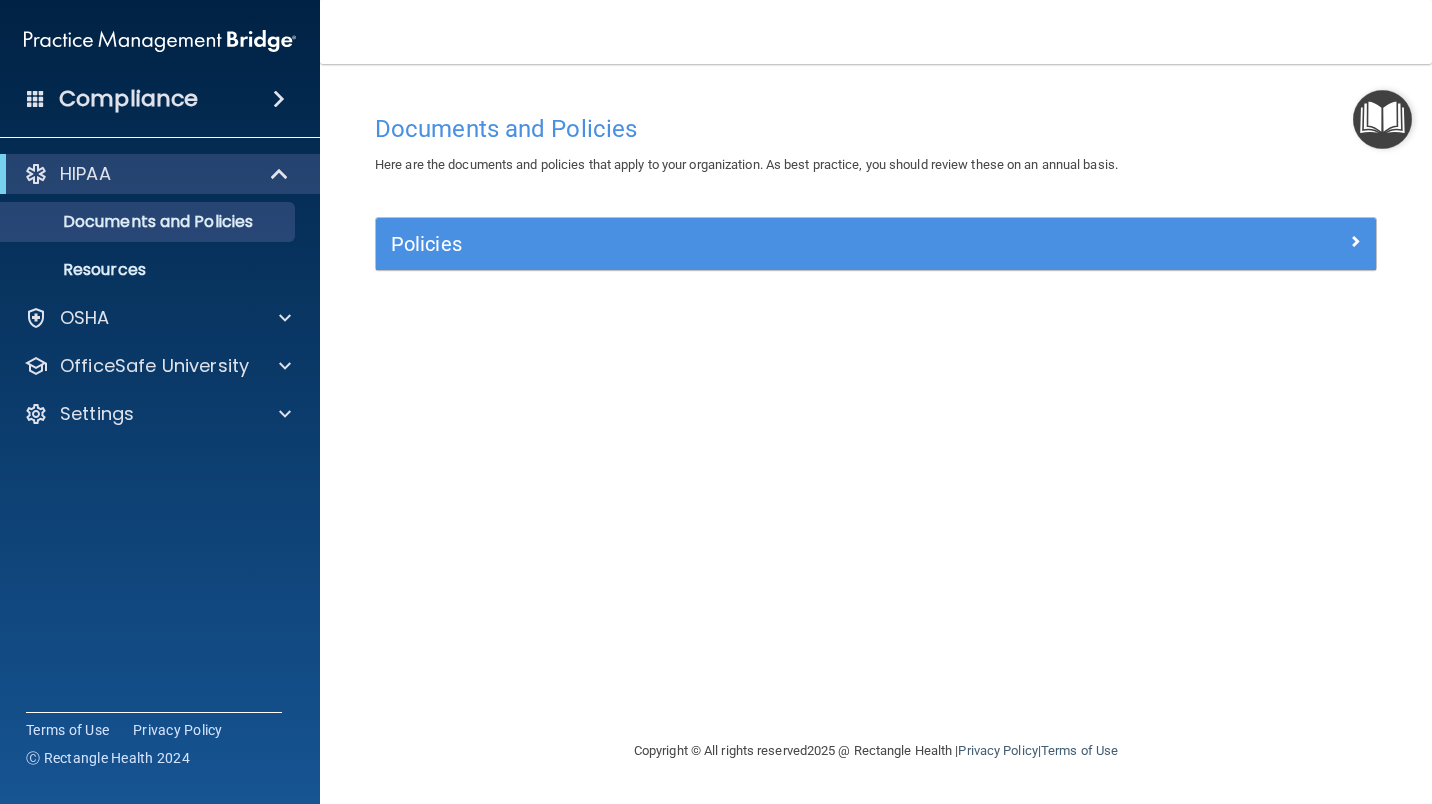 click on "Policies" at bounding box center [876, 244] 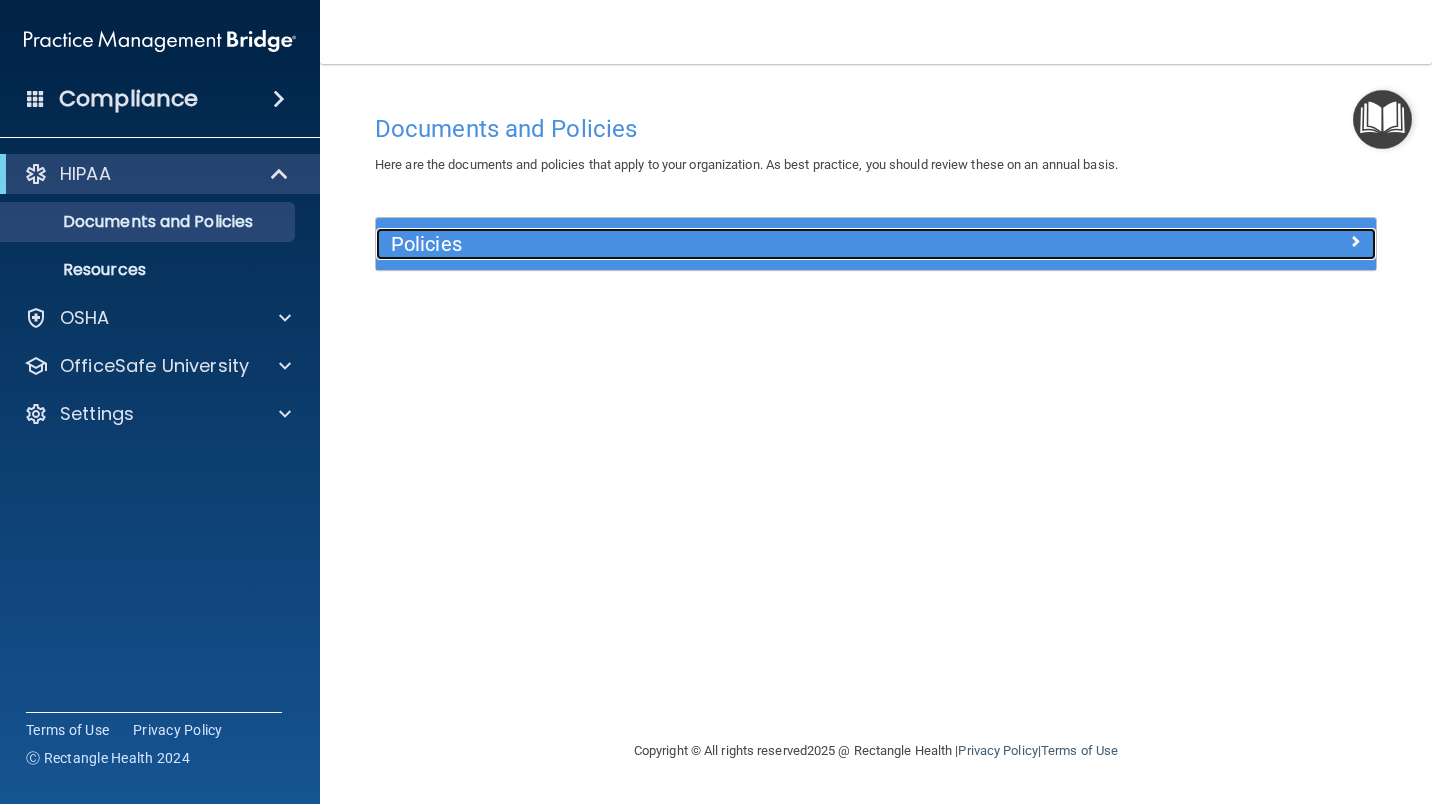 click on "Policies" at bounding box center [876, 244] 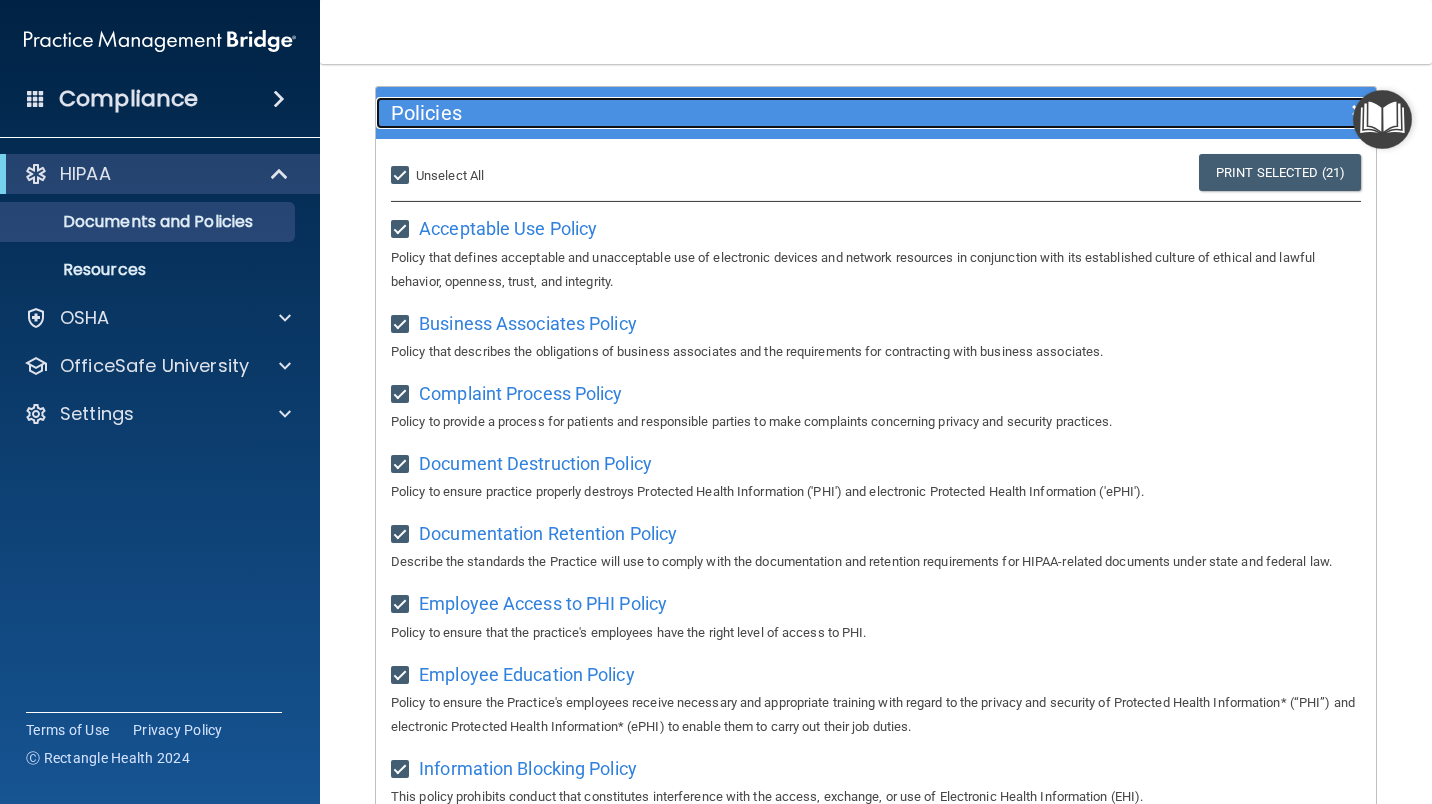 scroll, scrollTop: 130, scrollLeft: 0, axis: vertical 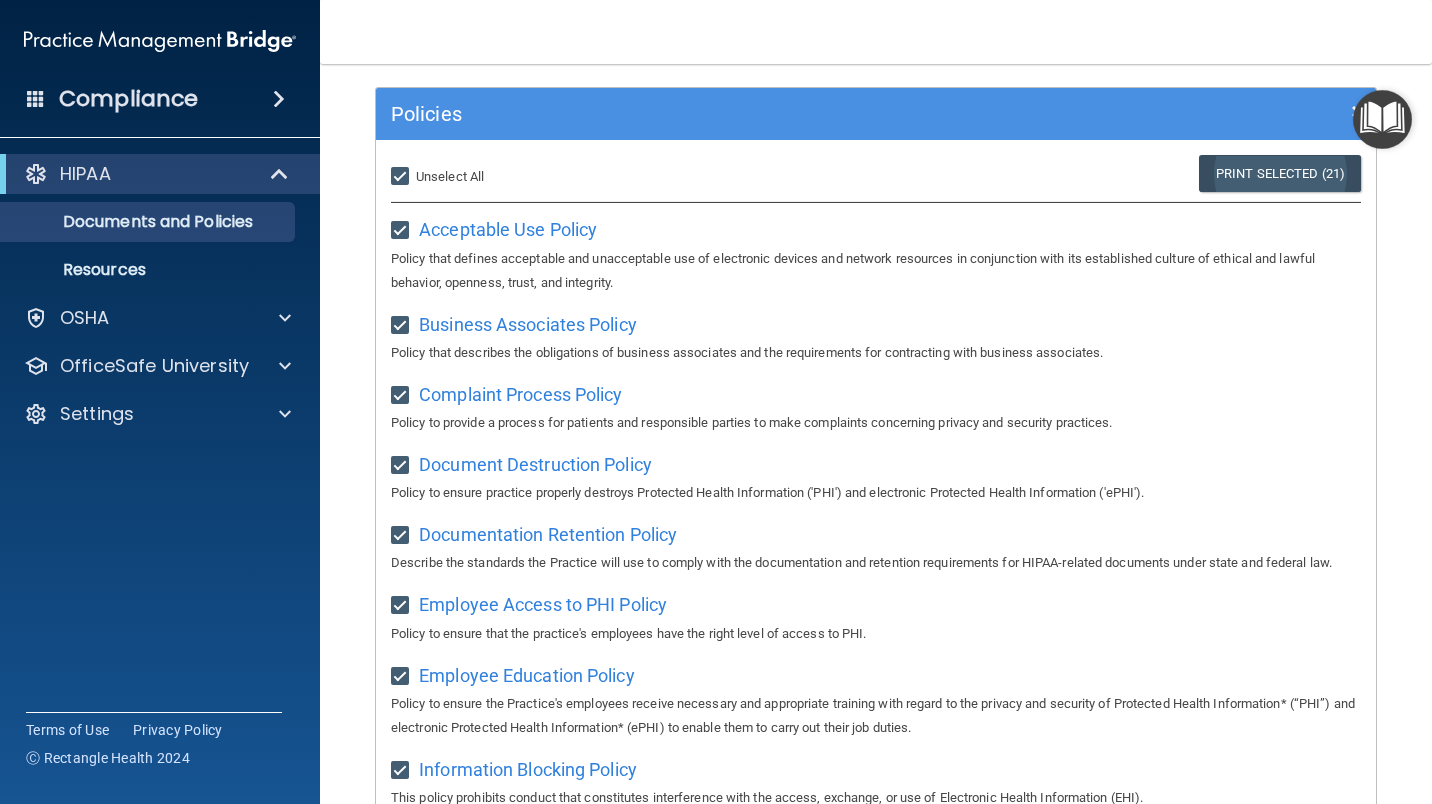 click on "Print Selected (21)" at bounding box center (1280, 173) 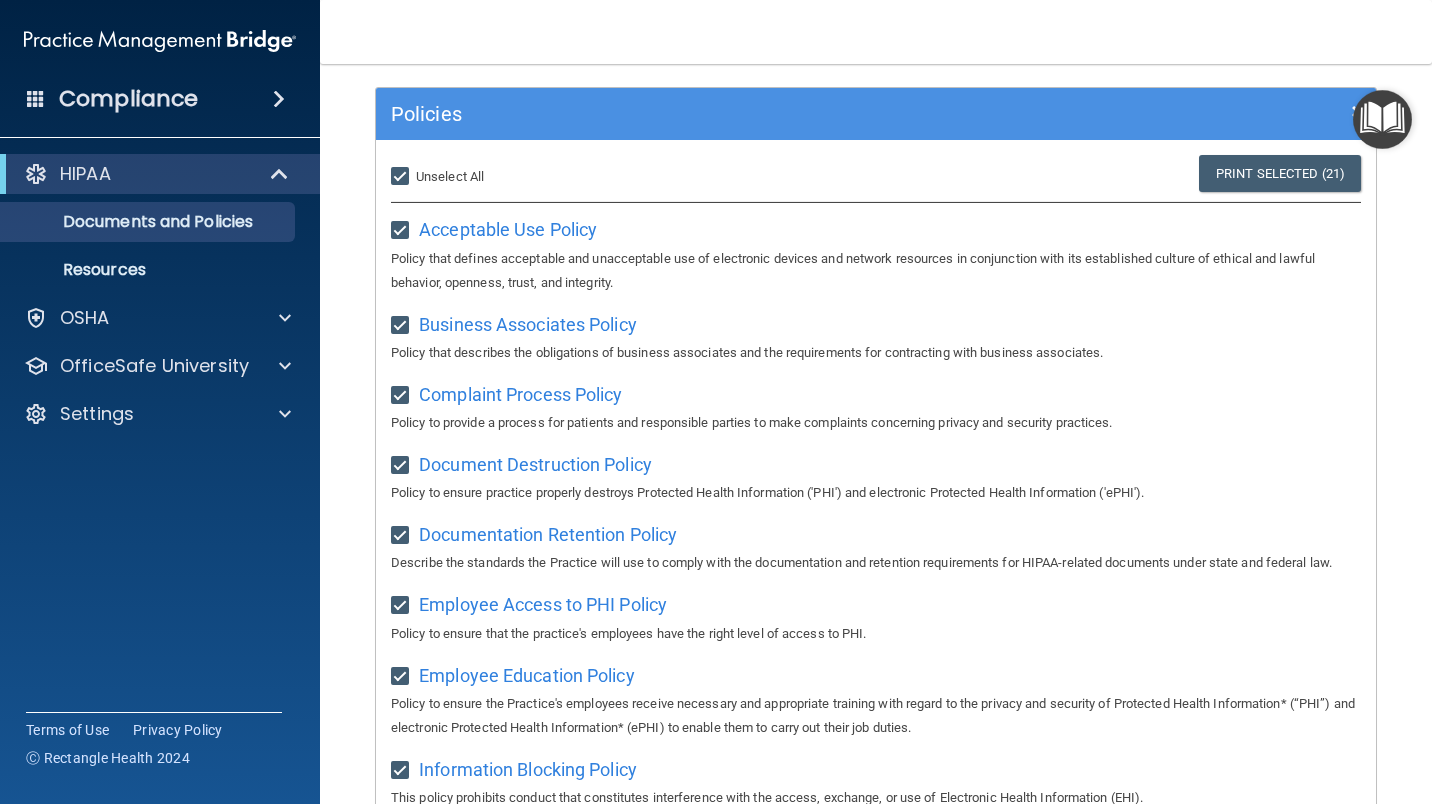 click at bounding box center (1382, 119) 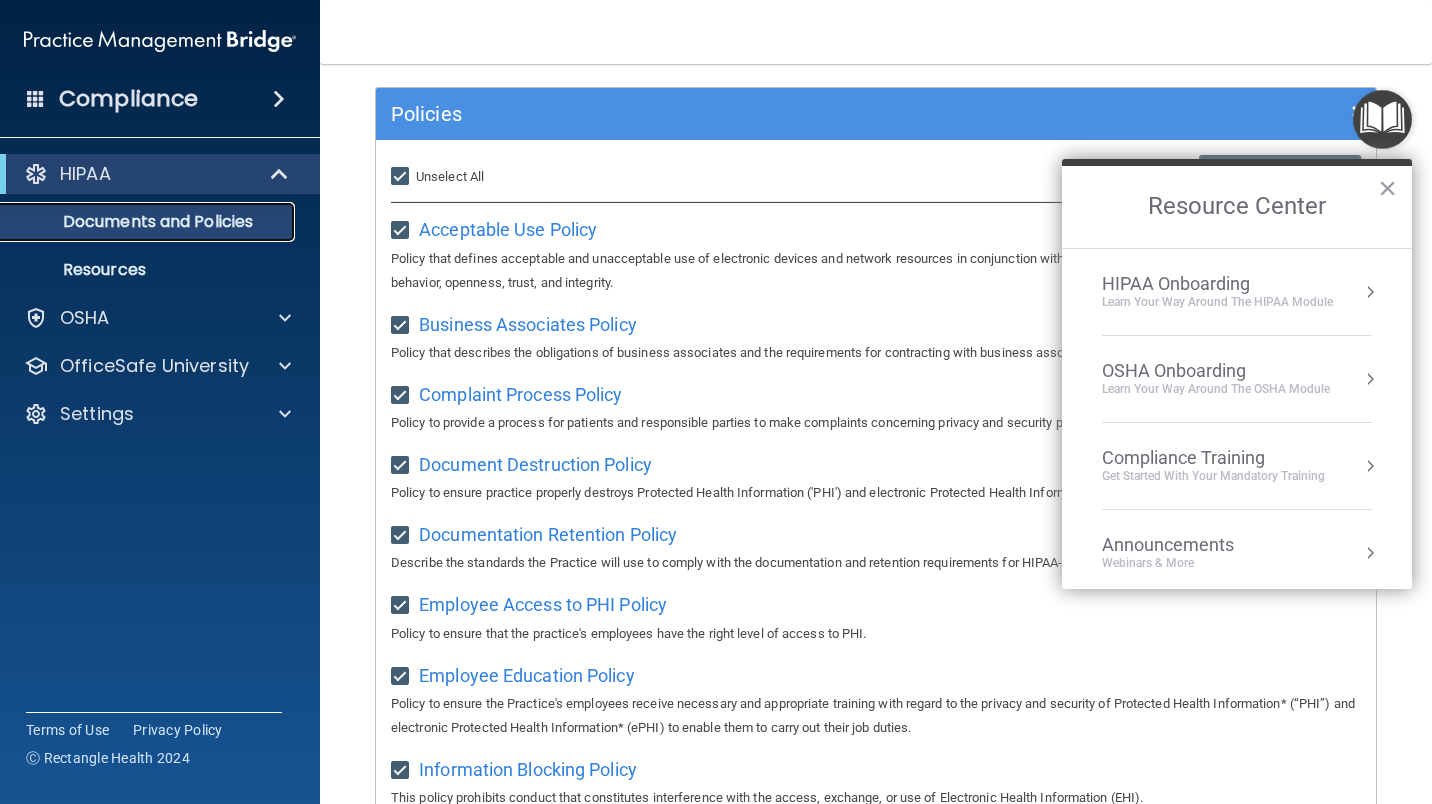 click on "Documents and Policies" at bounding box center [137, 222] 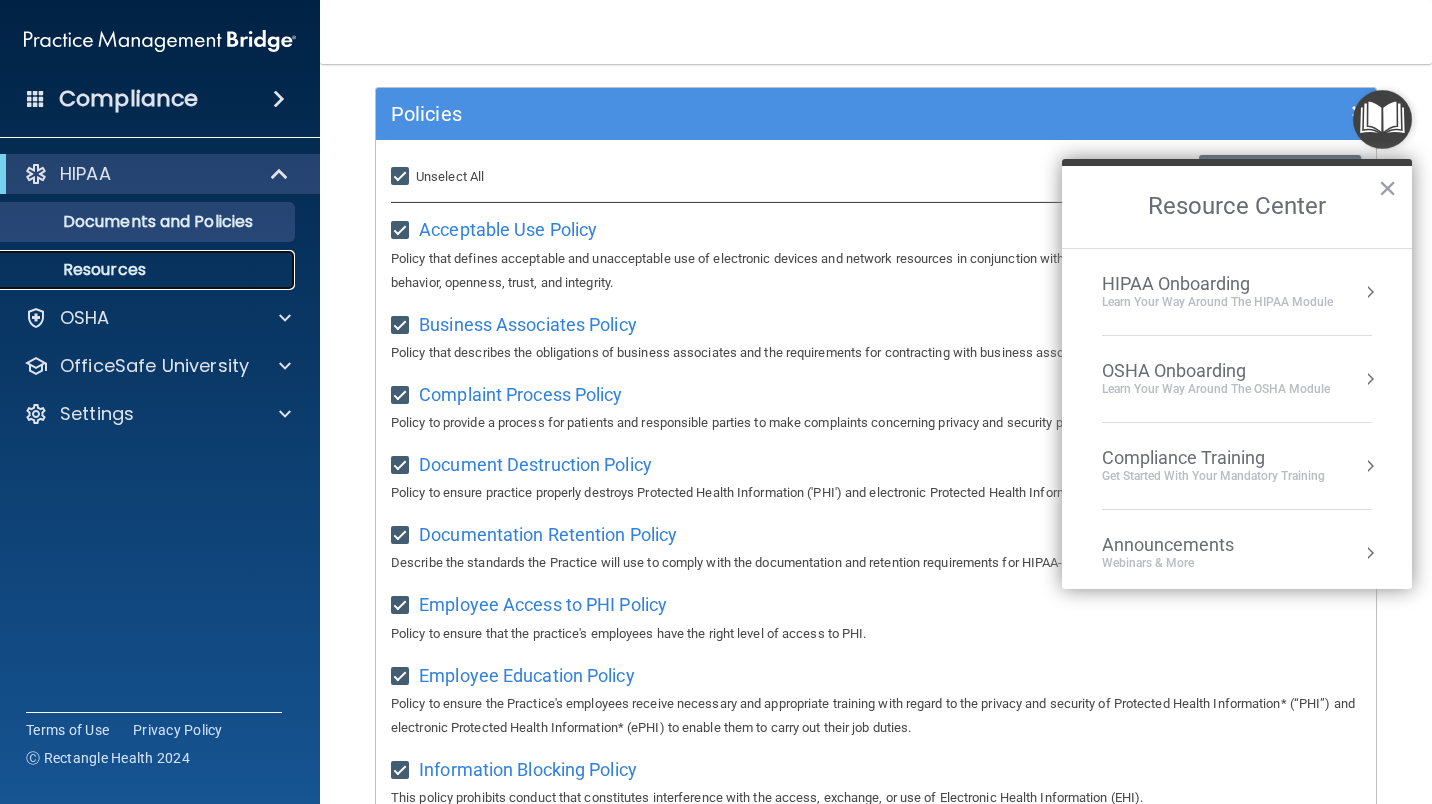 click on "Resources" at bounding box center [137, 270] 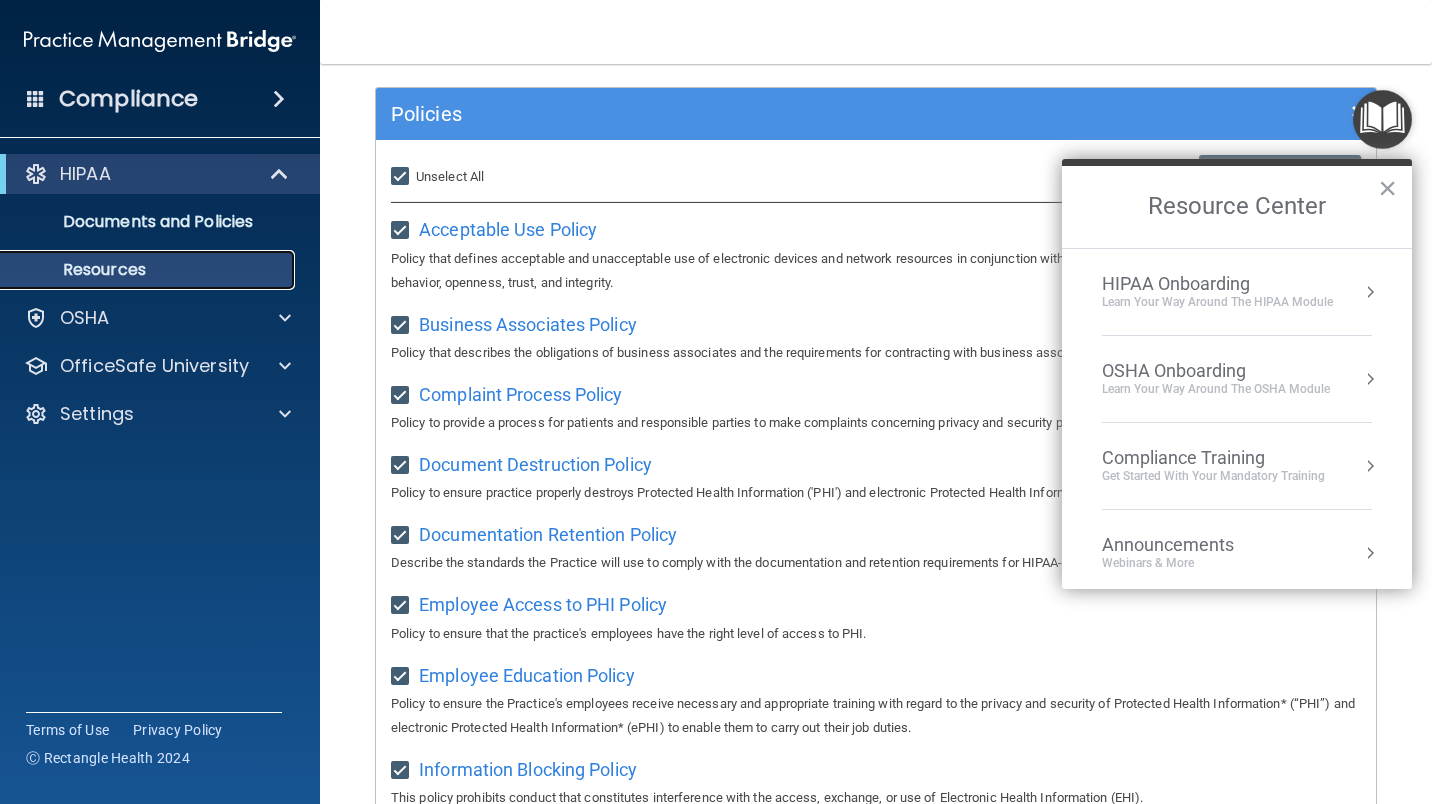 scroll, scrollTop: 0, scrollLeft: 0, axis: both 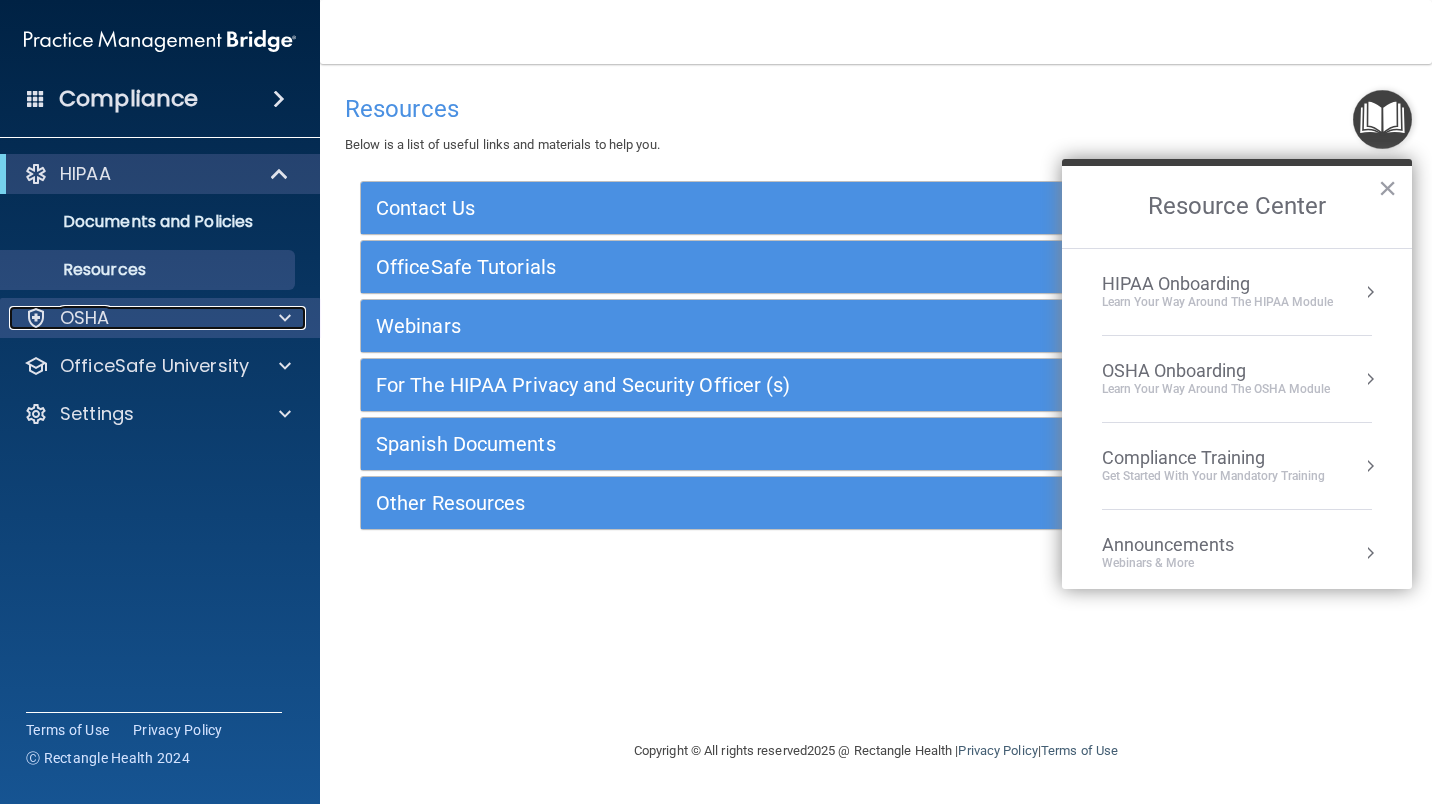 click on "OSHA" at bounding box center [133, 318] 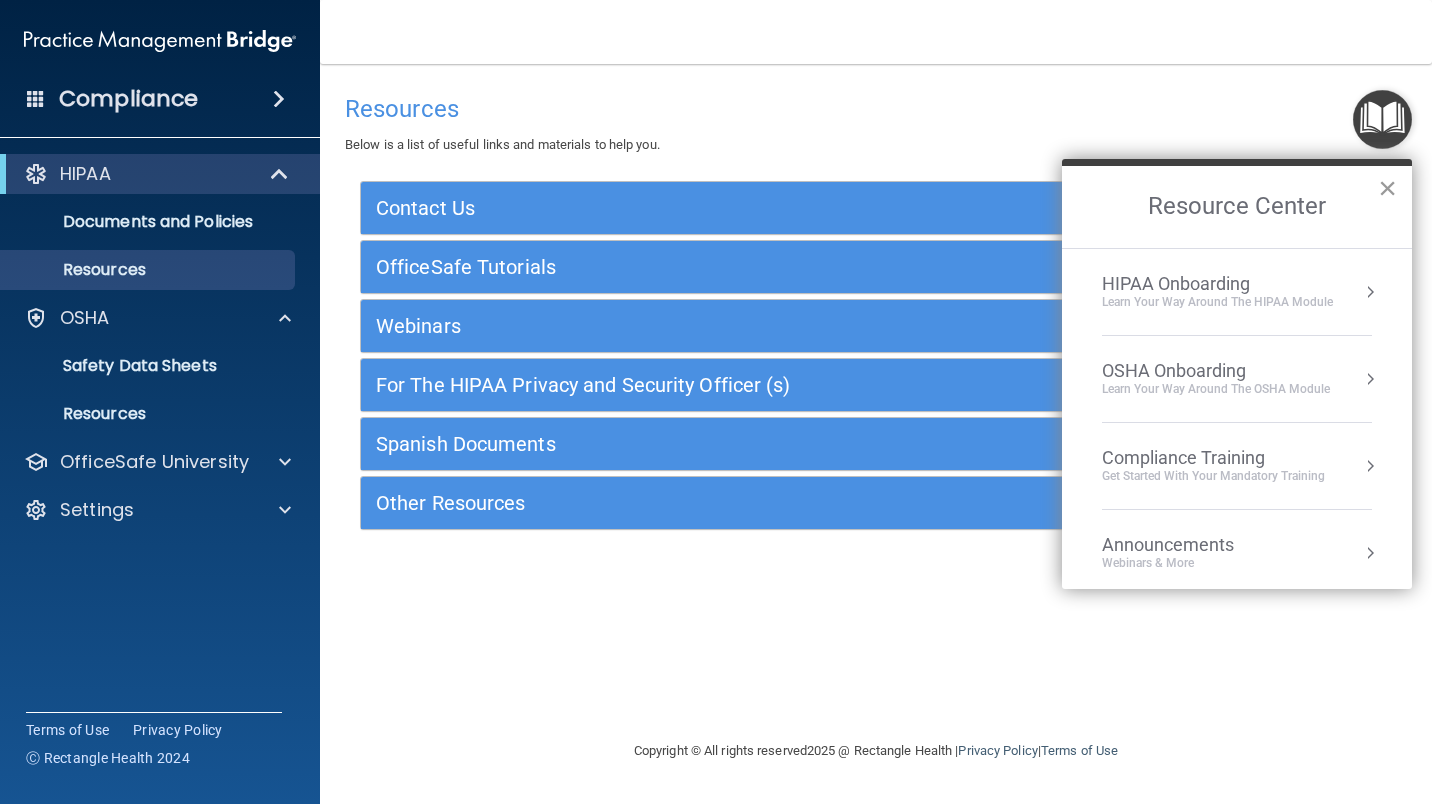 click on "×" at bounding box center (1387, 188) 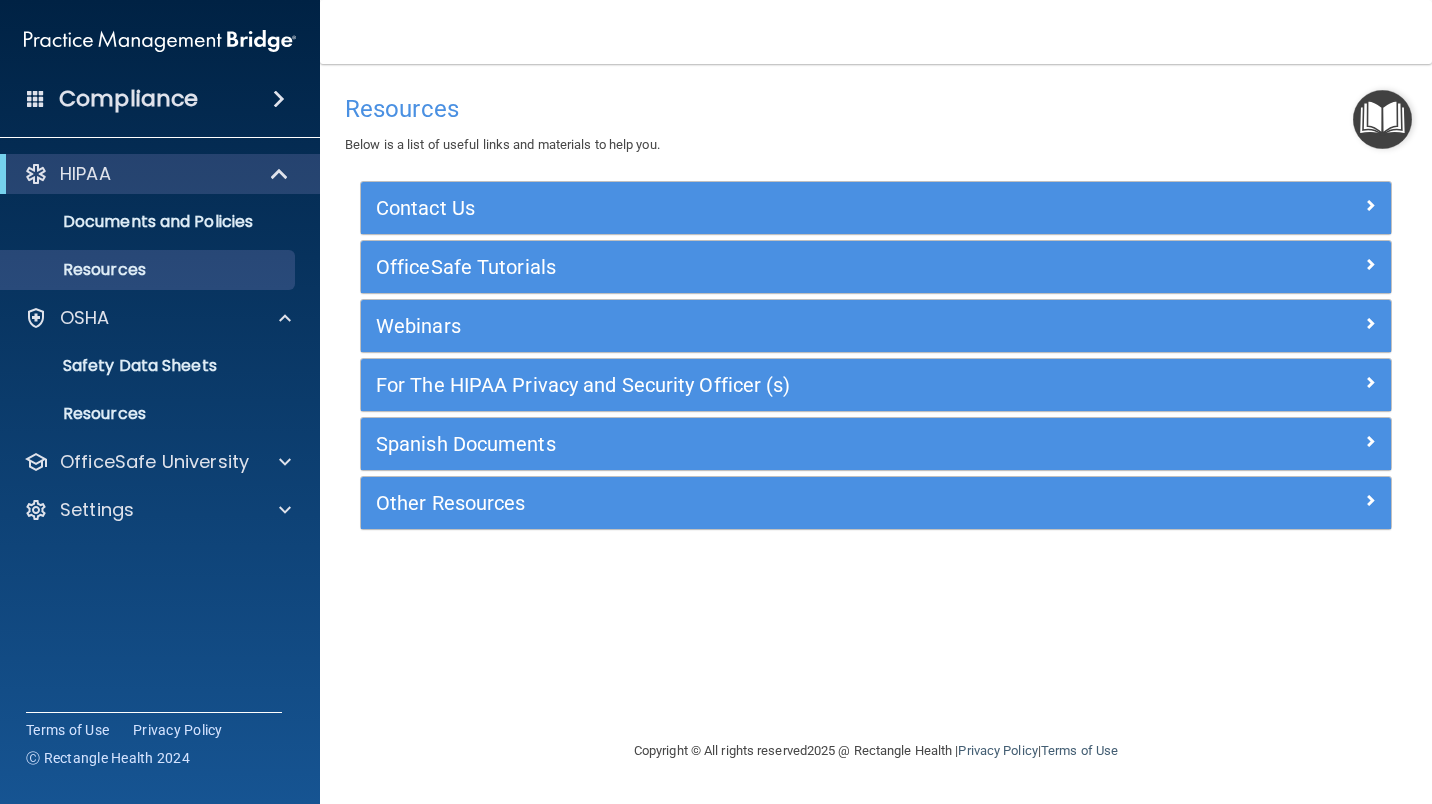 click at bounding box center (1382, 119) 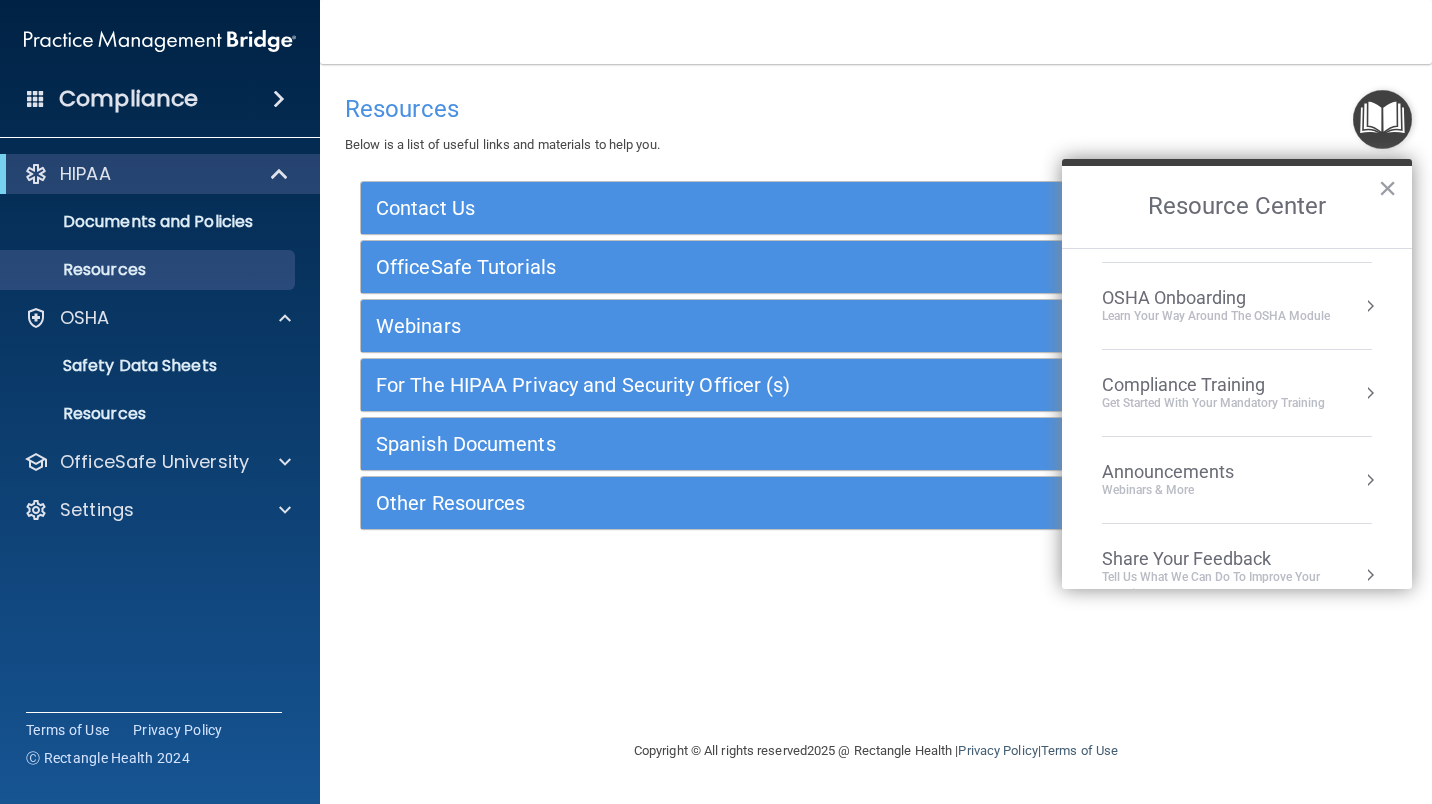 scroll, scrollTop: 106, scrollLeft: 0, axis: vertical 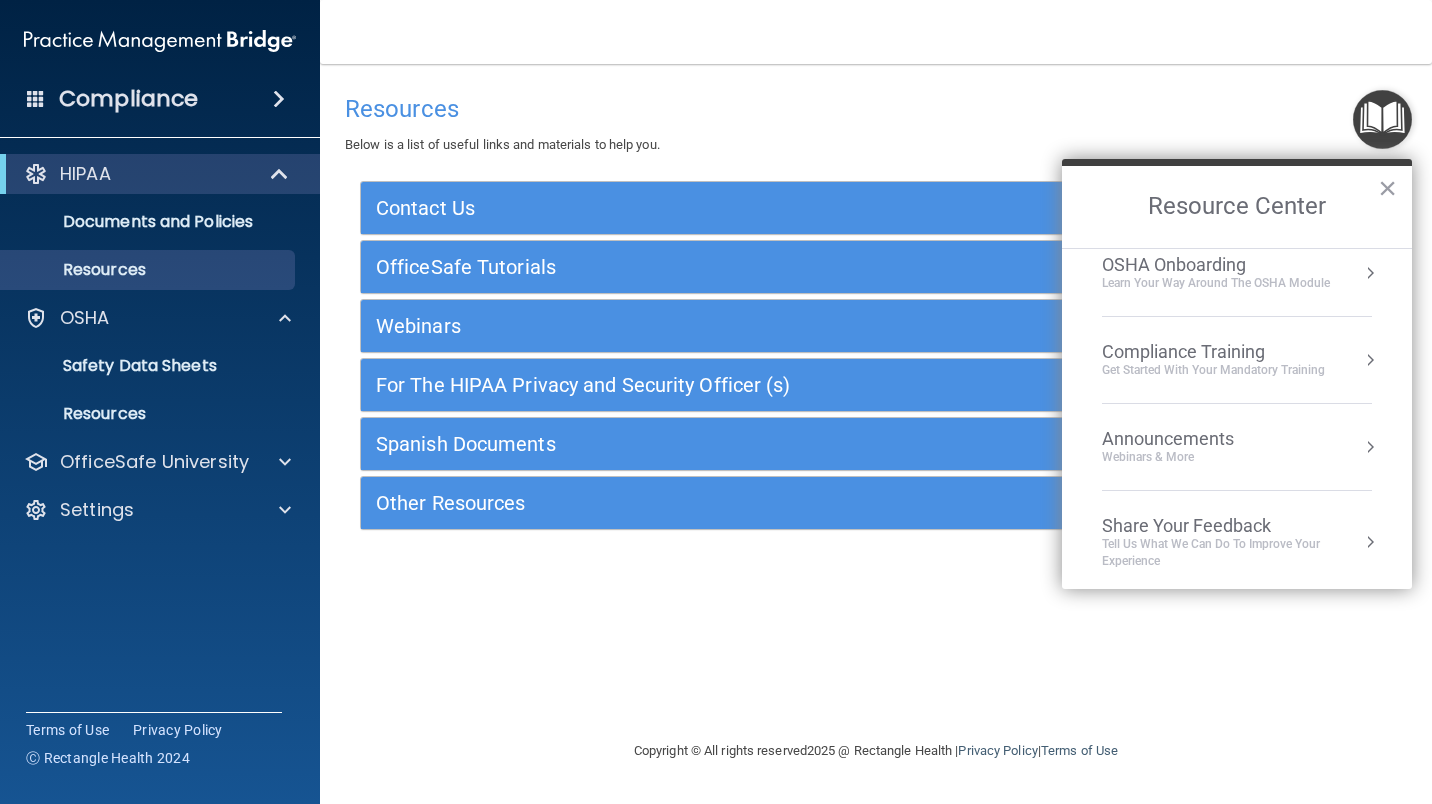 click on "Announcements" at bounding box center (1188, 439) 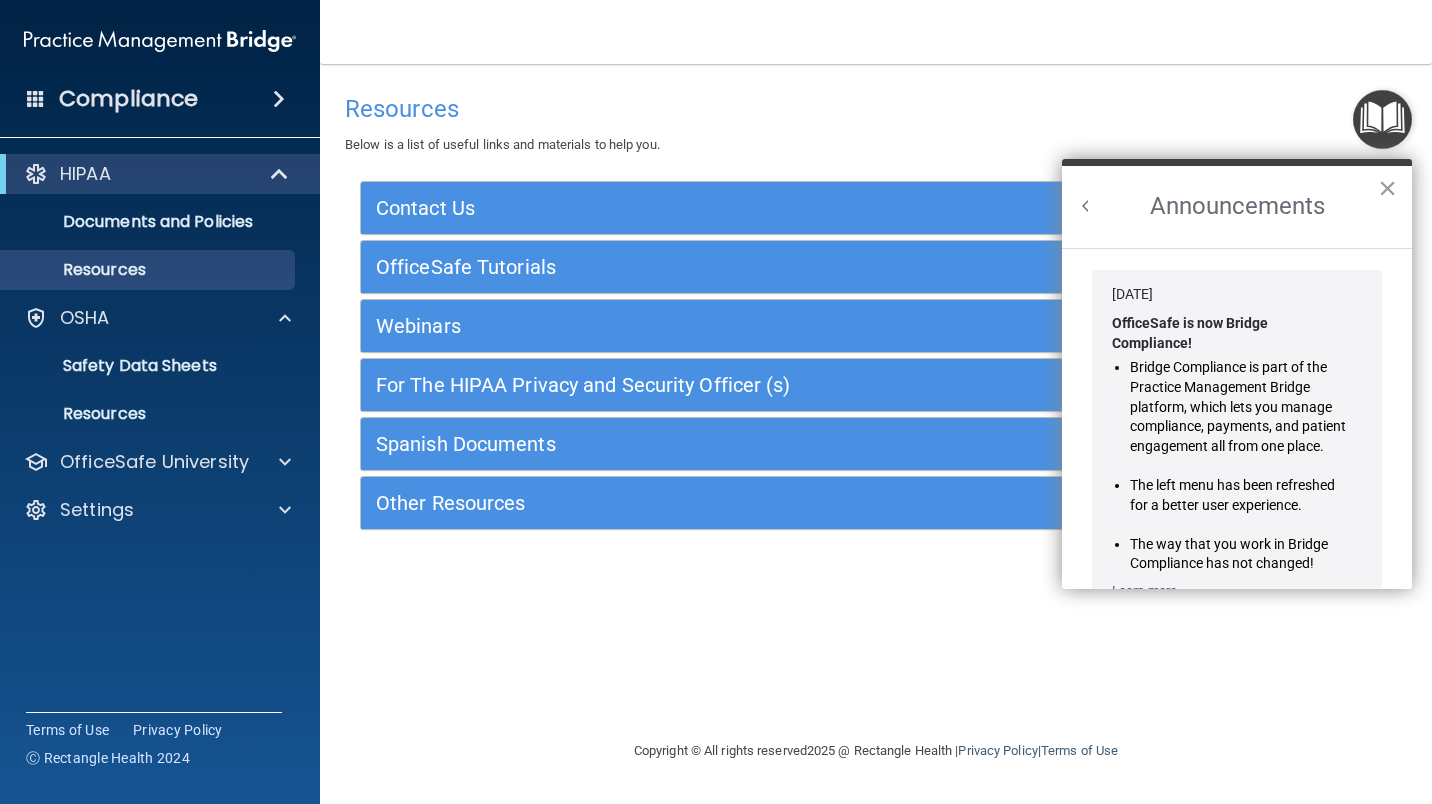 scroll, scrollTop: 0, scrollLeft: 0, axis: both 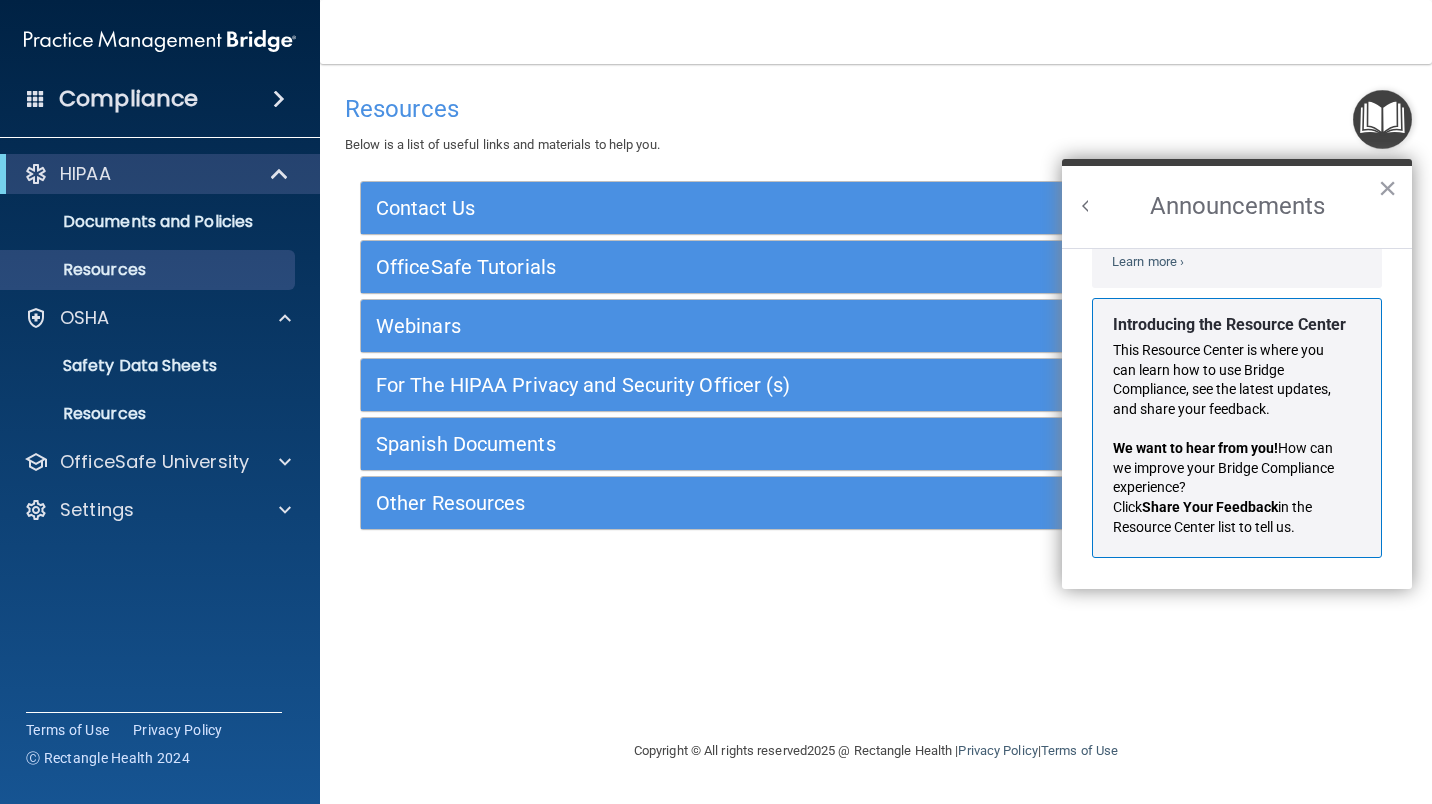 click at bounding box center (1086, 206) 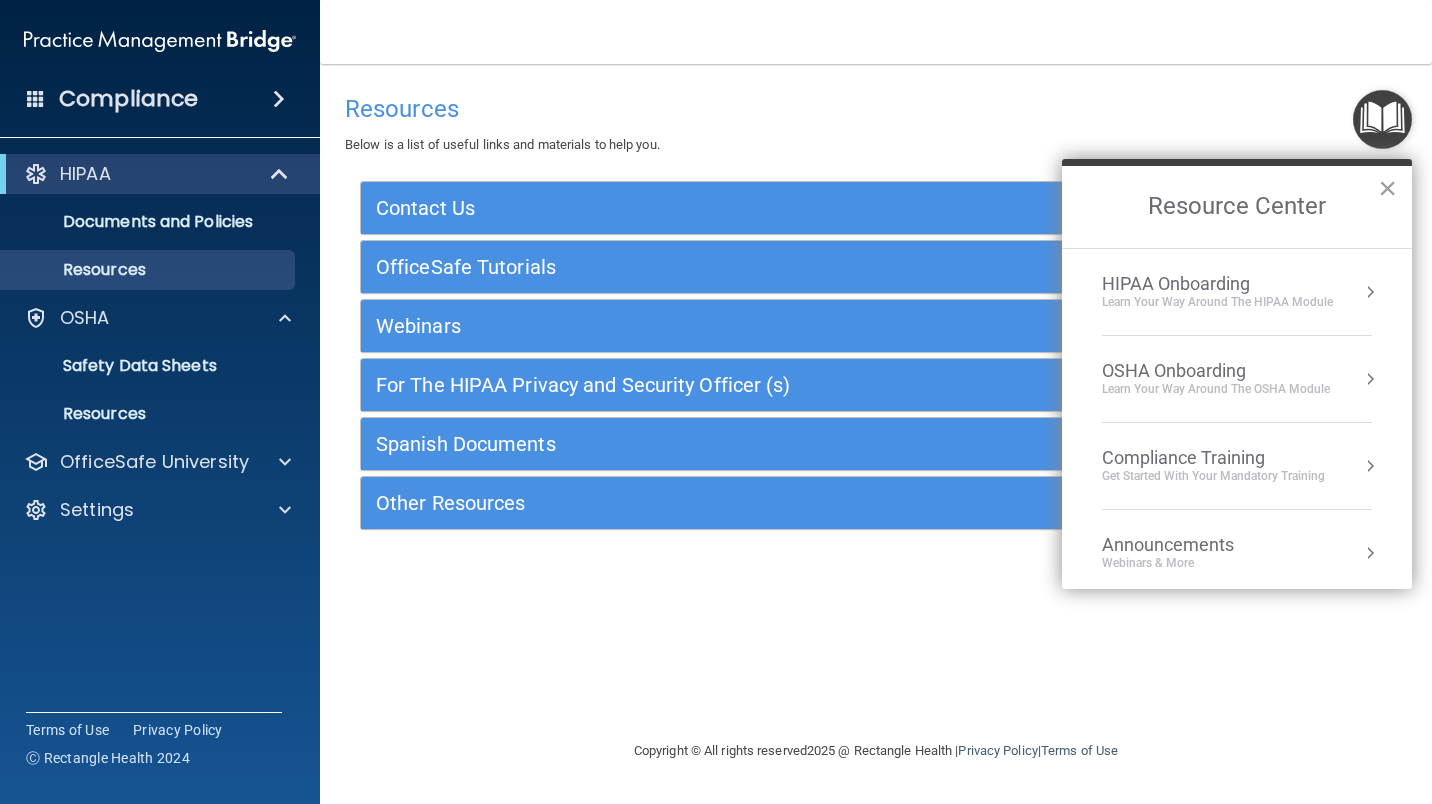 scroll, scrollTop: 326, scrollLeft: 0, axis: vertical 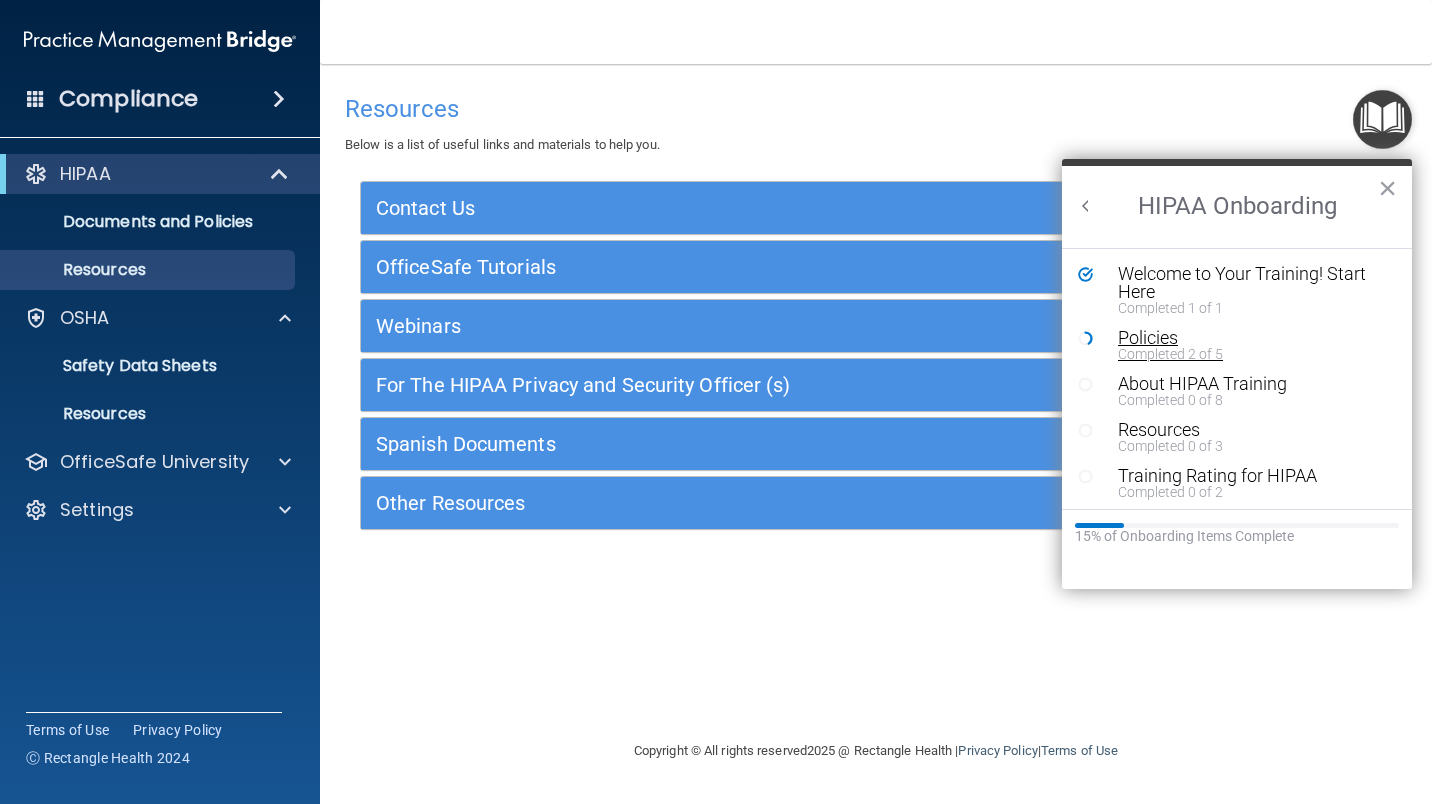 click on "Policies Completed 2 of 5" at bounding box center [1239, 345] 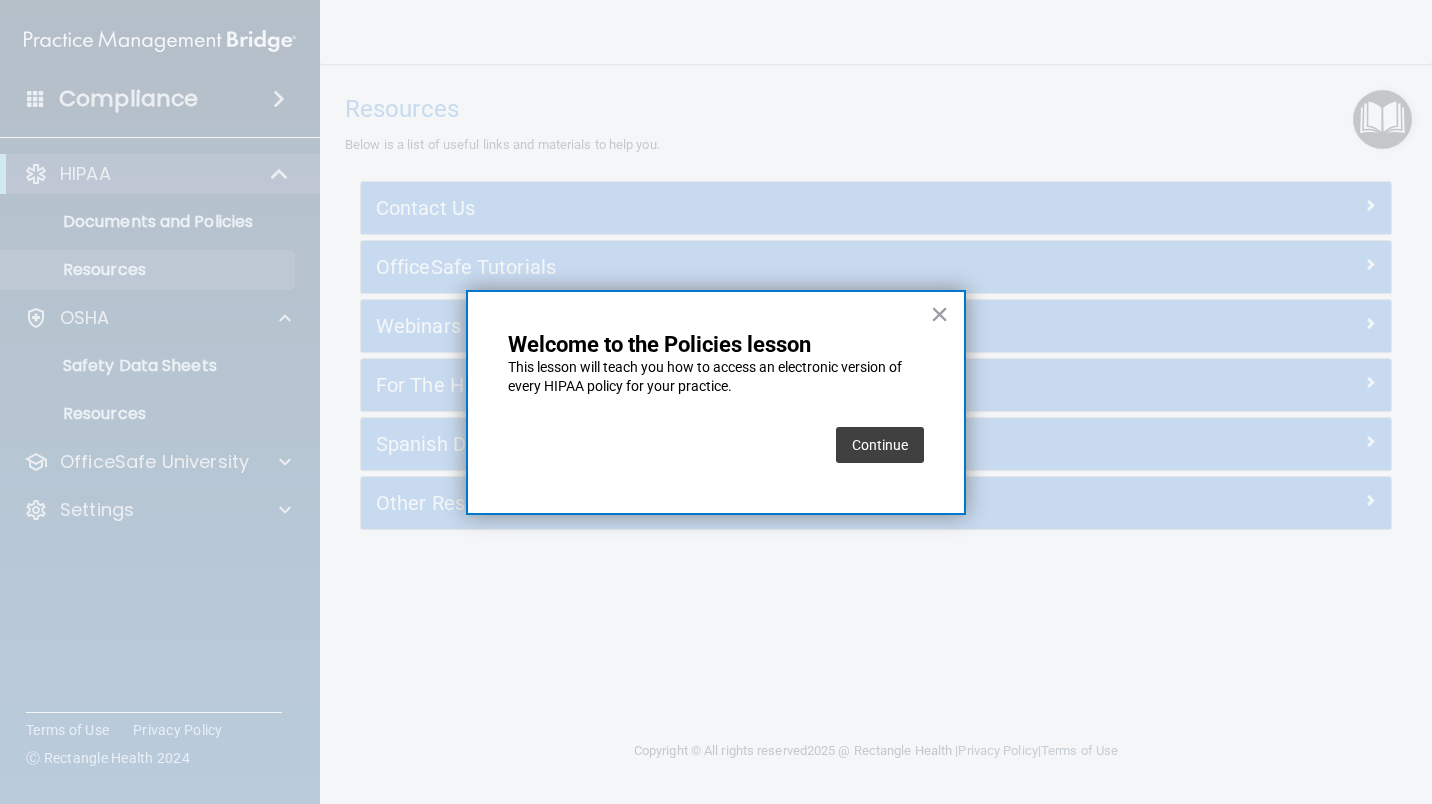click on "Continue" at bounding box center [880, 445] 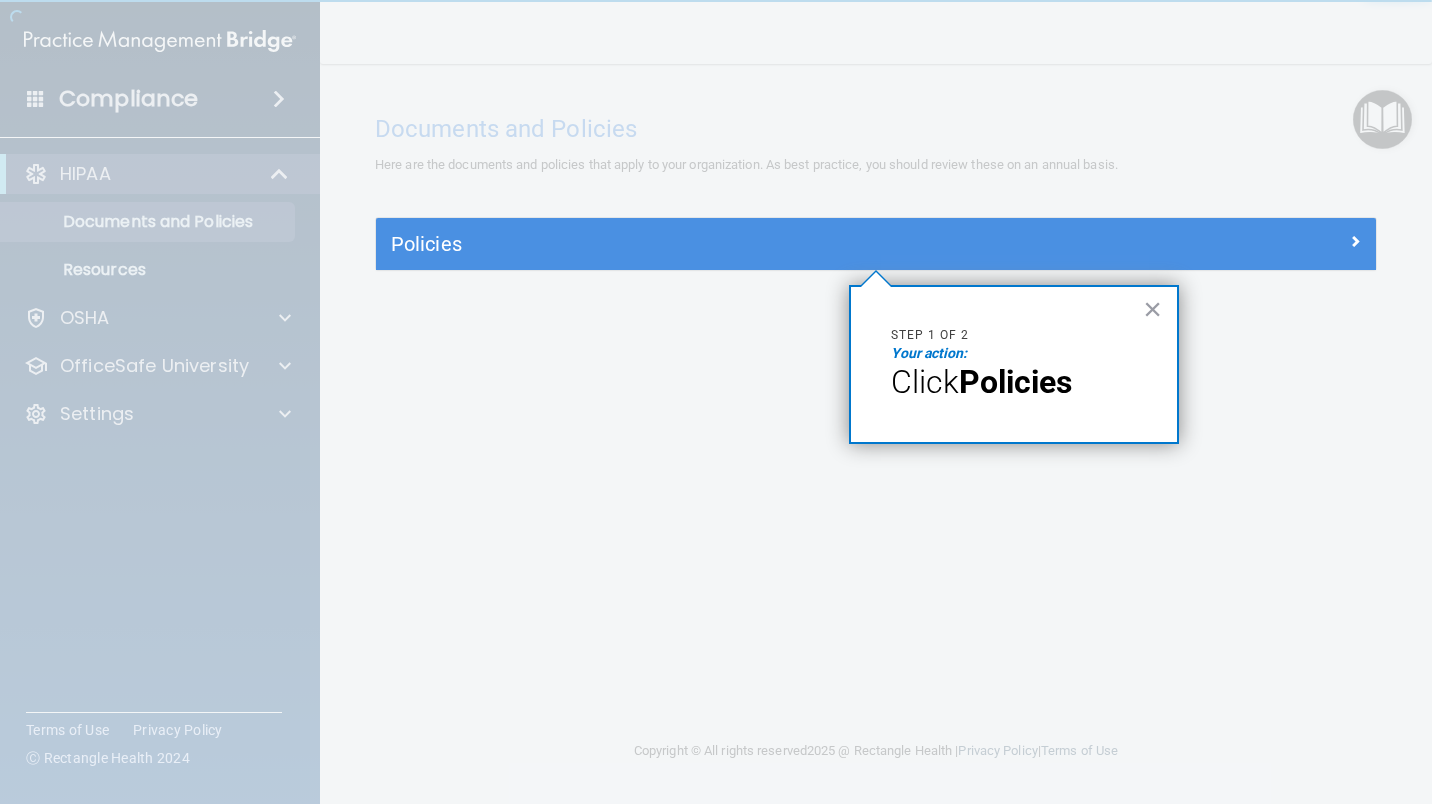 click on "Your action:" at bounding box center [1014, 354] 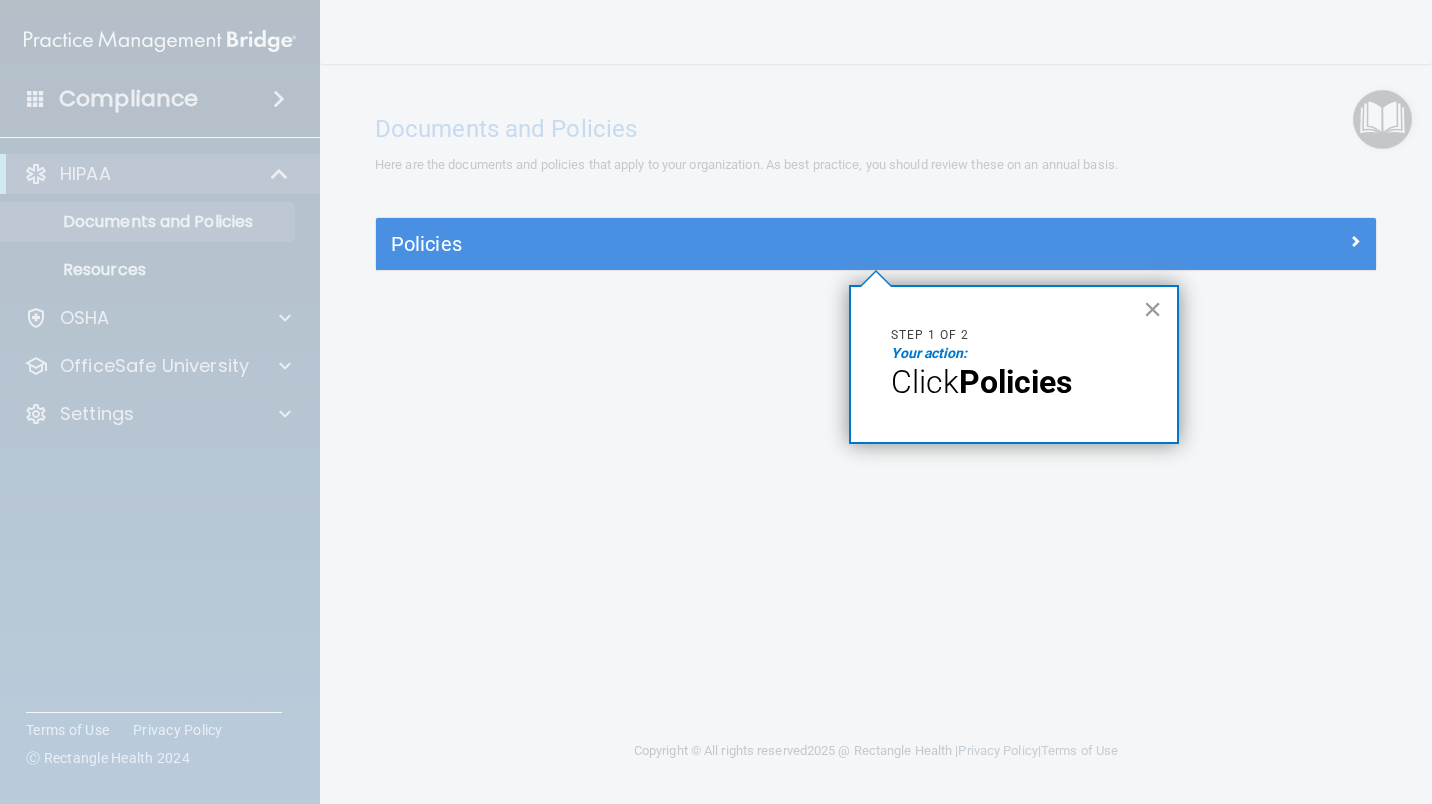 click on "×" at bounding box center [1152, 309] 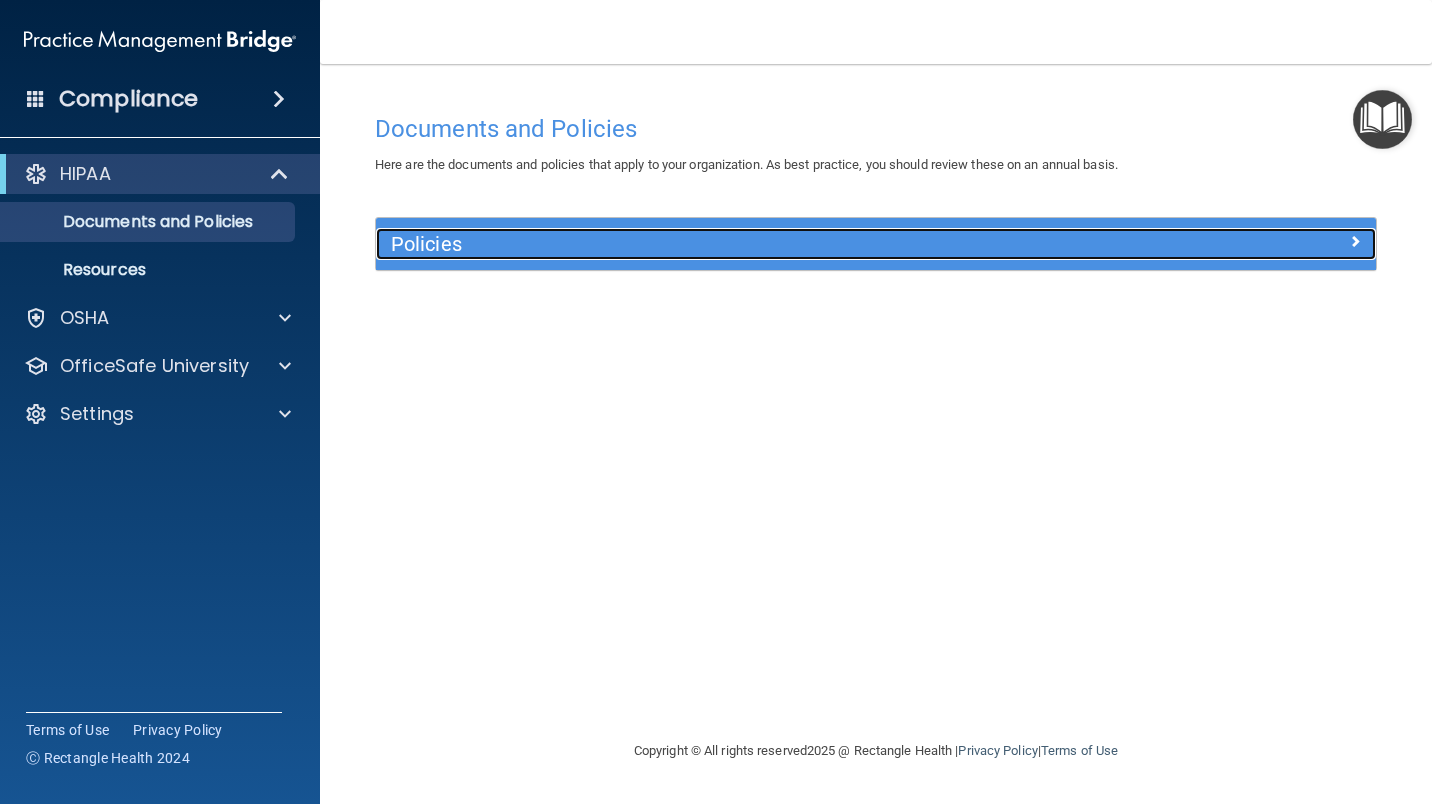 click on "Policies" at bounding box center [751, 244] 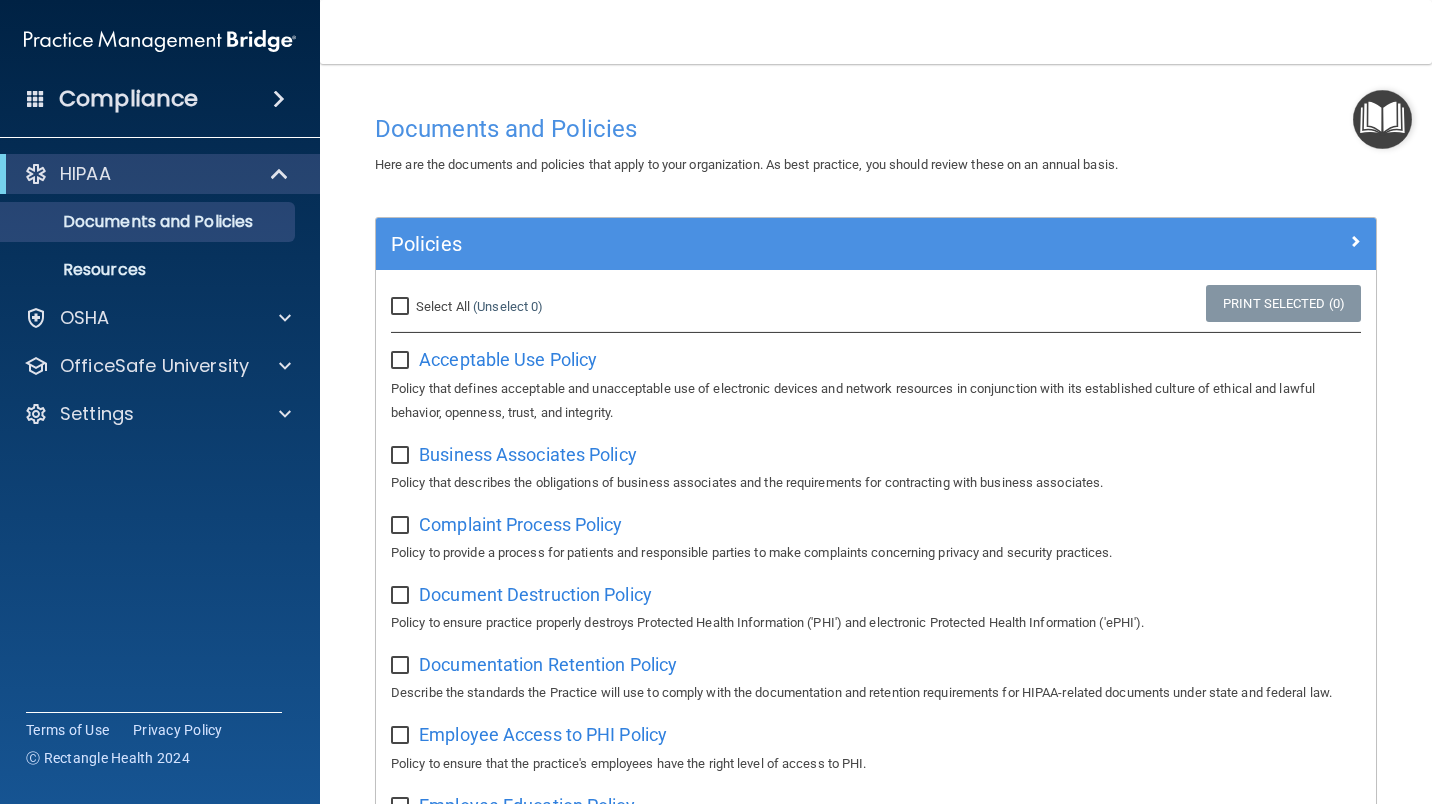 click on "Select All   (Unselect 0)    Unselect All            Print Selected (0)                       Acceptable Use Policy                         Policy that defines acceptable and unacceptable use of electronic devices and network resources in conjunction with its established culture of ethical and lawful behavior, openness, trust, and integrity.                     Business Associates Policy                         Policy that describes the obligations of business associates and the requirements for contracting with business associates.                     Complaint Process Policy                         Policy to provide a process for patients and responsible parties to make complaints concerning privacy and security practices.                     Document Destruction Policy                         Policy to ensure practice properly destroys Protected Health Information ('PHI') and electronic Protected Health Information ('ePHI').                     Documentation Retention Policy" at bounding box center (876, 1099) 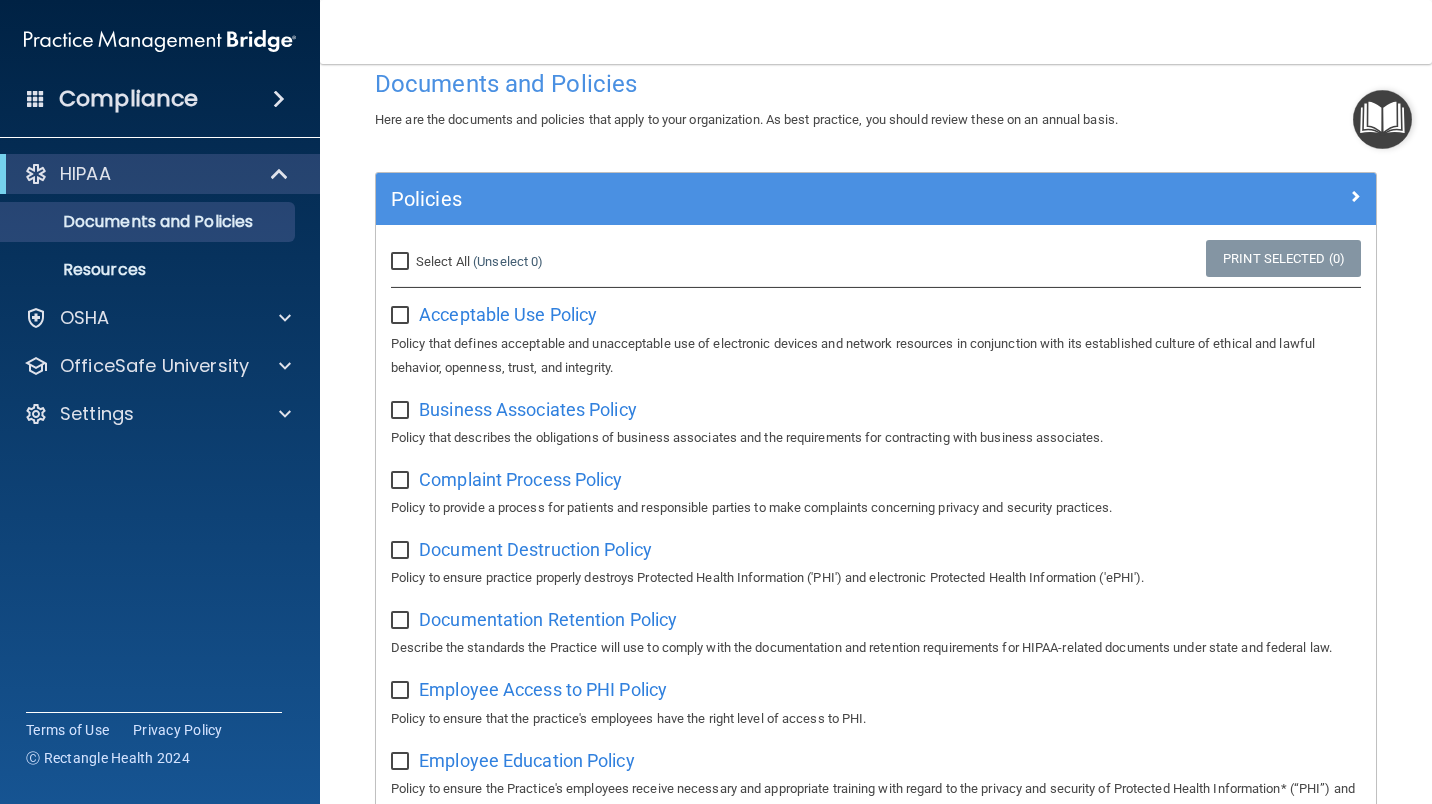 scroll, scrollTop: 44, scrollLeft: 0, axis: vertical 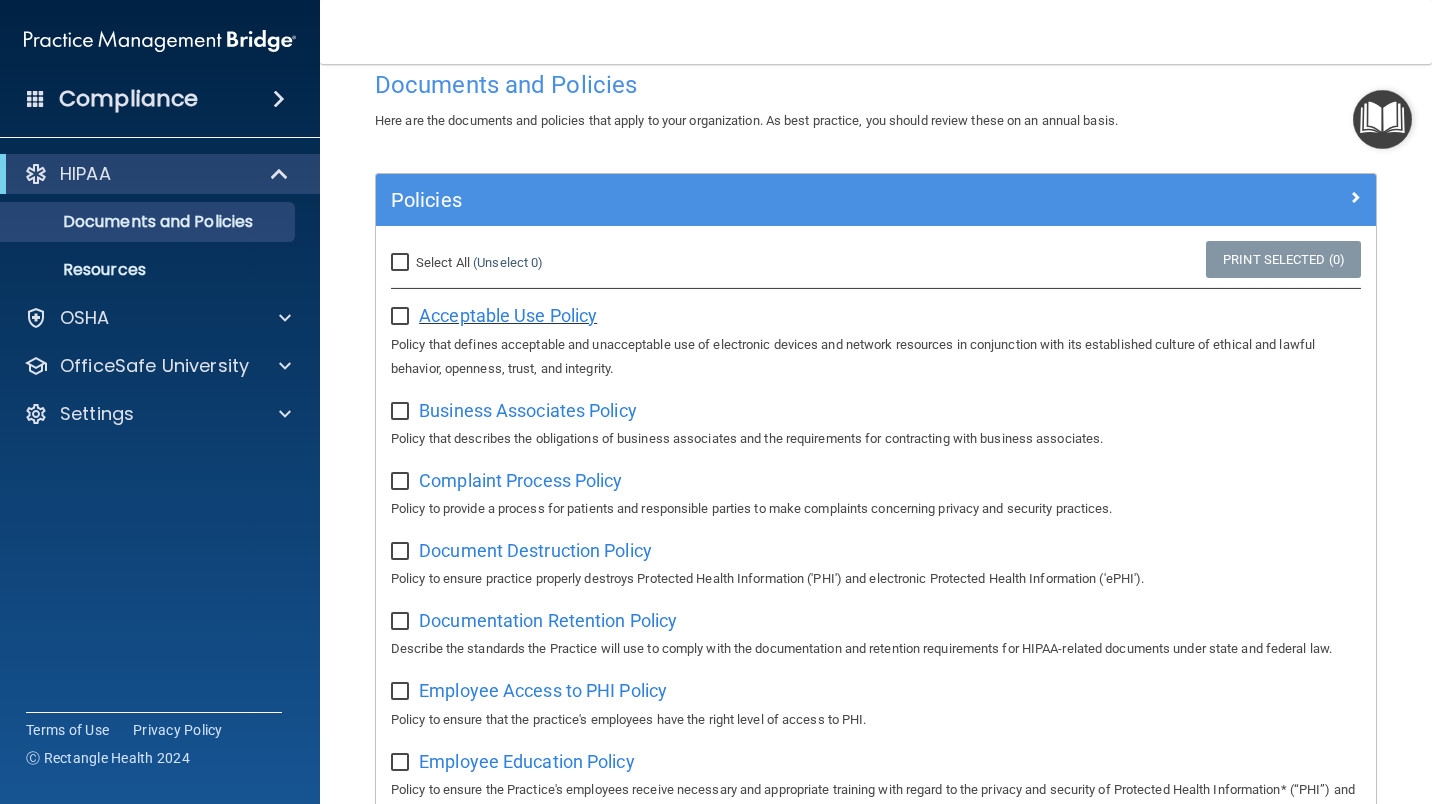 click on "Acceptable Use Policy" at bounding box center (508, 315) 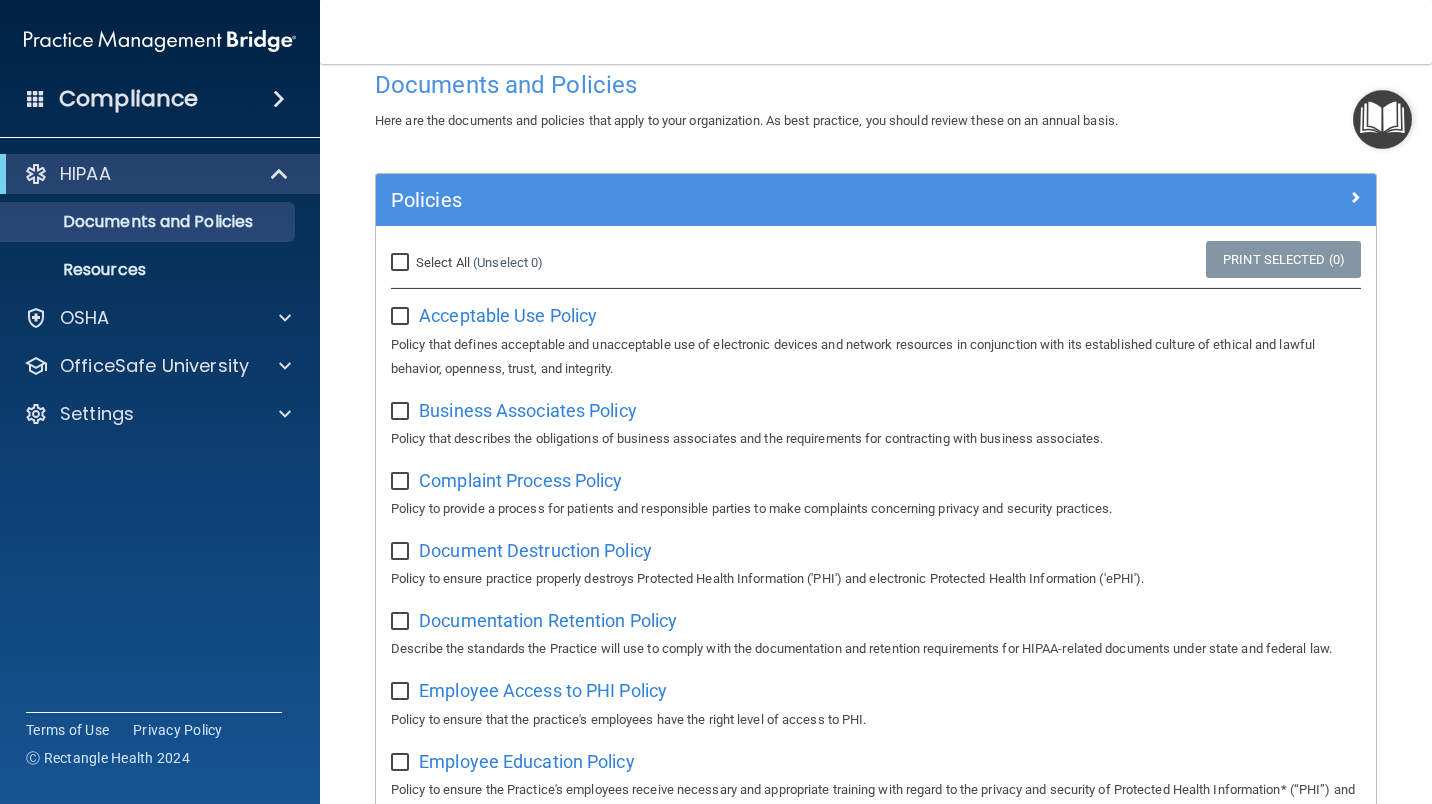 click at bounding box center (402, 317) 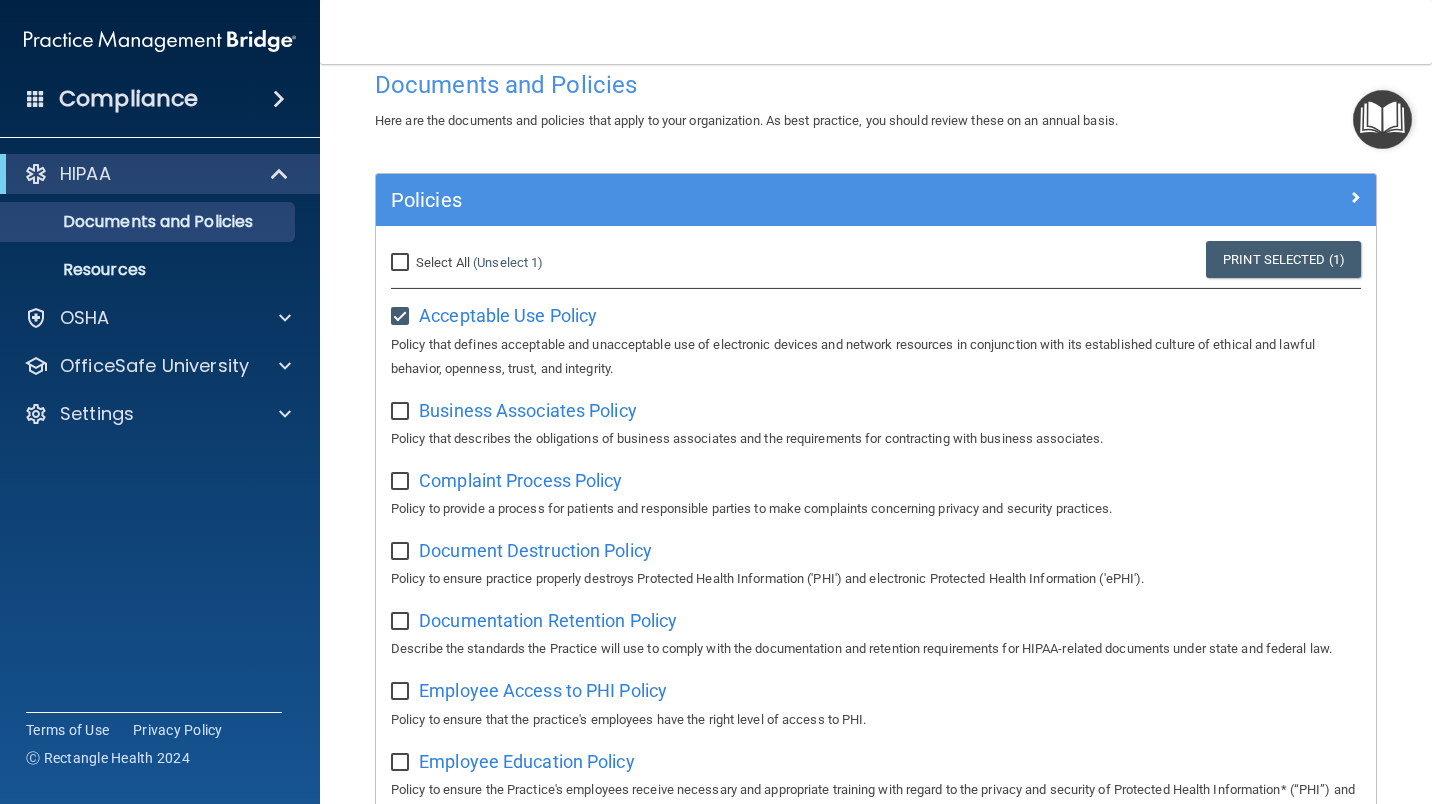 click at bounding box center [402, 412] 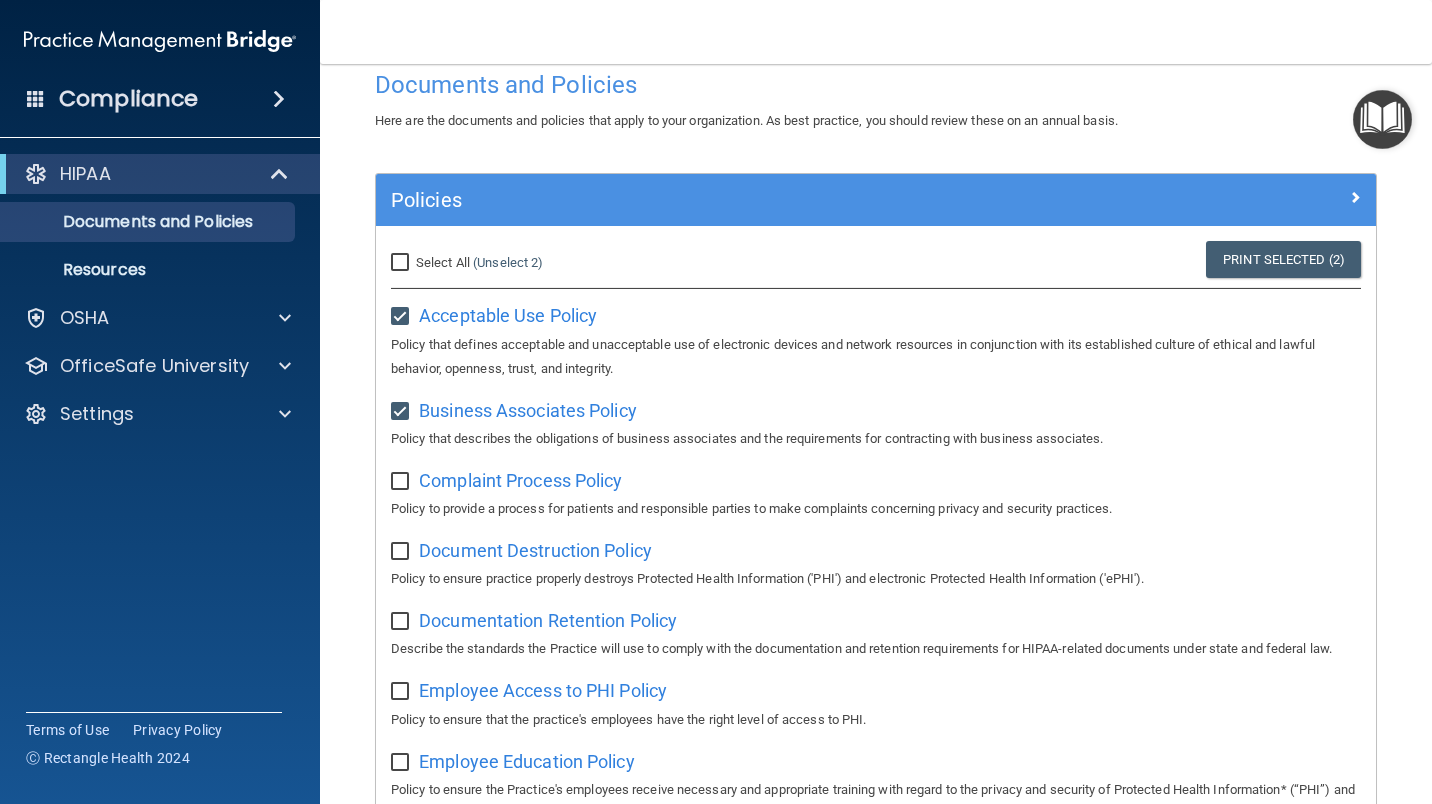 click on "Complaint Process Policy                         Policy to provide a process for patients and responsible parties to make complaints concerning privacy and security practices." at bounding box center [876, 492] 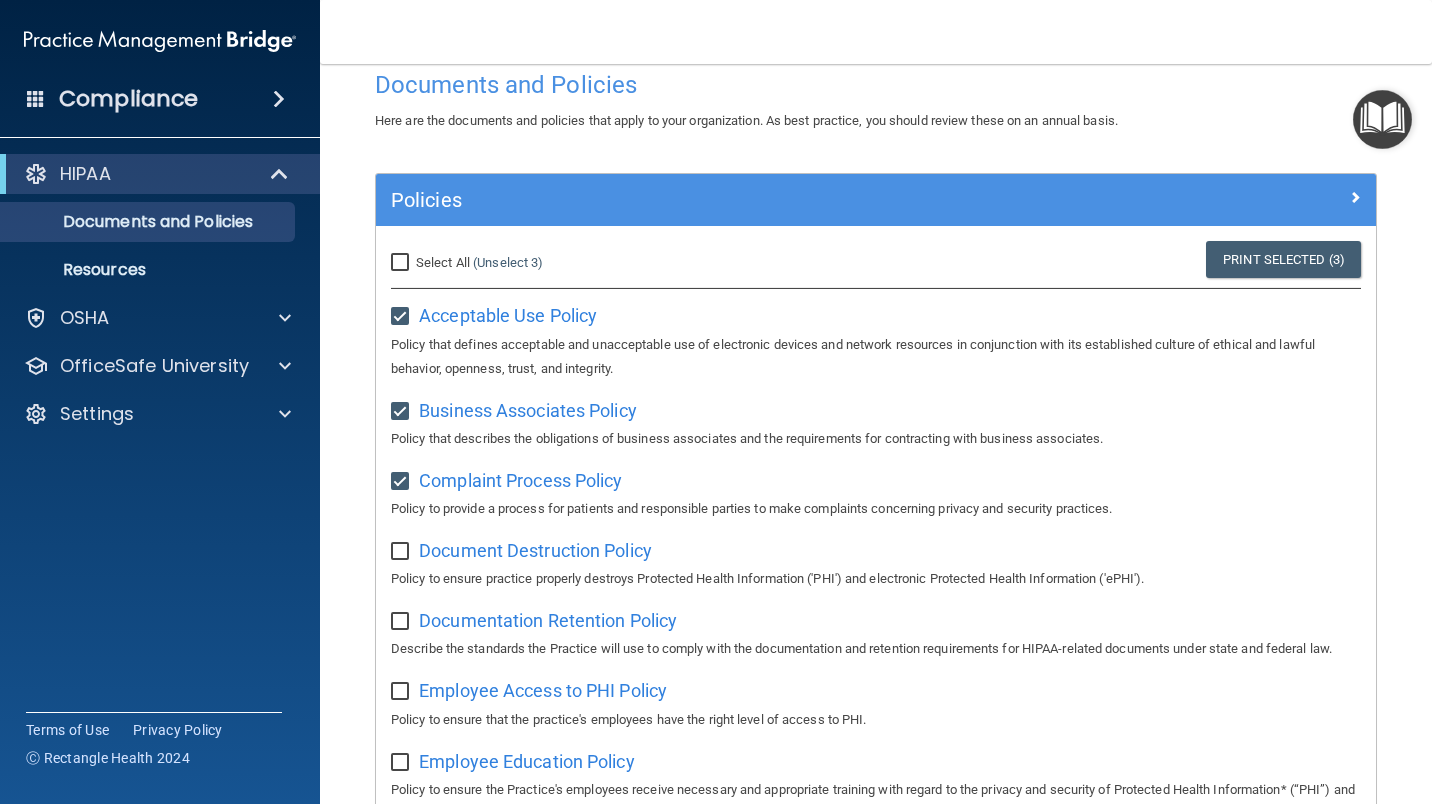 click at bounding box center [402, 552] 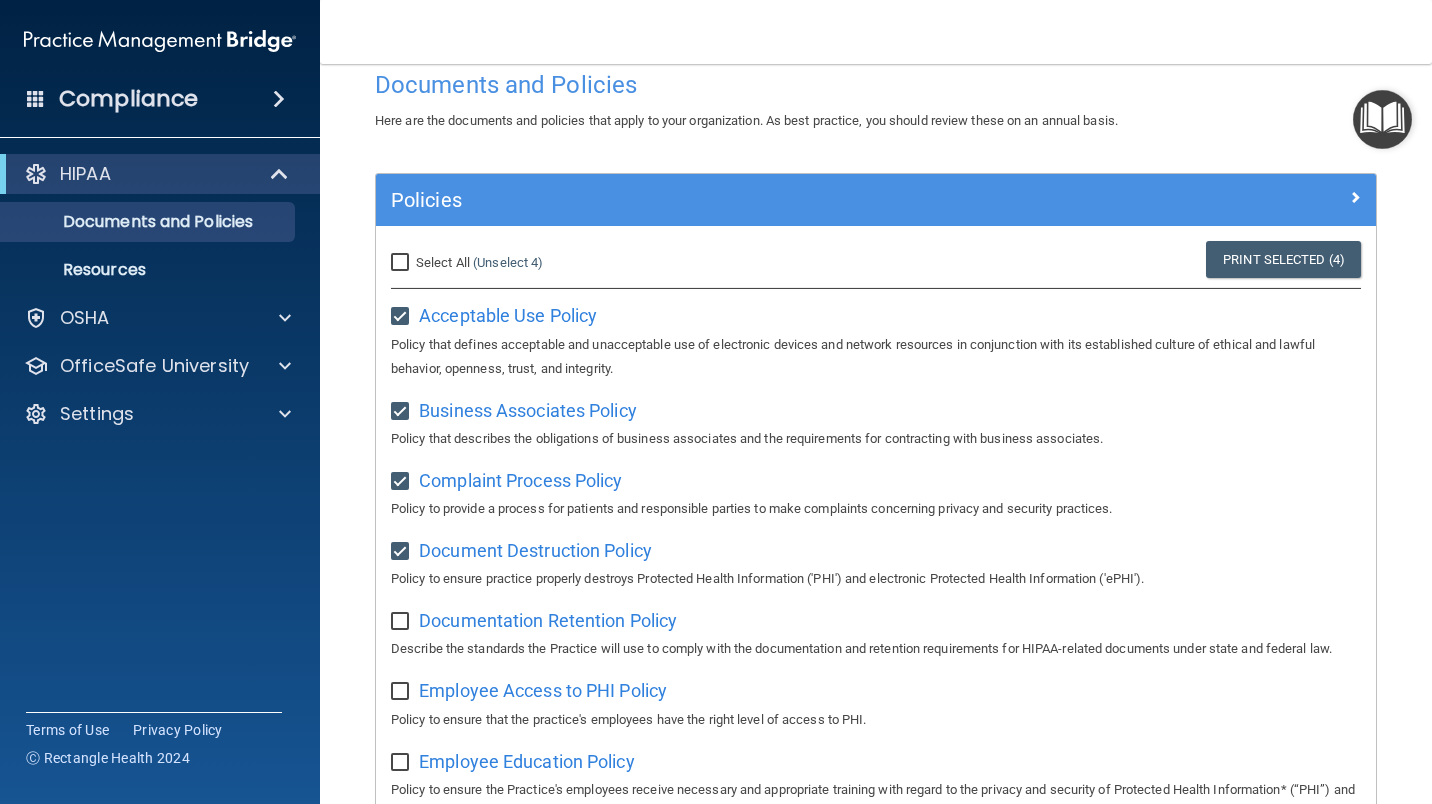 click at bounding box center [402, 622] 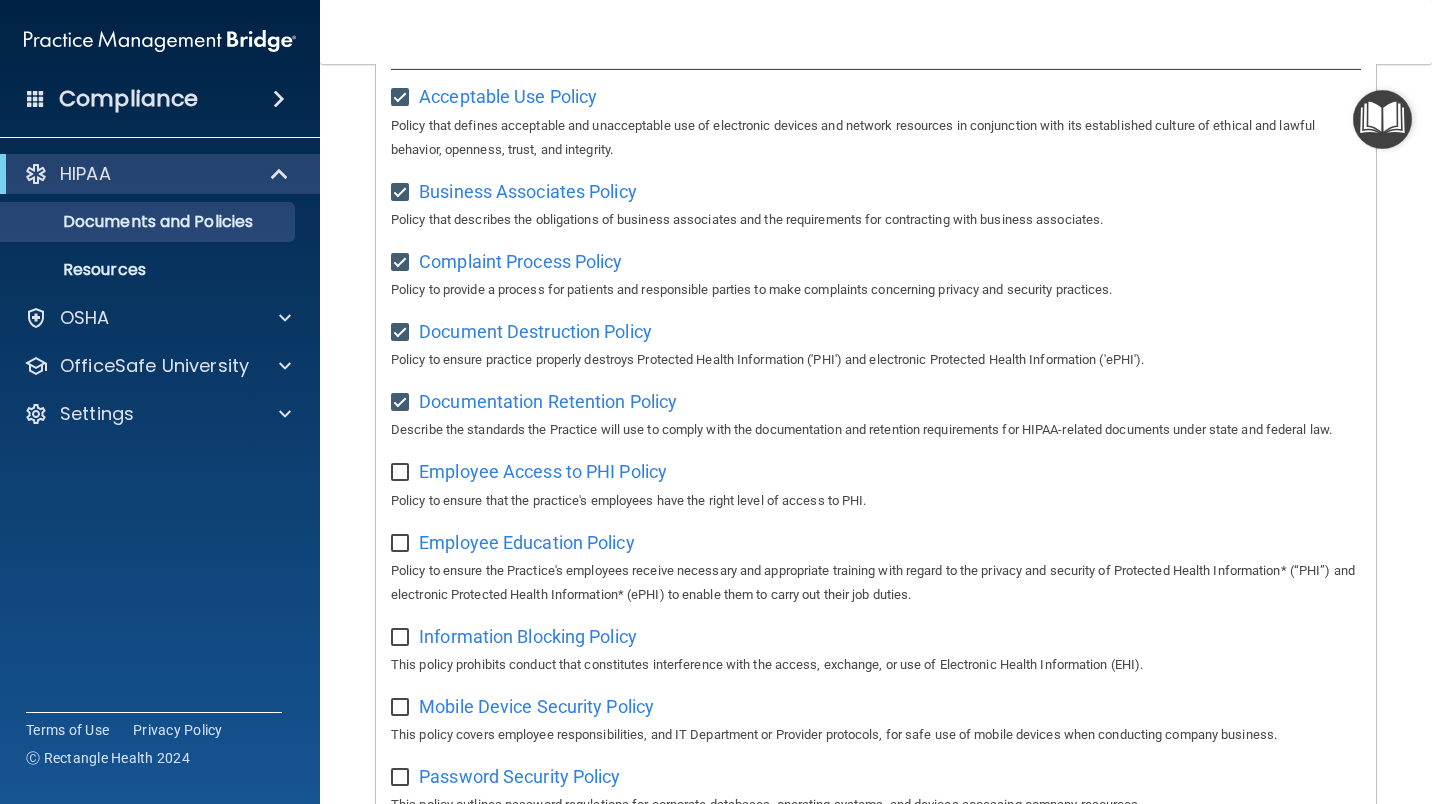 scroll, scrollTop: 264, scrollLeft: 0, axis: vertical 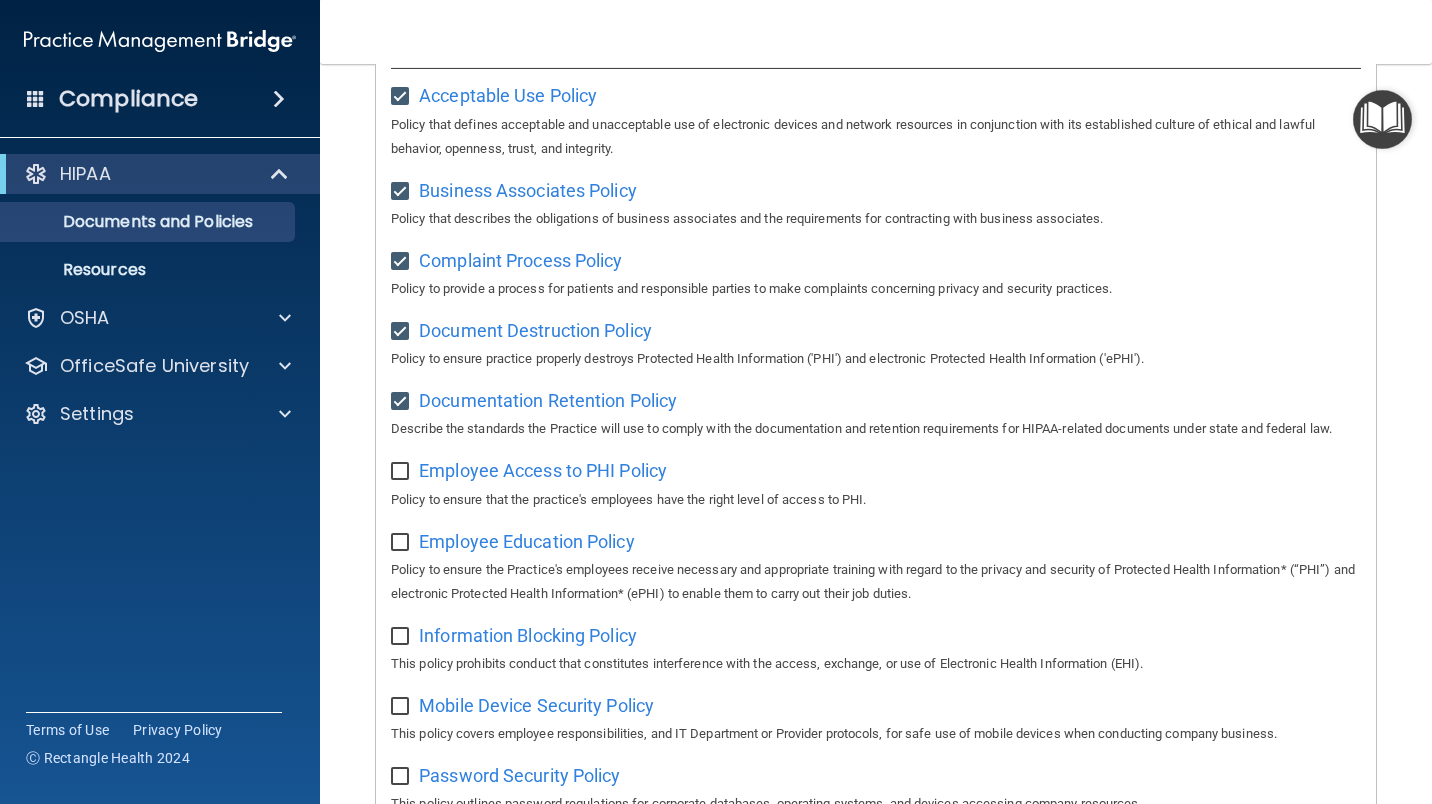click at bounding box center [402, 472] 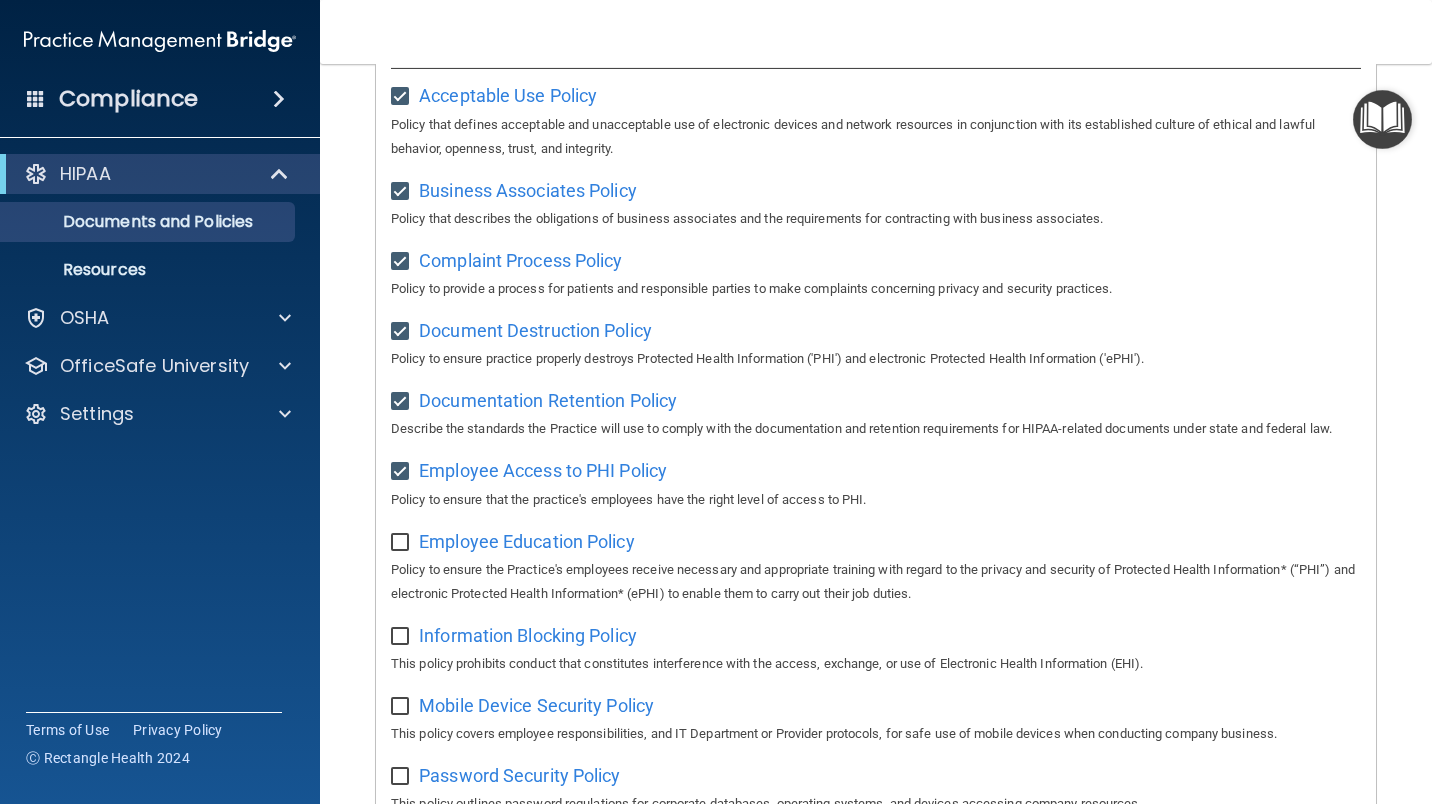 click at bounding box center [402, 543] 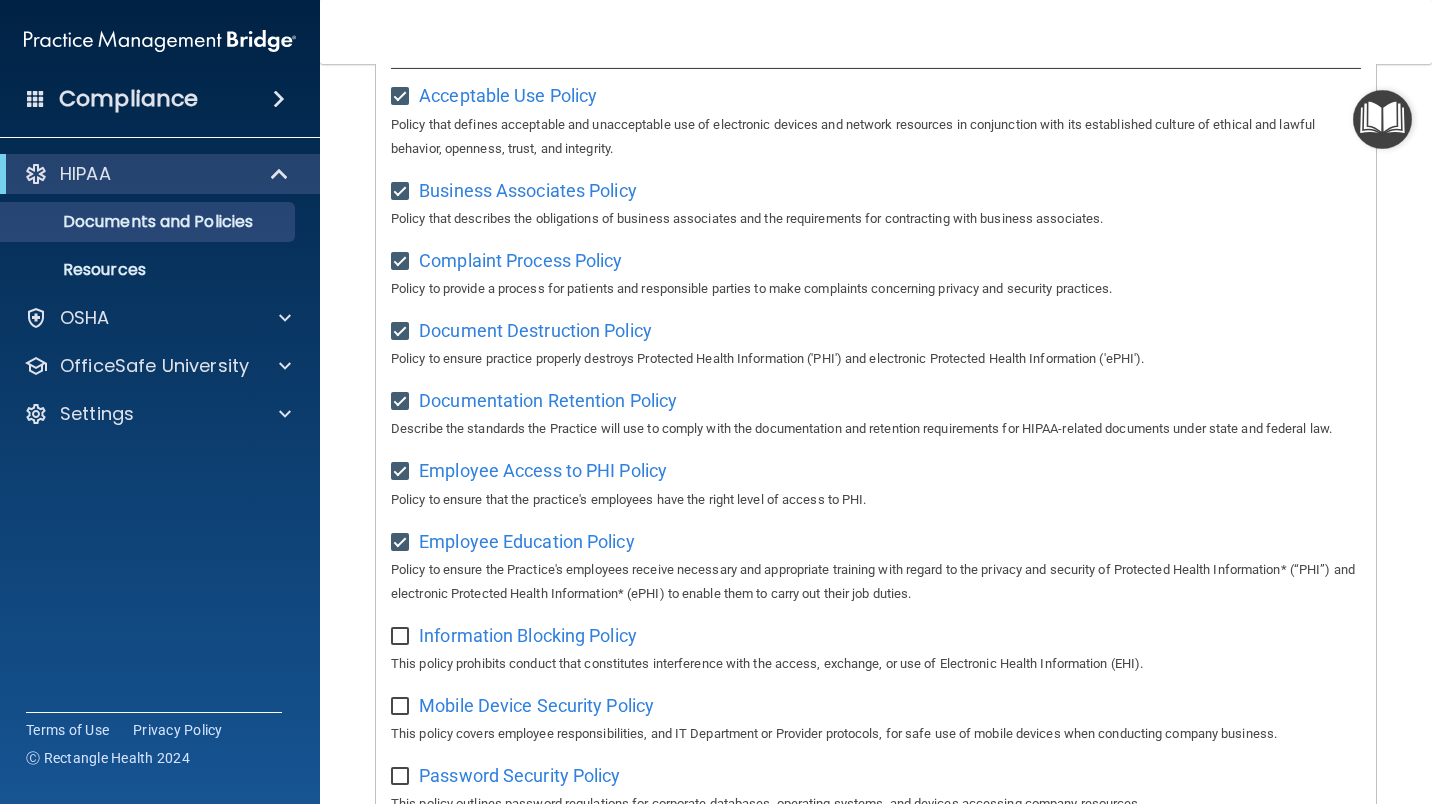 click at bounding box center (402, 637) 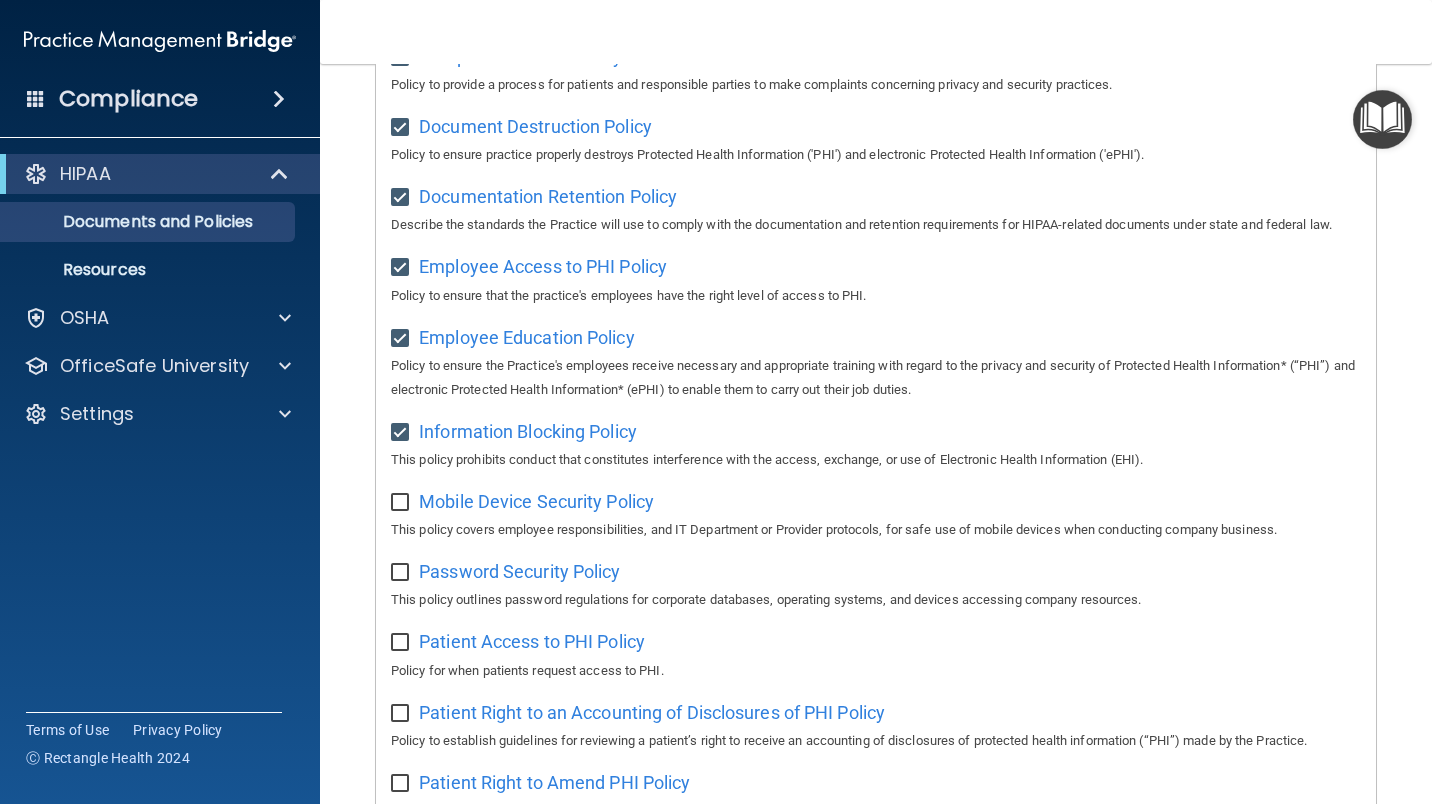scroll, scrollTop: 477, scrollLeft: 0, axis: vertical 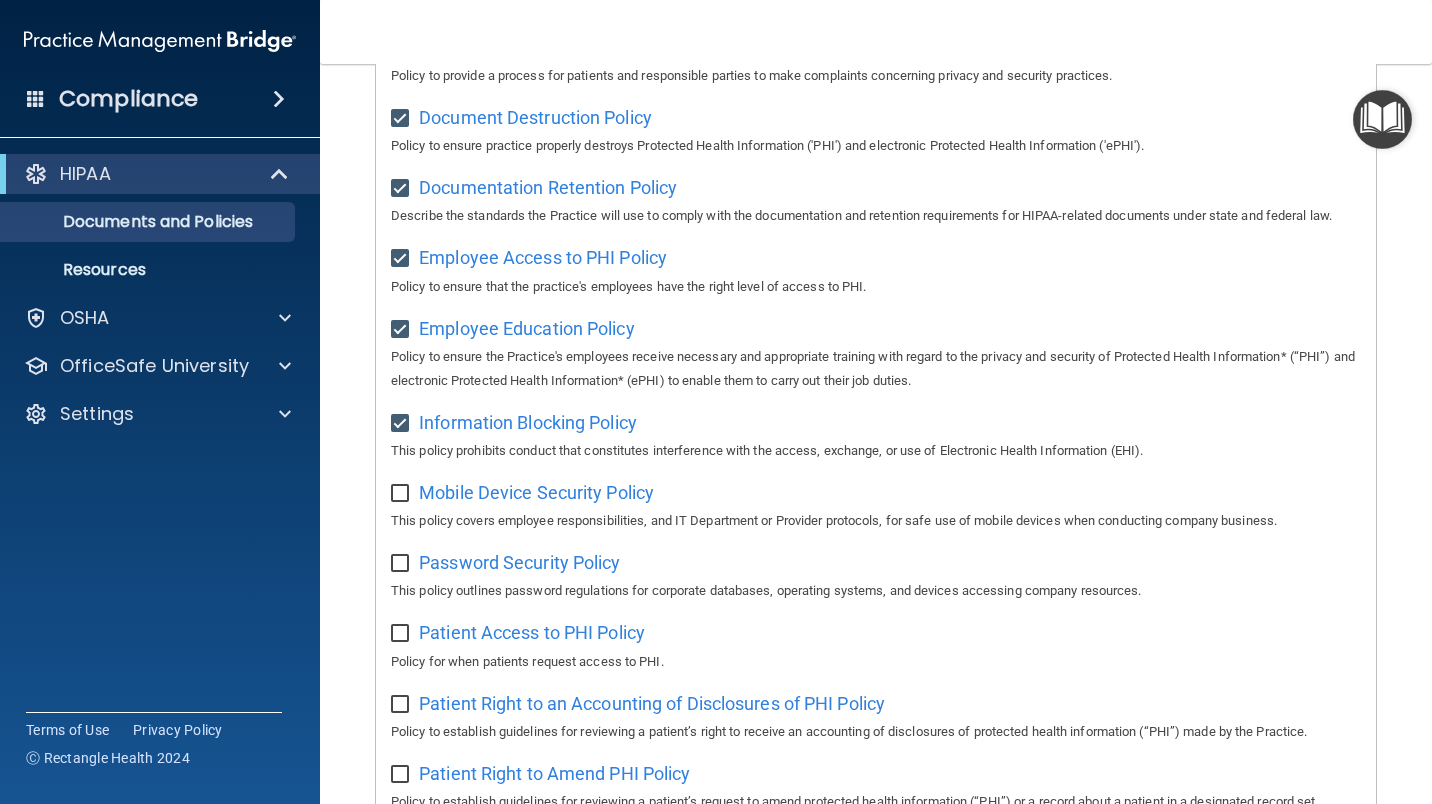 click on "Password Security Policy                         This policy outlines password regulations for corporate databases, operating systems, and devices accessing company resources." at bounding box center [876, 574] 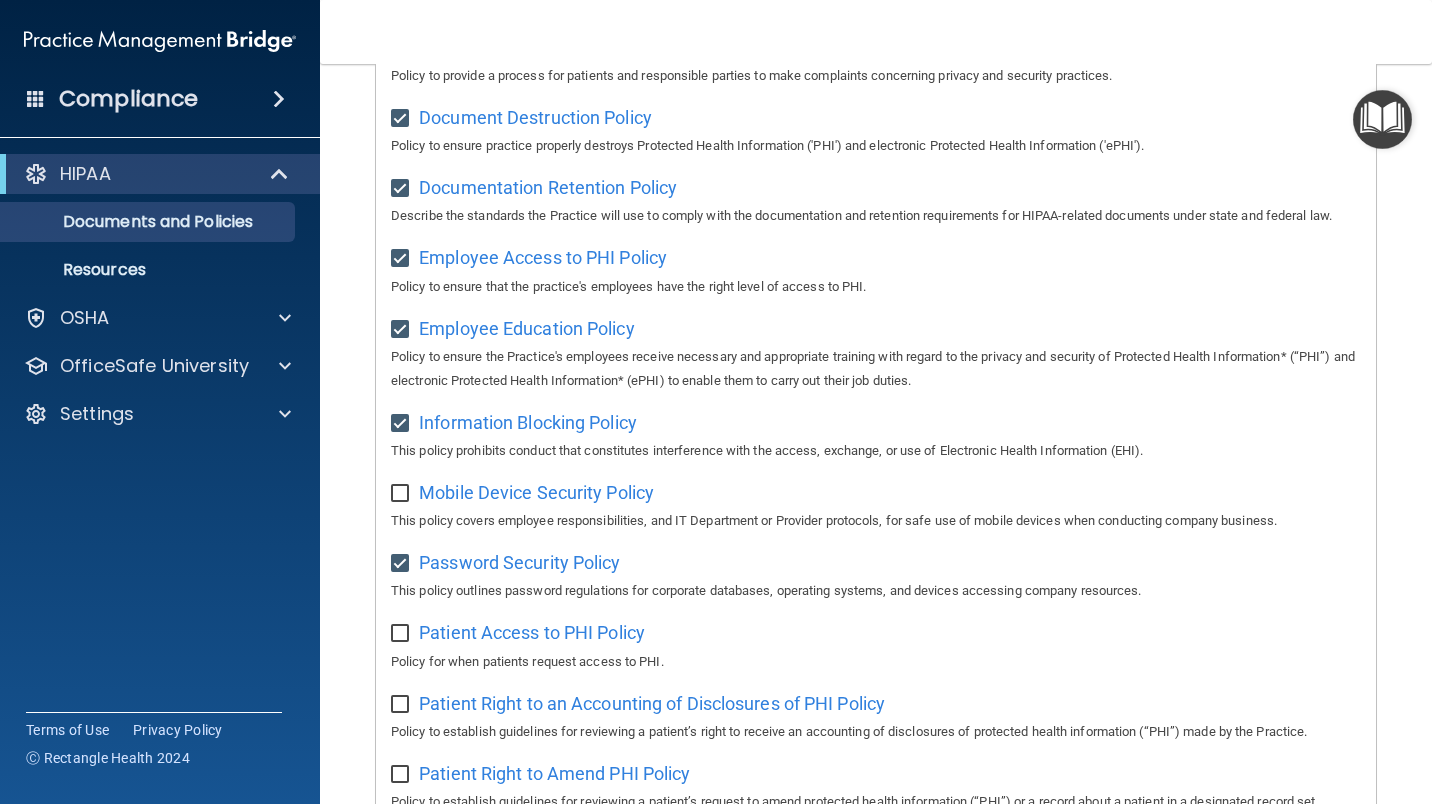click at bounding box center (402, 494) 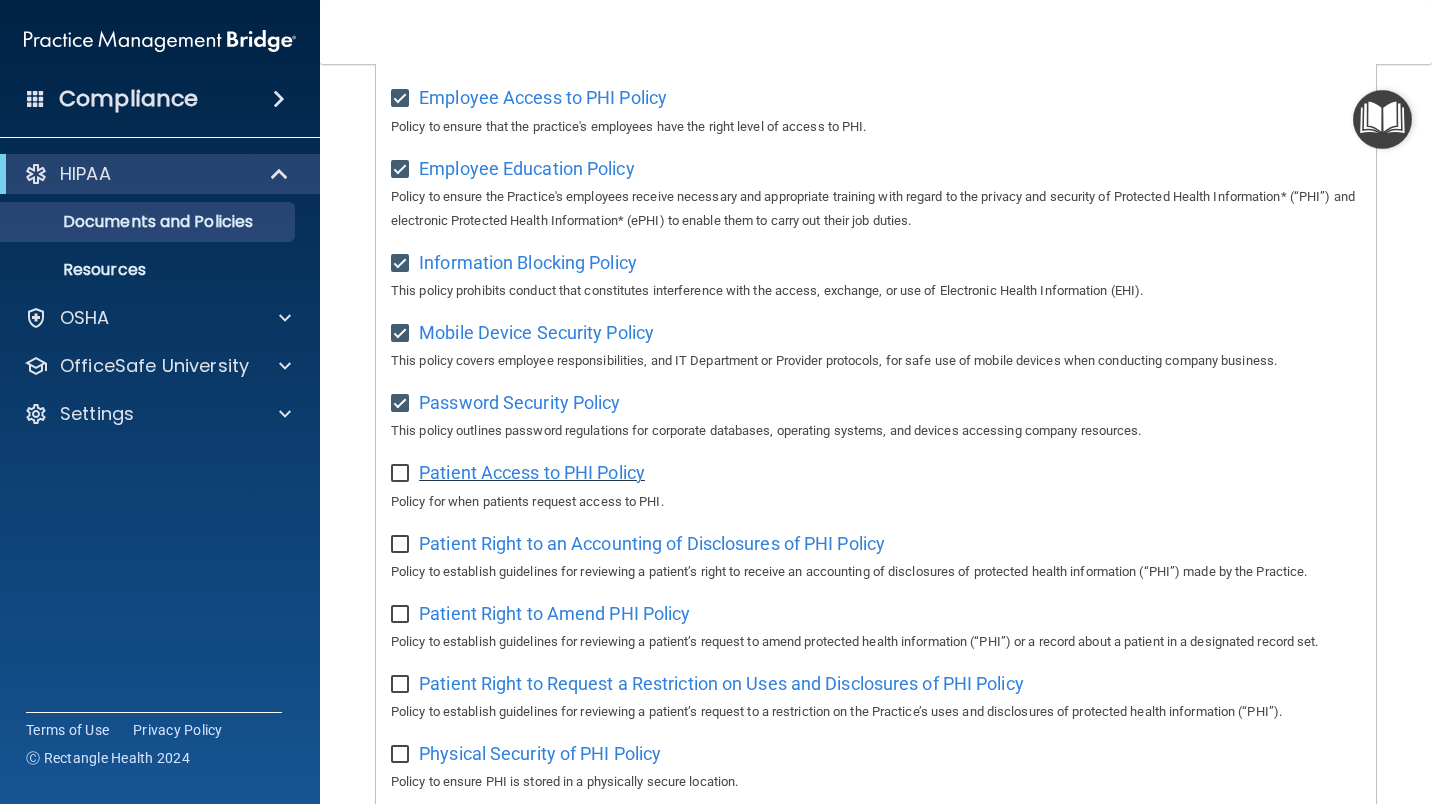 scroll, scrollTop: 639, scrollLeft: 0, axis: vertical 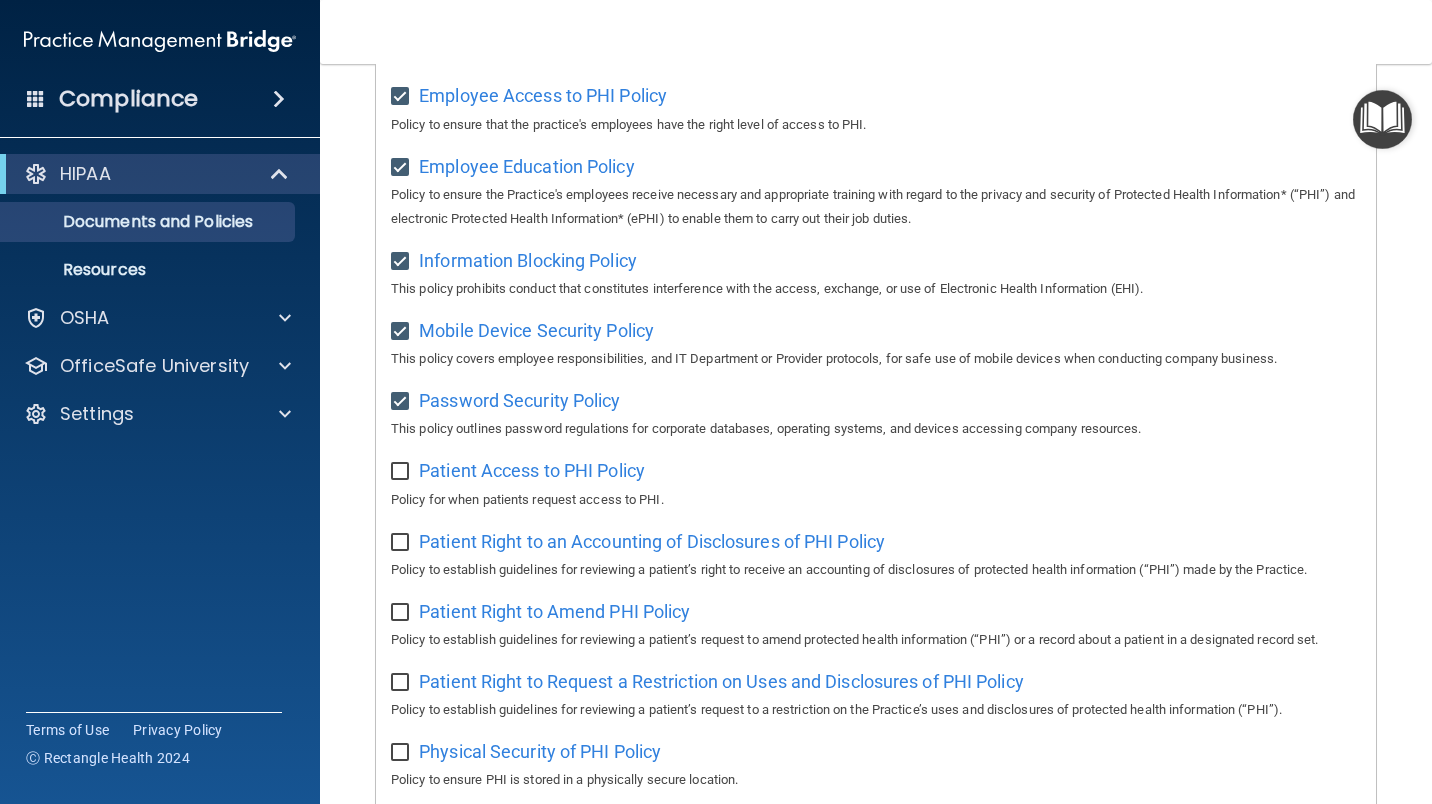 click at bounding box center [402, 472] 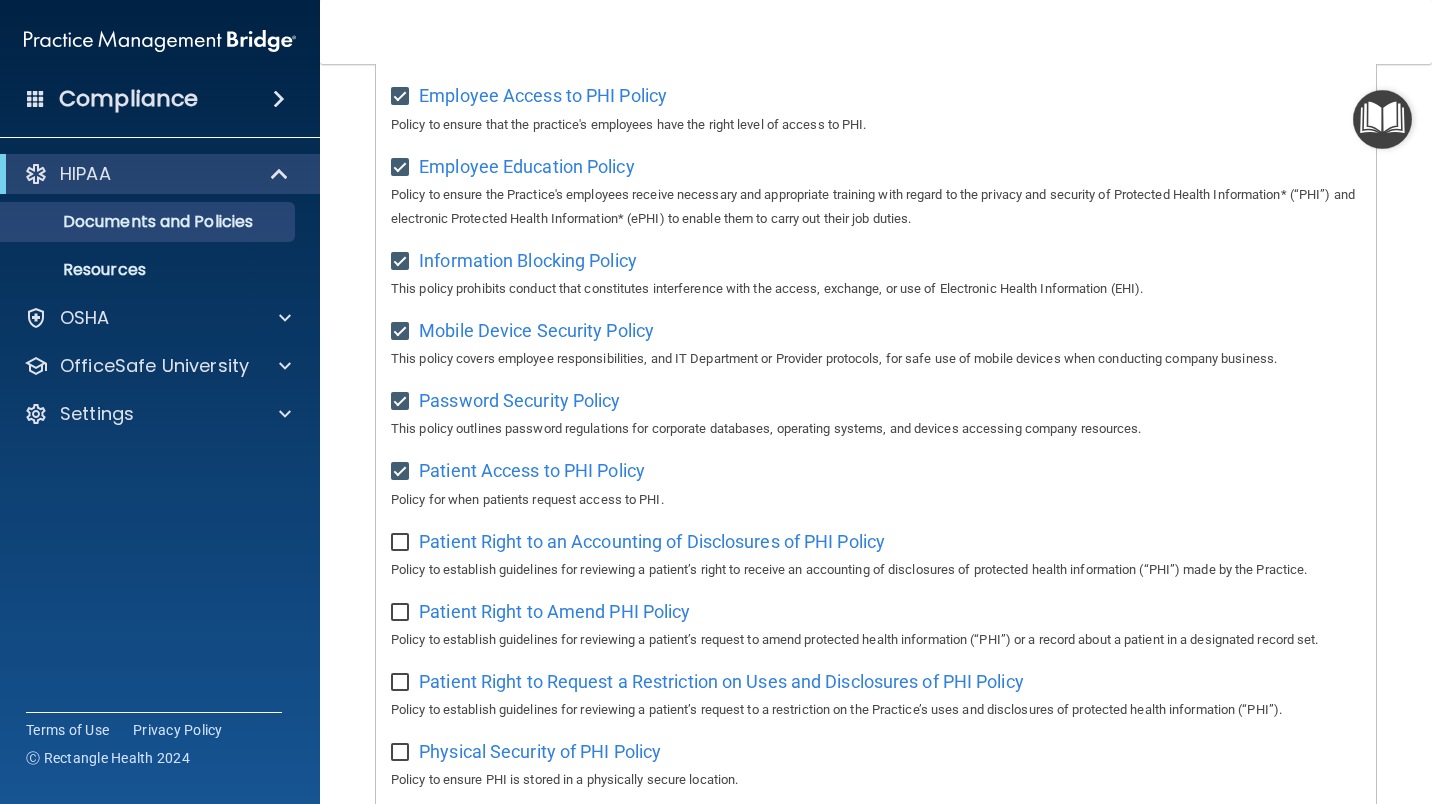 click on "Select All   (Unselect 11)    Unselect All            Print Selected (11)                       Acceptable Use Policy                         Policy that defines acceptable and unacceptable use of electronic devices and network resources in conjunction with its established culture of ethical and lawful behavior, openness, trust, and integrity.                     Business Associates Policy                         Policy that describes the obligations of business associates and the requirements for contracting with business associates.                     Complaint Process Policy                         Policy to provide a process for patients and responsible parties to make complaints concerning privacy and security practices.                     Document Destruction Policy                         Policy to ensure practice properly destroys Protected Health Information ('PHI') and electronic Protected Health Information ('ePHI').                     Documentation Retention Policy" at bounding box center (876, 460) 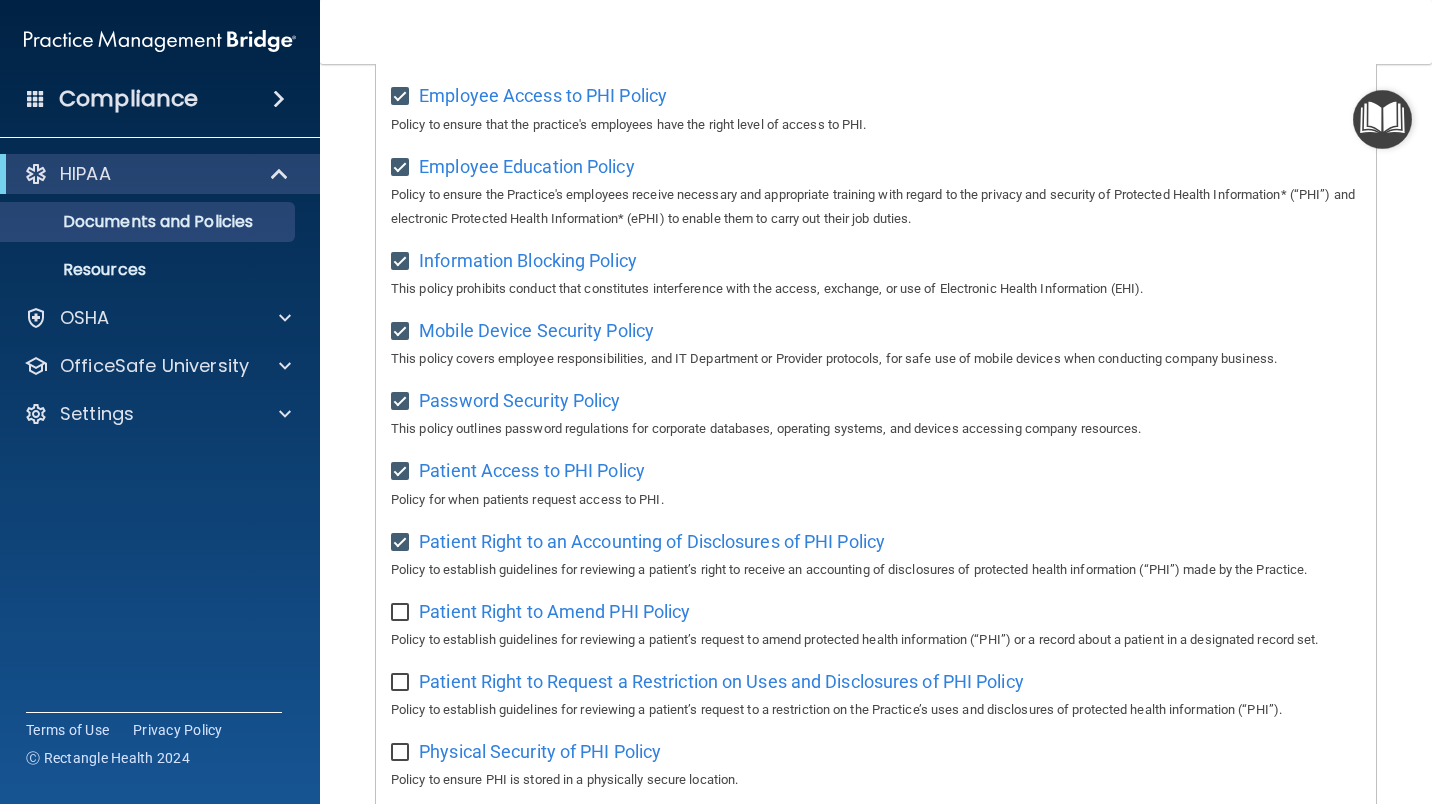 click on "Select All   (Unselect 12)    Unselect All            Print Selected (12)                       Acceptable Use Policy                         Policy that defines acceptable and unacceptable use of electronic devices and network resources in conjunction with its established culture of ethical and lawful behavior, openness, trust, and integrity.                     Business Associates Policy                         Policy that describes the obligations of business associates and the requirements for contracting with business associates.                     Complaint Process Policy                         Policy to provide a process for patients and responsible parties to make complaints concerning privacy and security practices.                     Document Destruction Policy                         Policy to ensure practice properly destroys Protected Health Information ('PHI') and electronic Protected Health Information ('ePHI').                     Documentation Retention Policy" at bounding box center (876, 460) 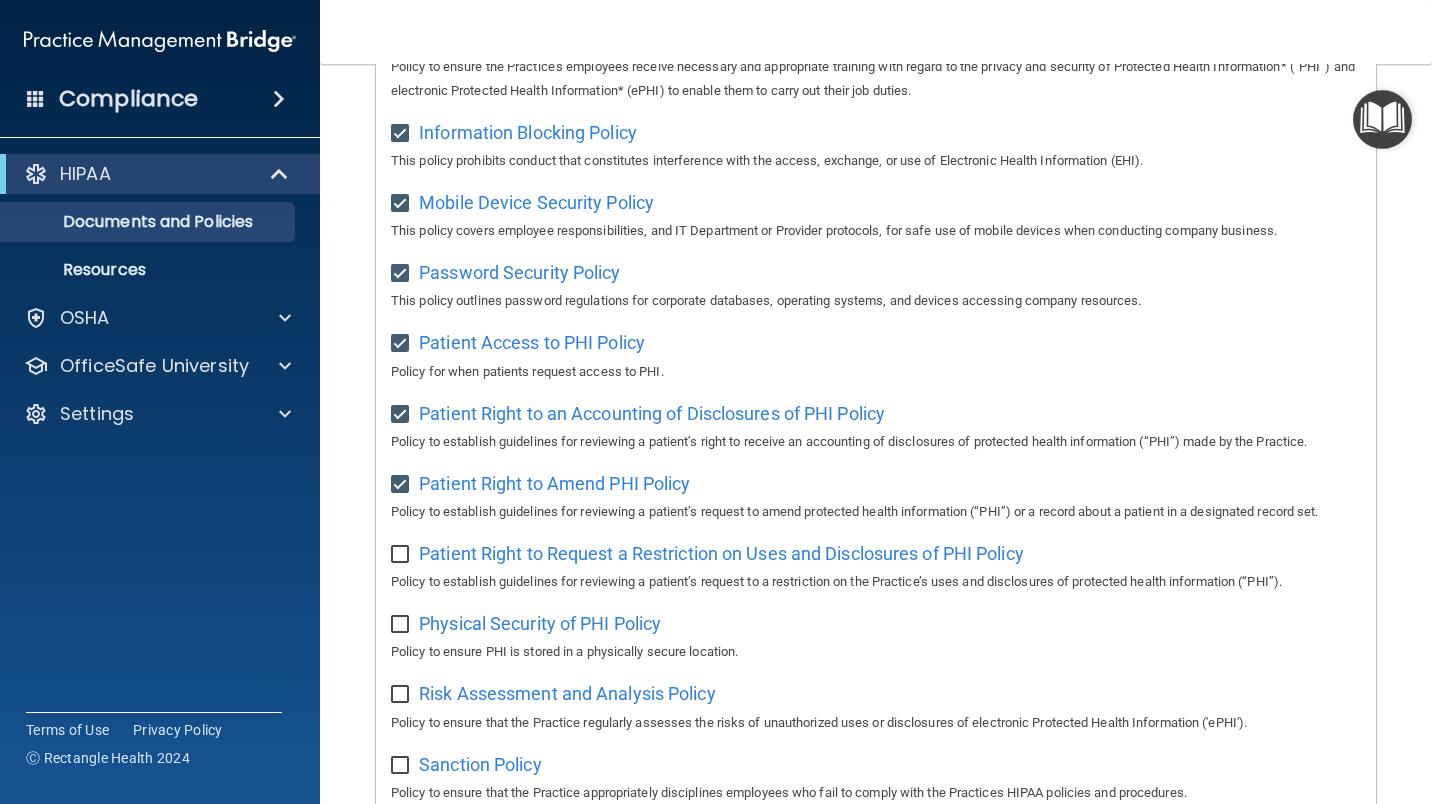 scroll, scrollTop: 782, scrollLeft: 0, axis: vertical 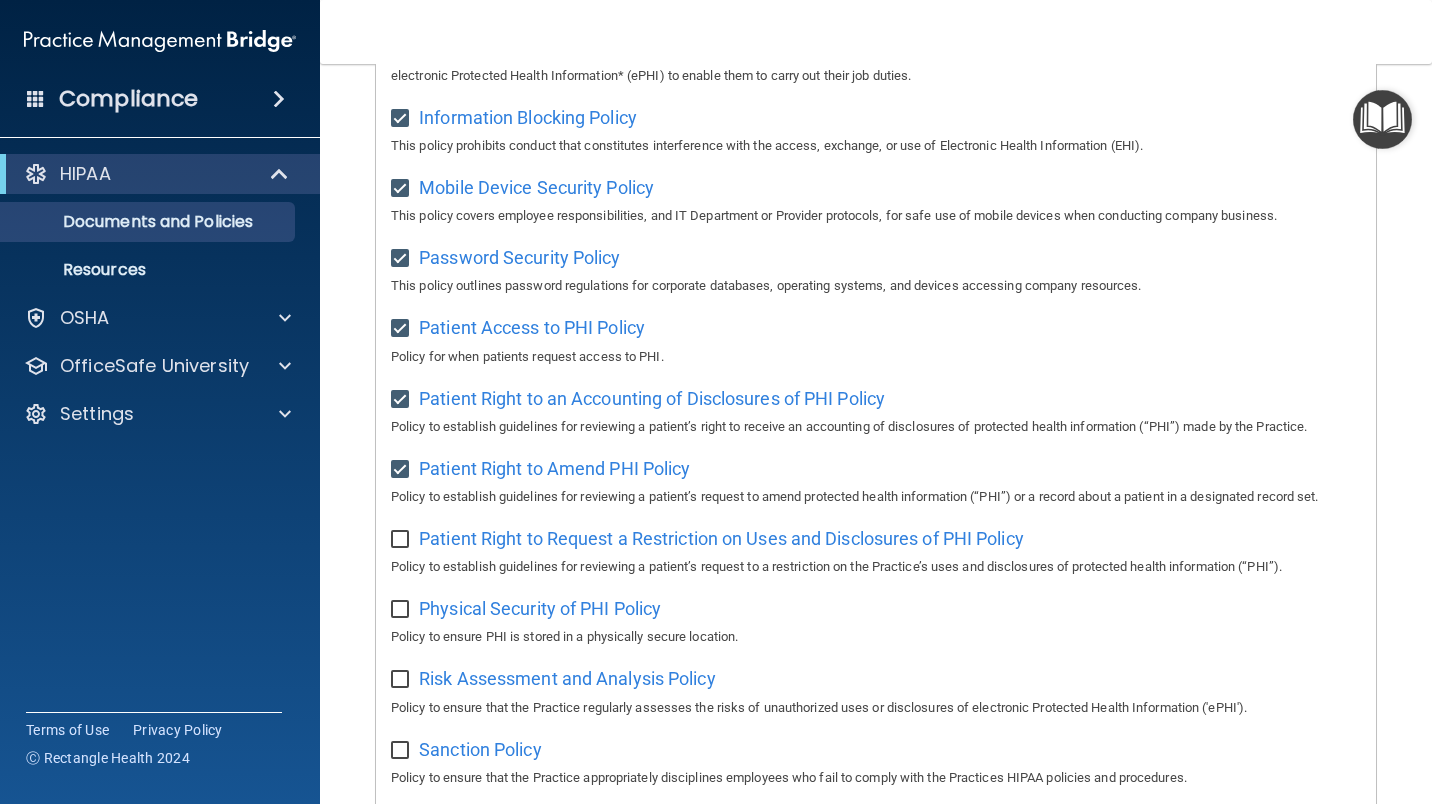 click at bounding box center [402, 540] 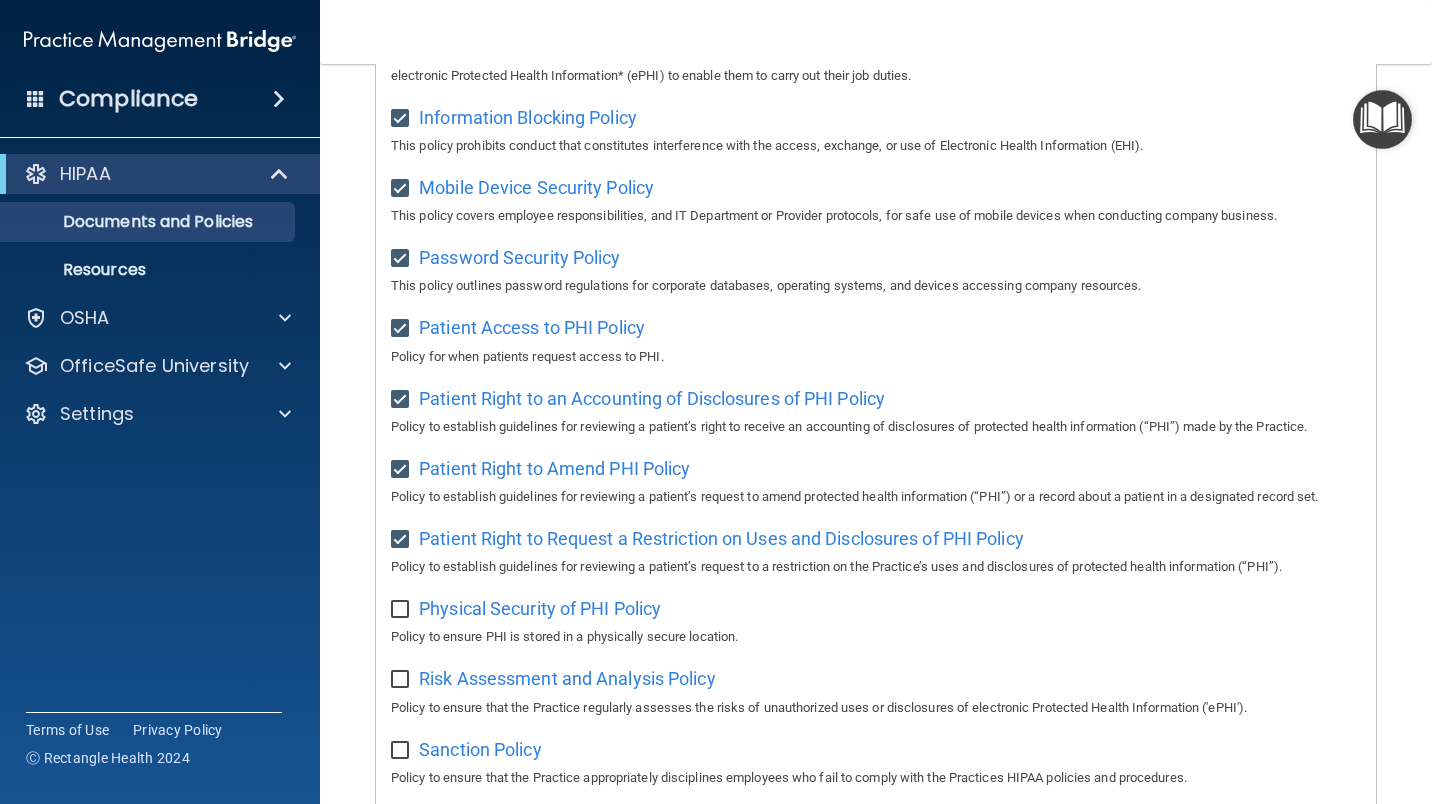 click on "Physical Security of PHI Policy                         Policy to ensure PHI is stored in a physically secure location." at bounding box center (876, 620) 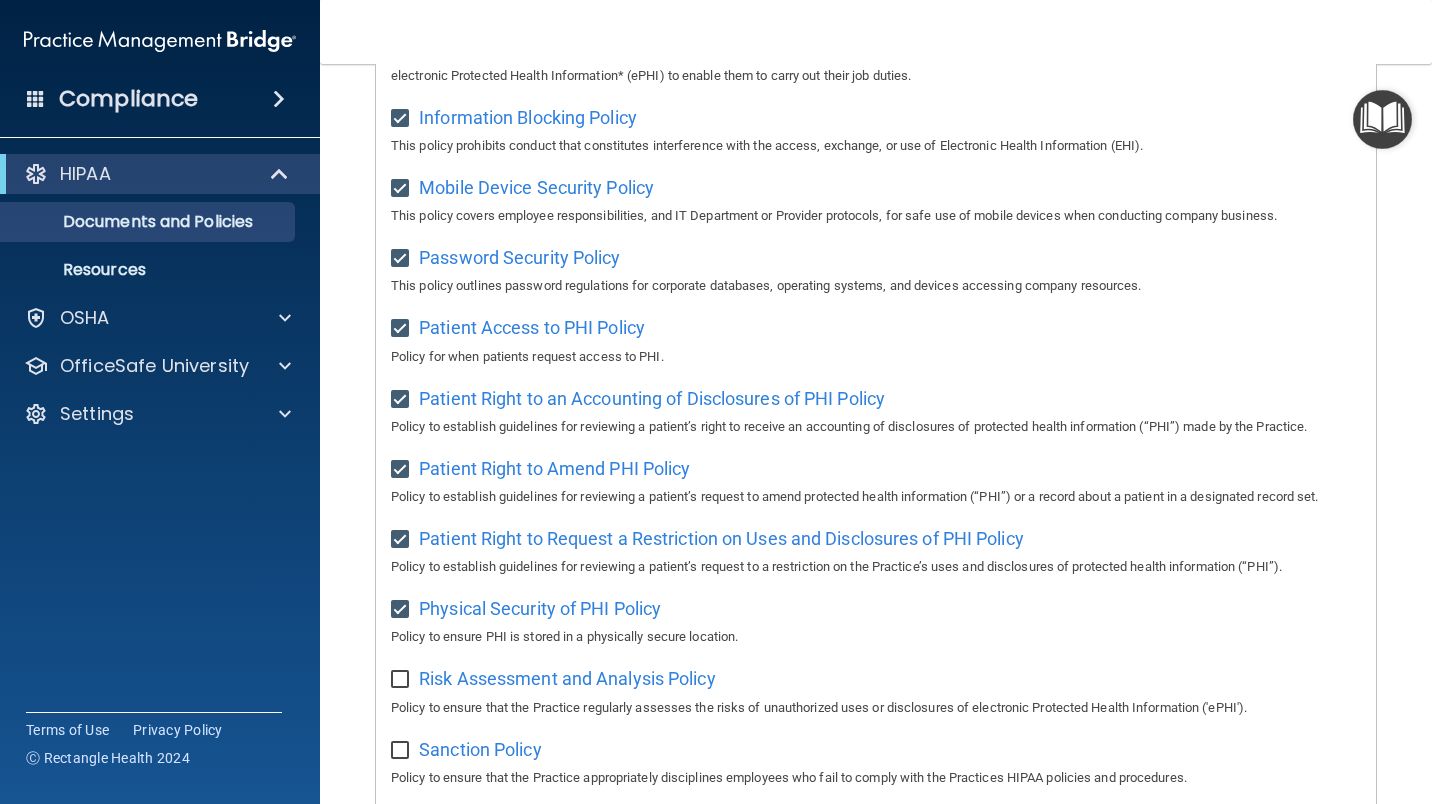 click at bounding box center [402, 680] 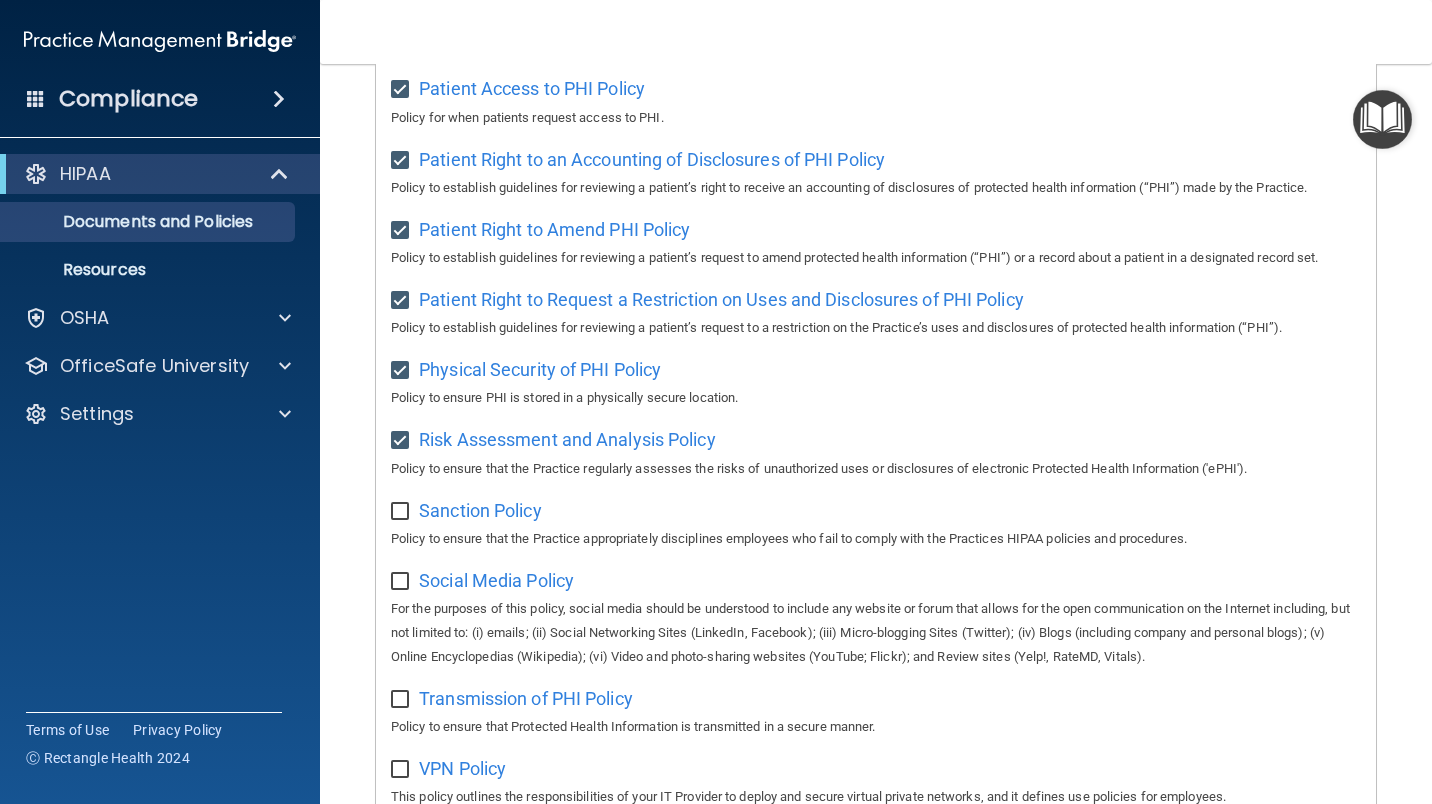 scroll, scrollTop: 1023, scrollLeft: 0, axis: vertical 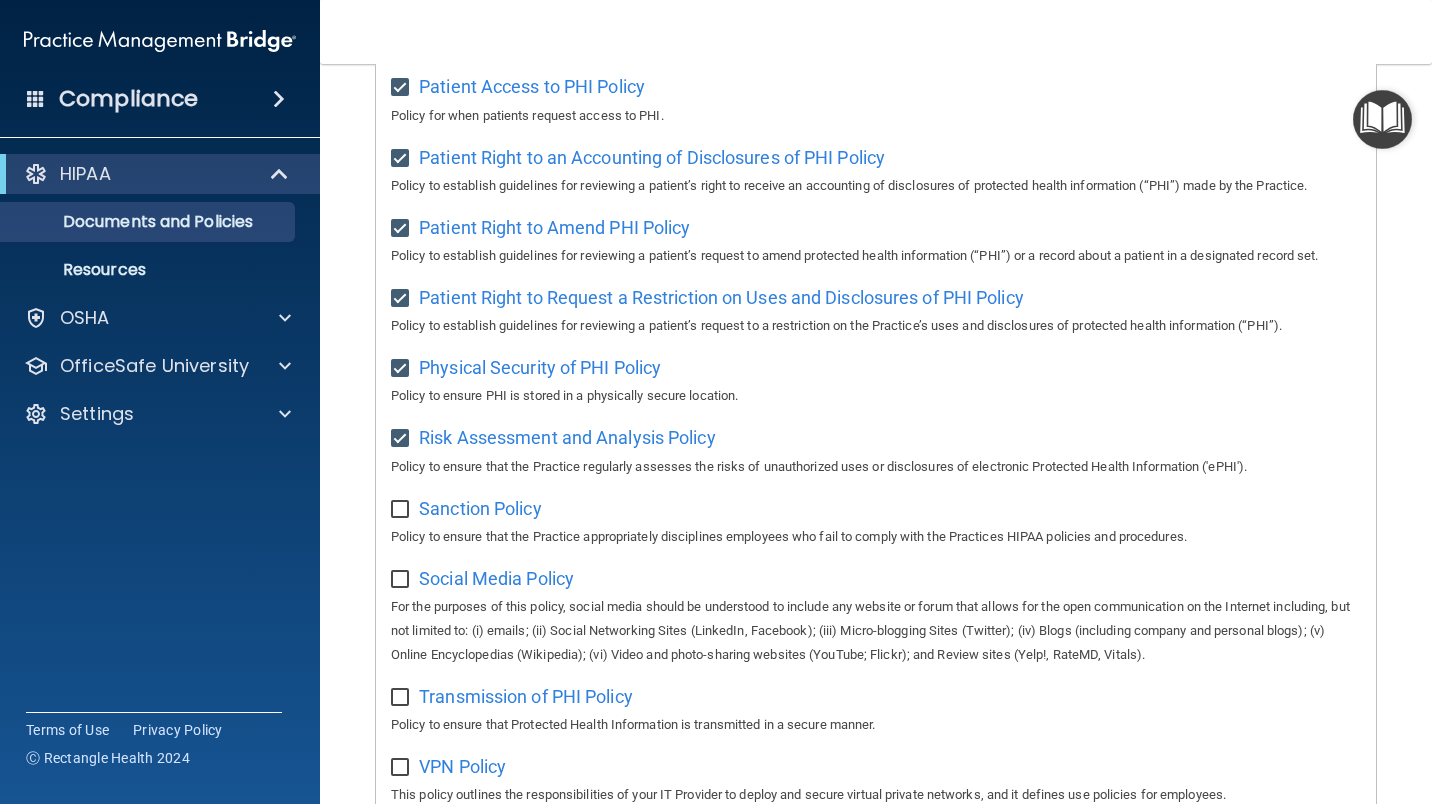 click on "Sanction Policy                         Policy to ensure that the Practice appropriately disciplines employees who fail to comply with the Practices HIPAA policies and procedures." at bounding box center (876, 520) 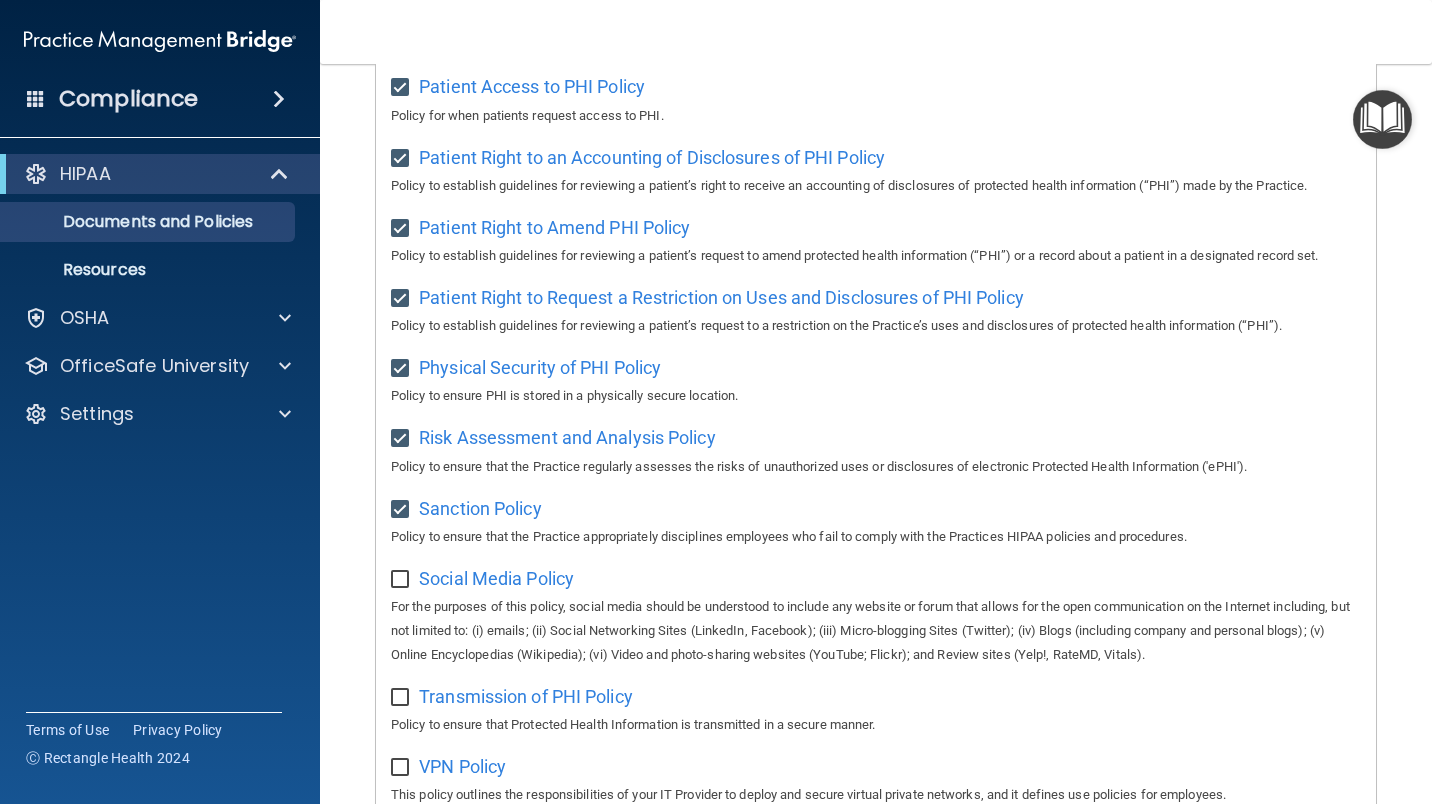click on "Documents and Policies       Here are the documents and policies that apply to your organization. As best practice, you should review these on an annual basis.             There are no documents selected                Search Documents:                      Search Results            Name  Description        Acceptable Use Policy   Acceptable Use Policy     Policy that defines acceptable and unacceptable use of electronic devices and network resources in conjunction with its established culture of ethical and lawful behavior, openness, trust, and integrity.        Business Associates Policy   Business Associates Policy     Policy that describes the obligations of business associates and the requirements for contracting with business associates.        Complaint Process Policy   Complaint Process Policy     Policy to provide a process for patients and responsible parties to make complaints concerning privacy and security practices.        Document Destruction Policy   Document Destruction Policy" at bounding box center [876, 434] 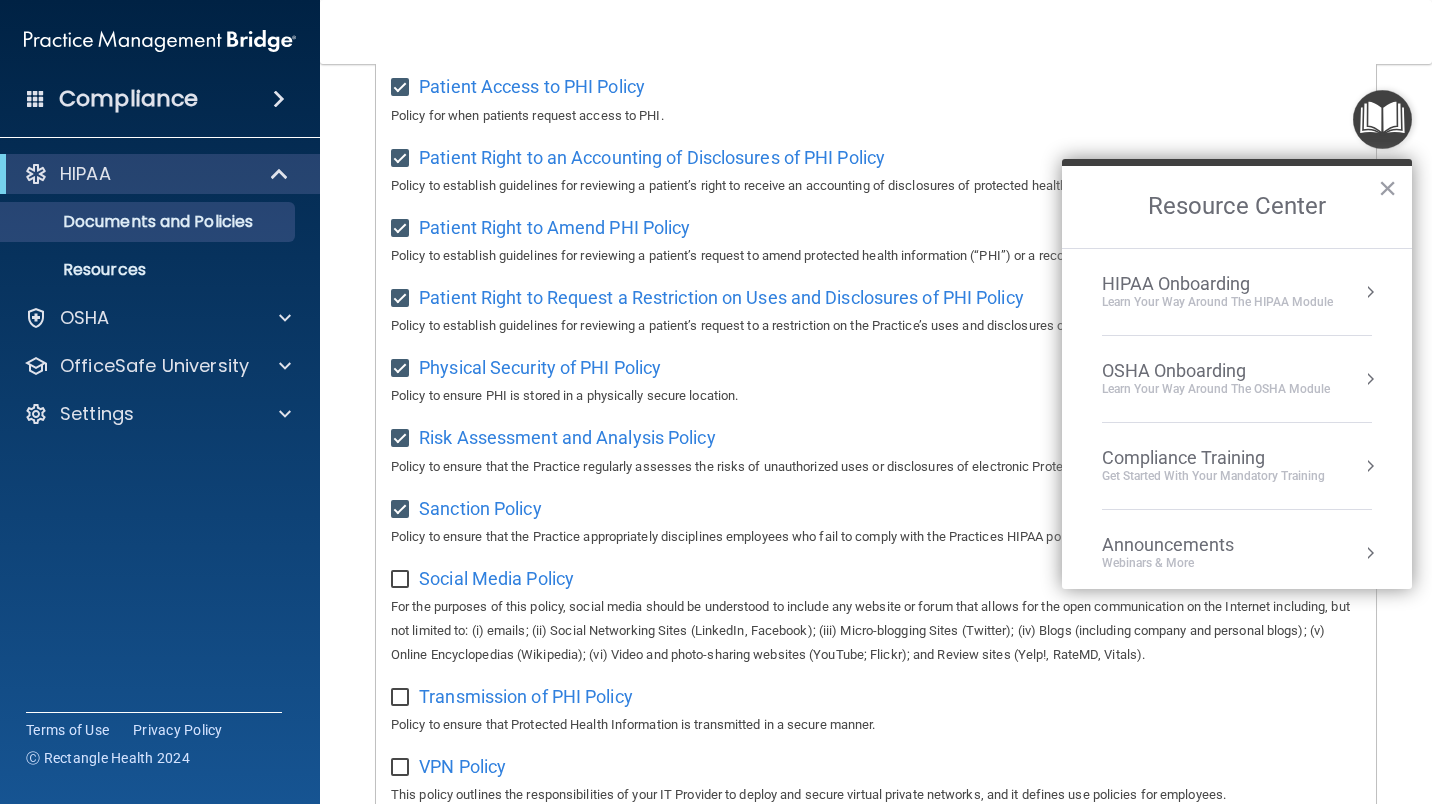 click on "HIPAA Onboarding Learn Your Way around the HIPAA module OSHA Onboarding Learn your way around the OSHA module Compliance Training Get Started with your mandatory training 0 Announcements Webinars & More Share Your Feedback Tell Us What We Can Do to Improve Your Experience No content available at this time. Feel free to check back later or navigate to another page to view content" at bounding box center [1237, 418] 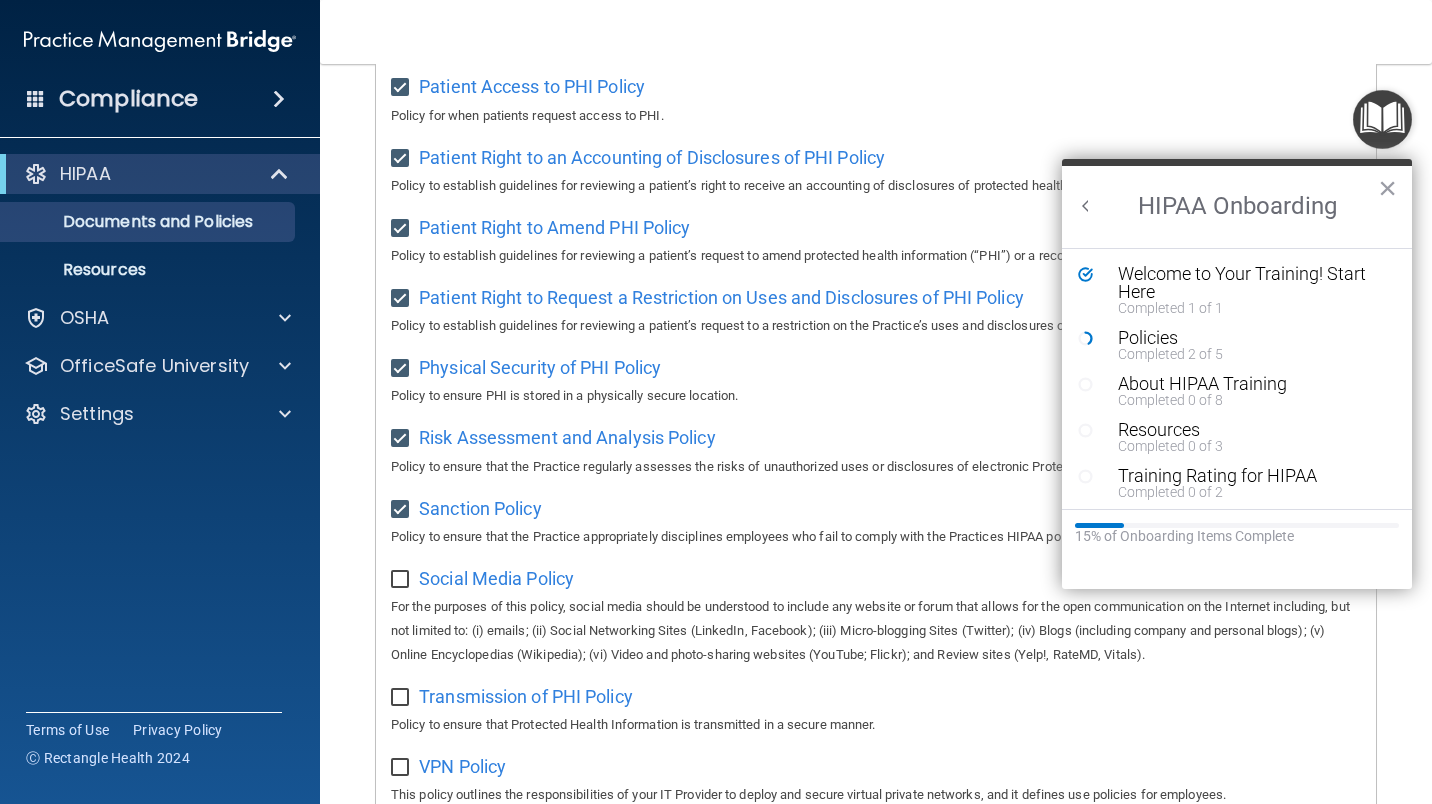 scroll, scrollTop: 0, scrollLeft: 0, axis: both 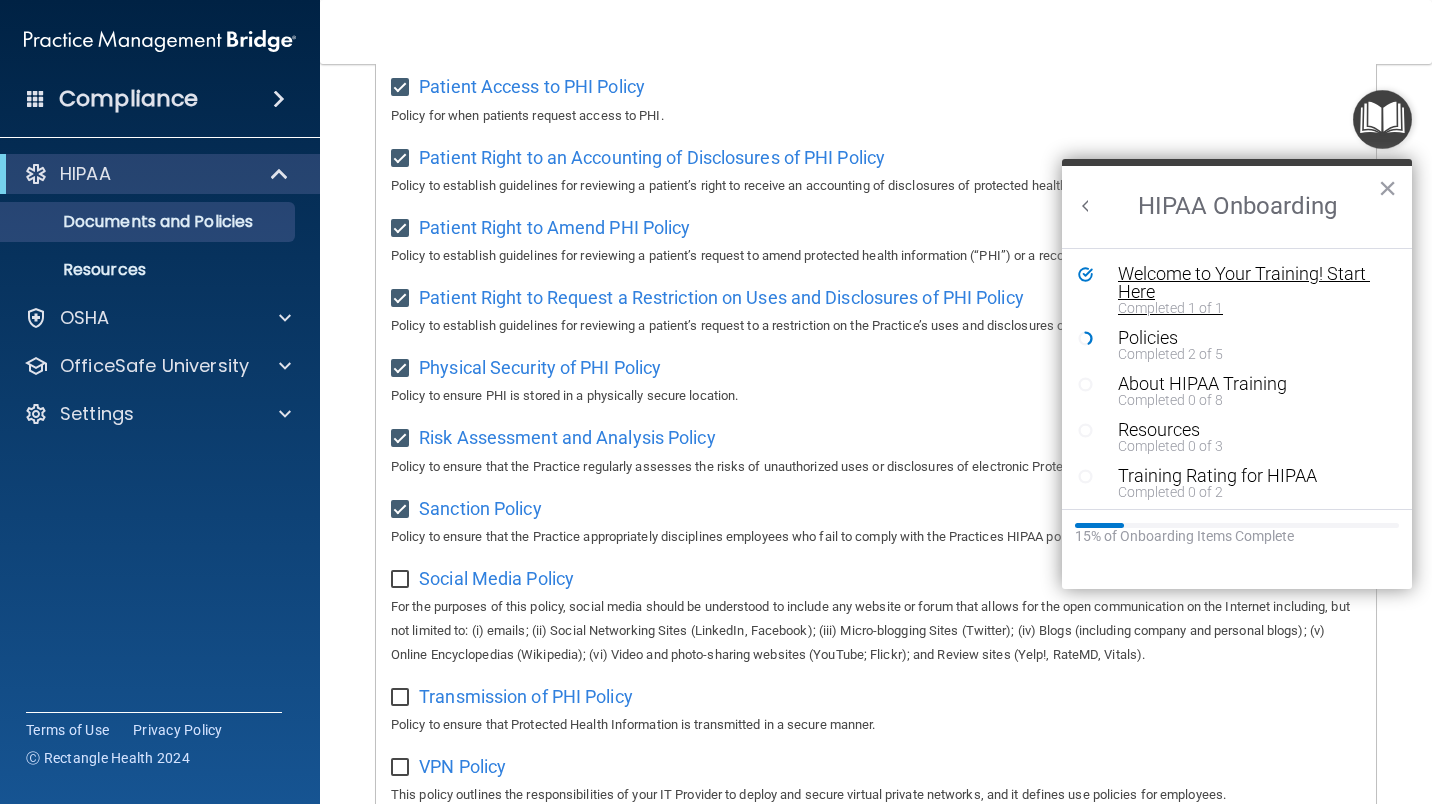 click on "Welcome to Your Training! Start Here" at bounding box center [1244, 283] 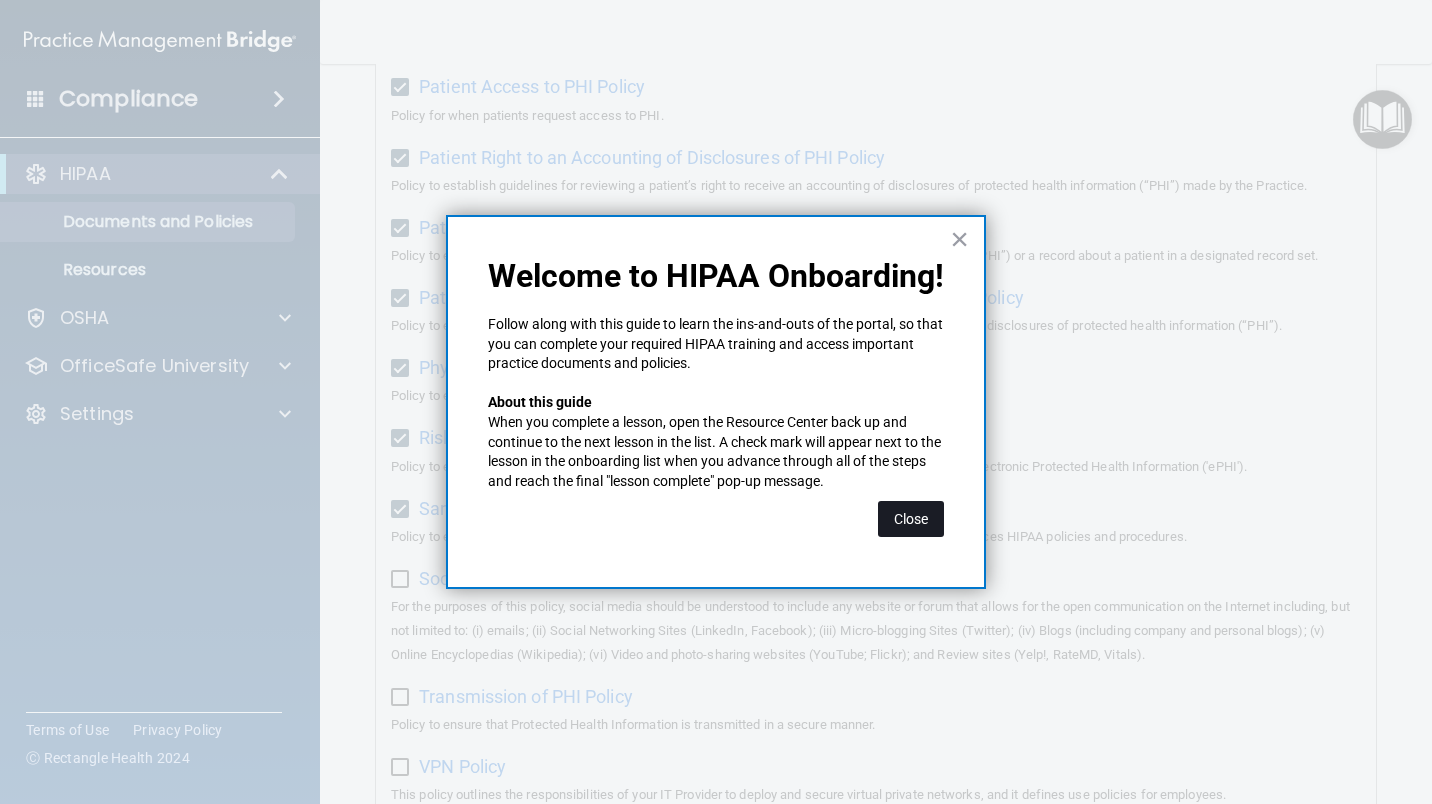 click on "Close" at bounding box center [911, 519] 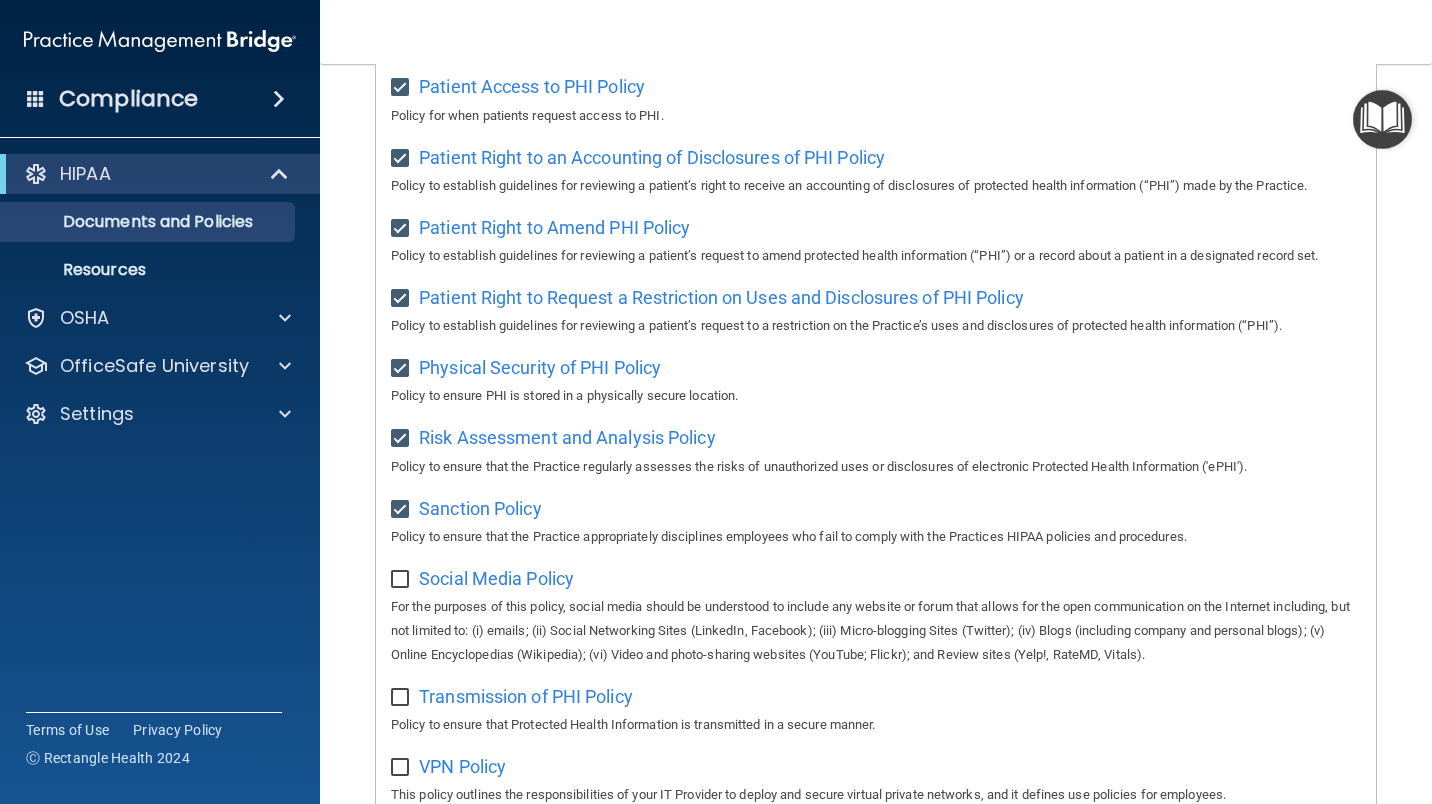 click at bounding box center (1382, 119) 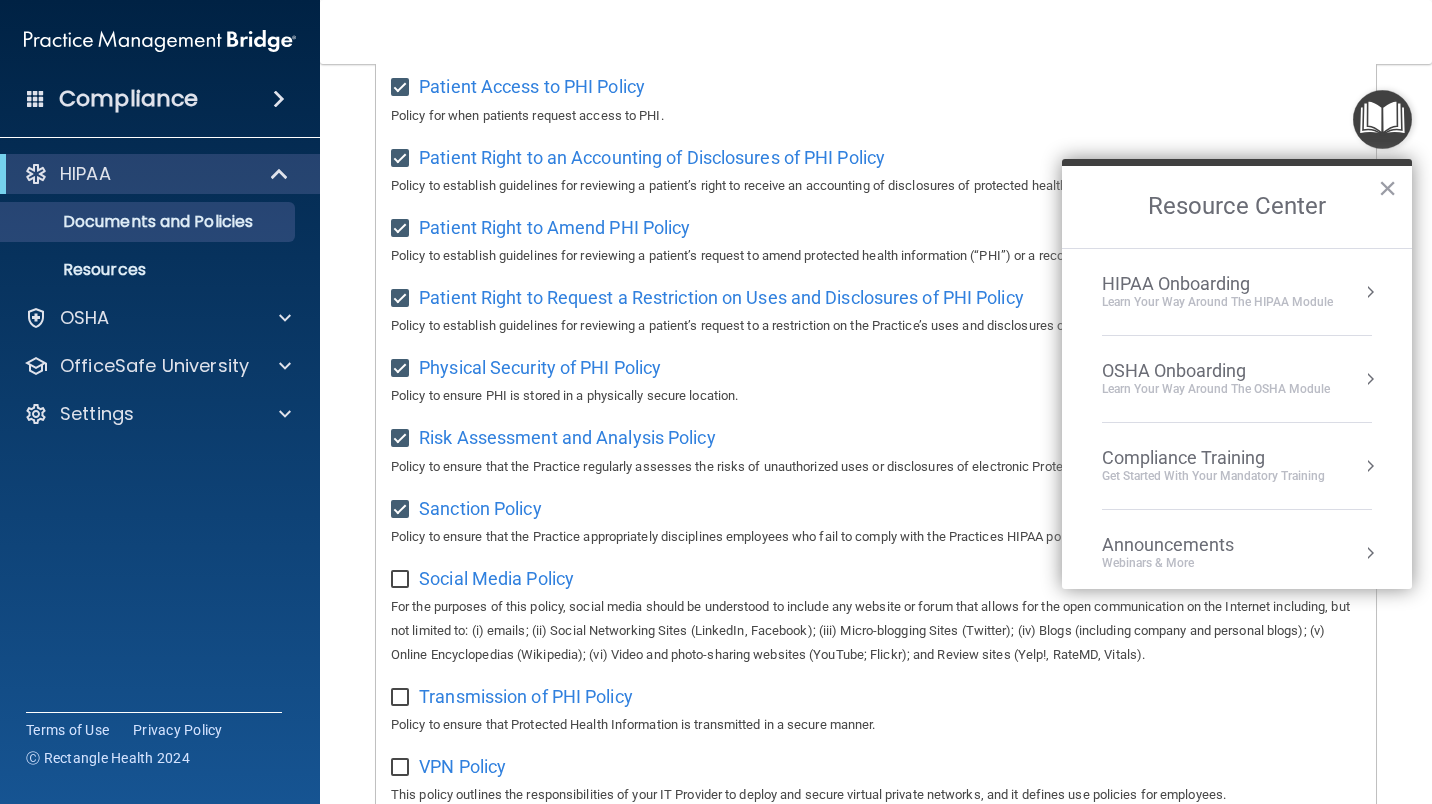 click at bounding box center (1370, 292) 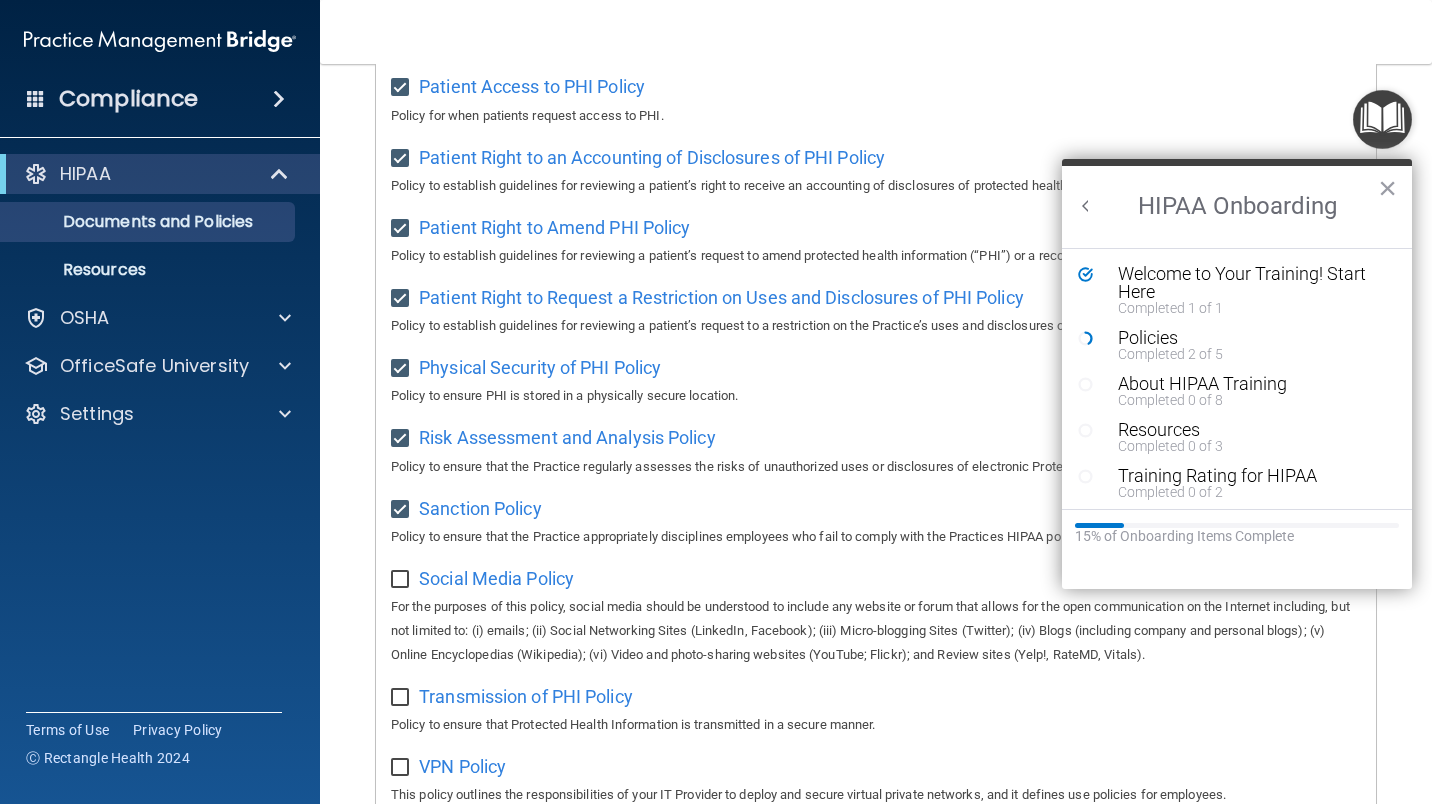 scroll, scrollTop: 0, scrollLeft: 0, axis: both 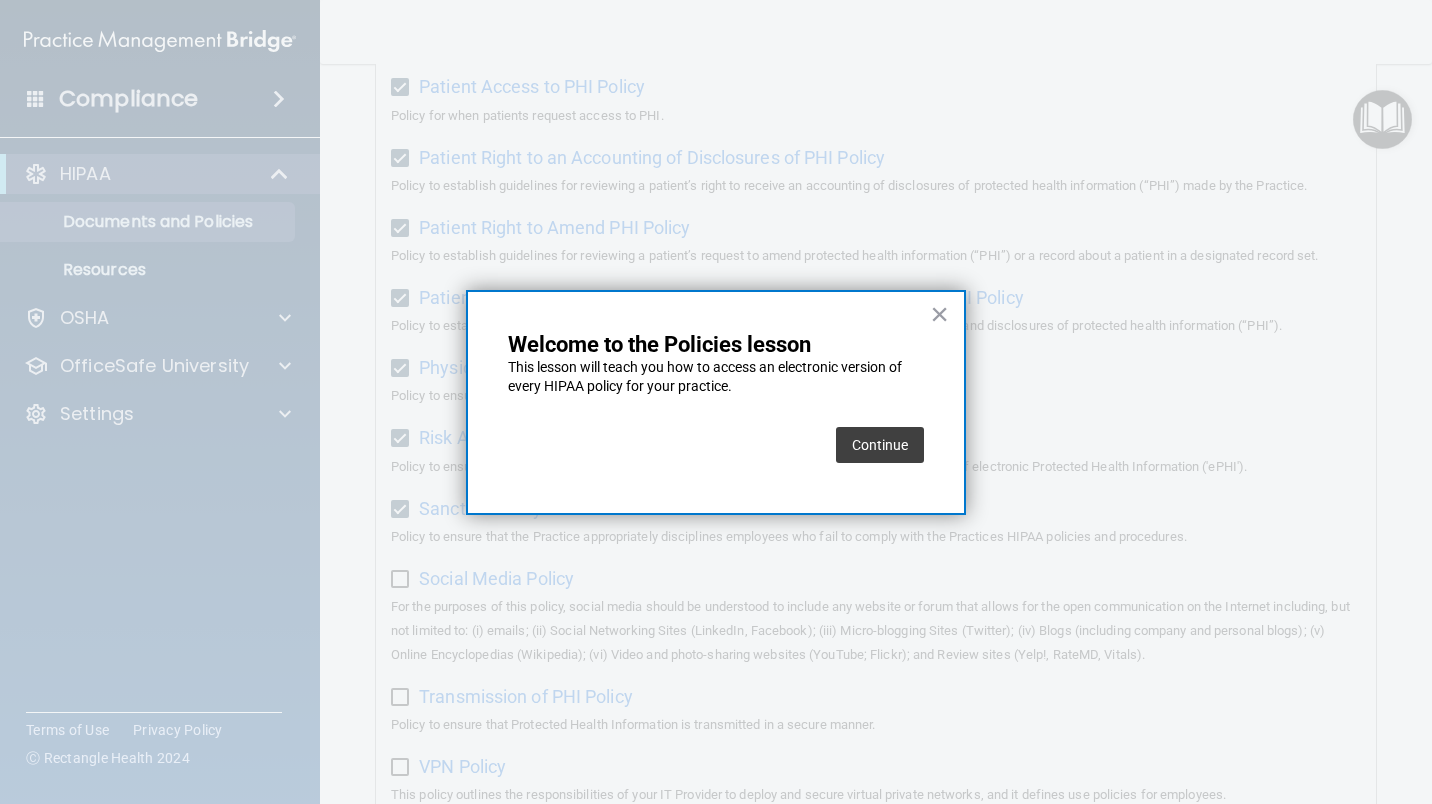 click on "Continue" at bounding box center (880, 445) 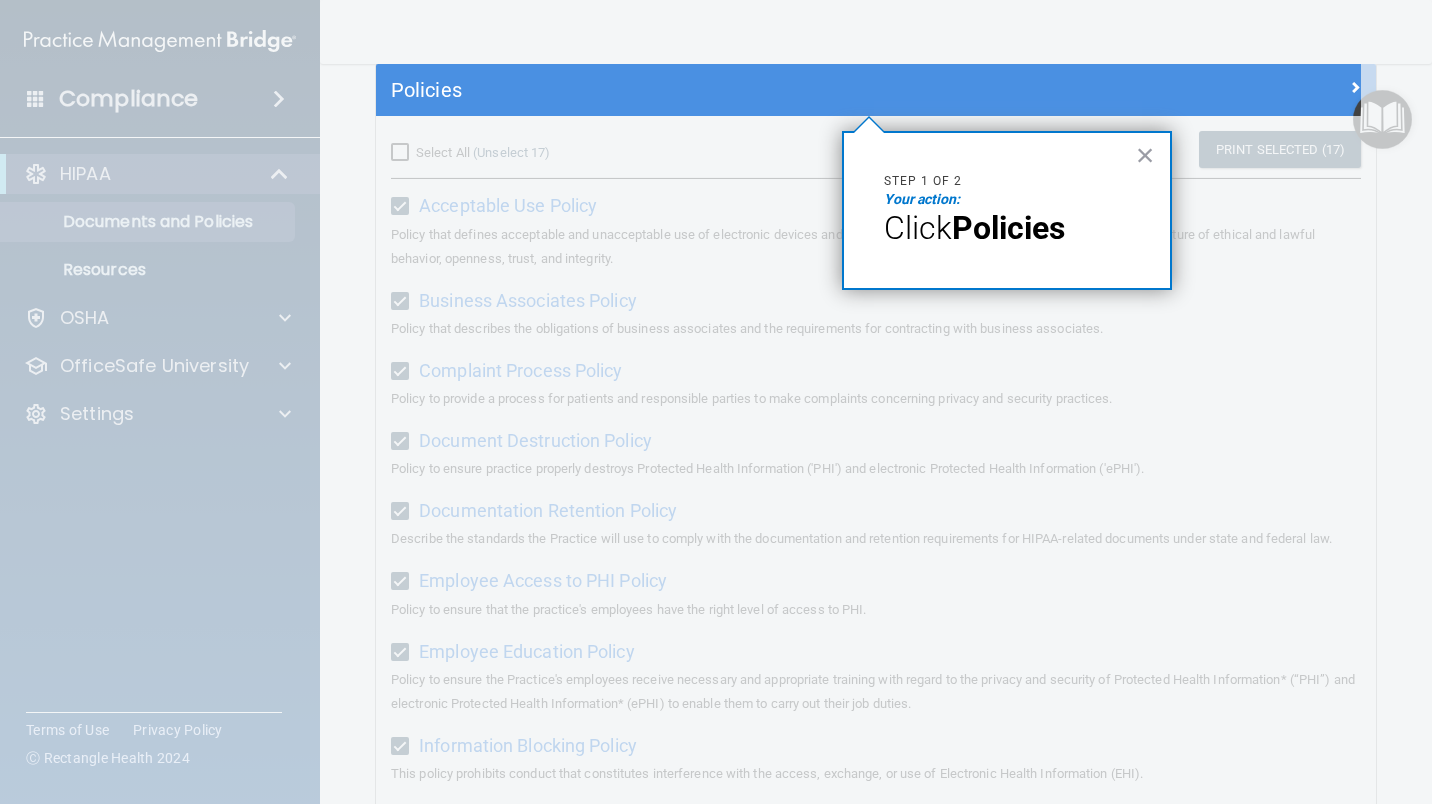 click at bounding box center (869, 125) 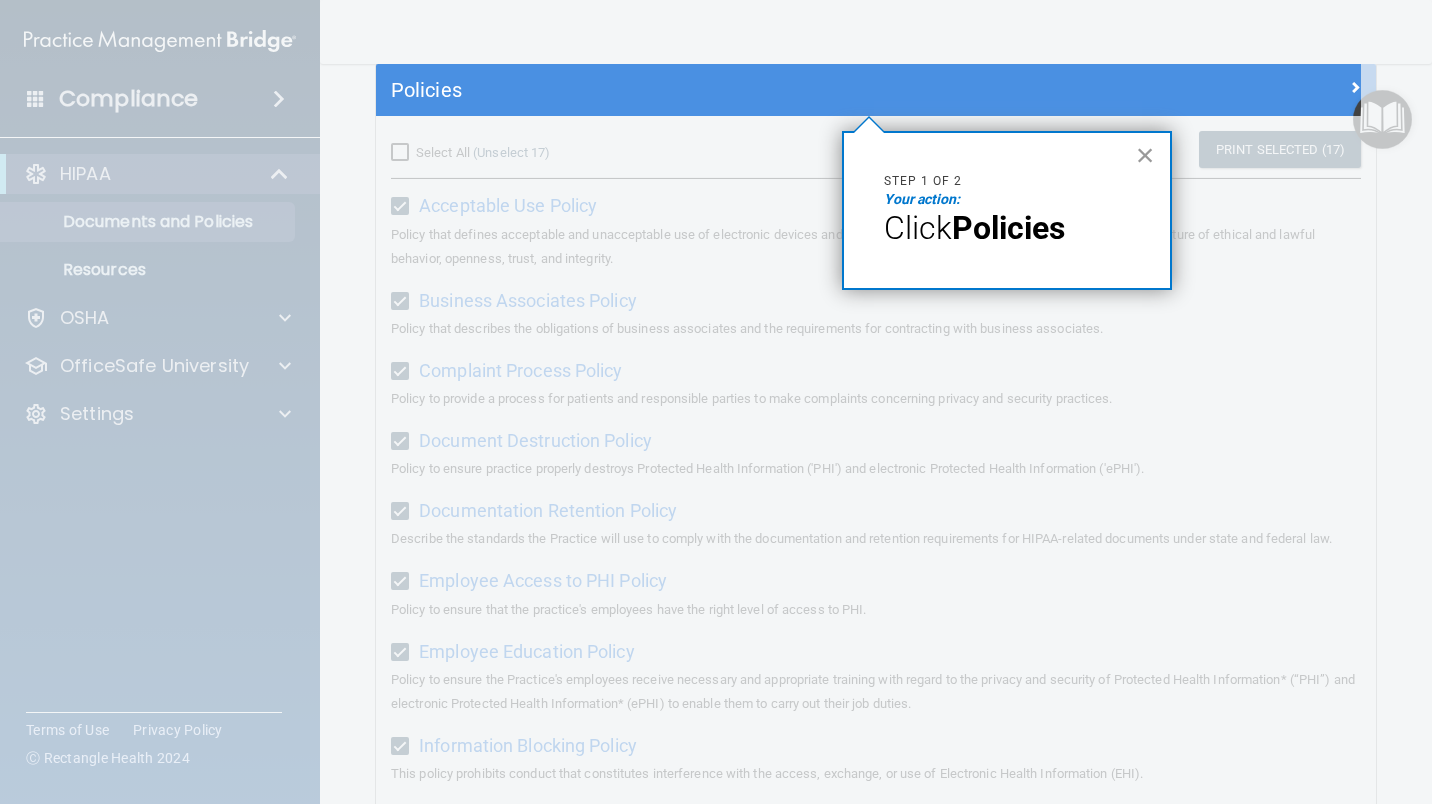 click on "×" at bounding box center (1145, 155) 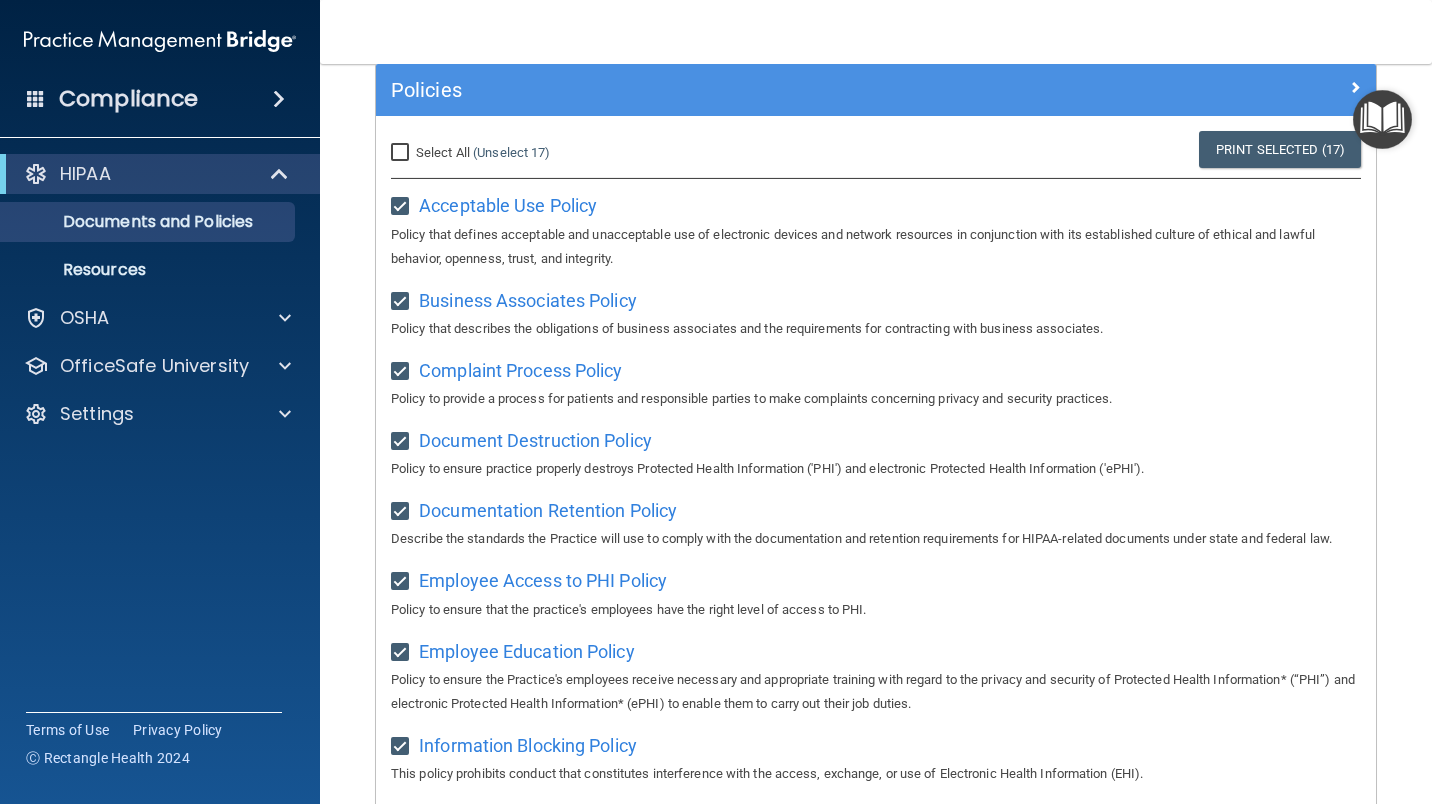 drag, startPoint x: 1276, startPoint y: 151, endPoint x: 1239, endPoint y: 261, distance: 116.05602 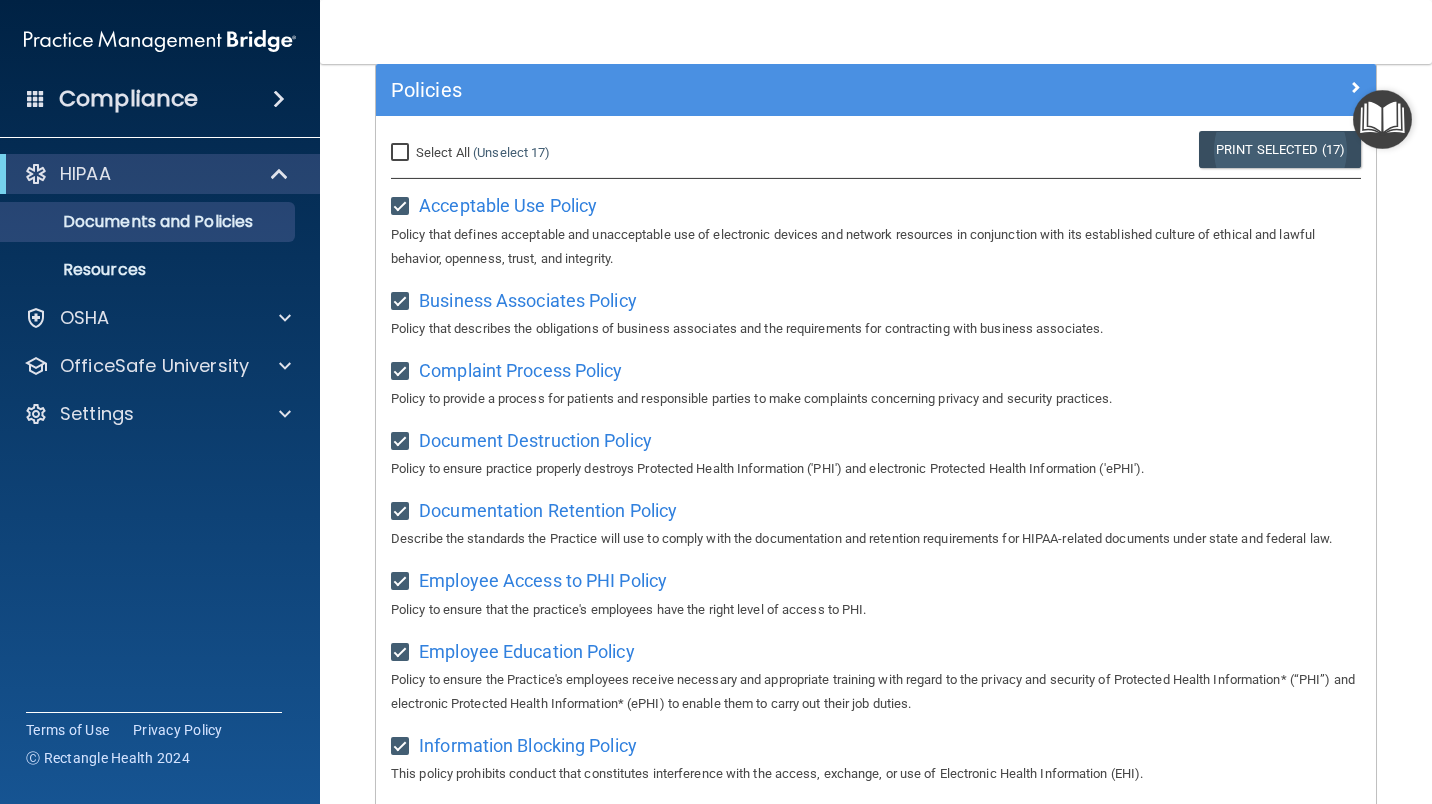 click on "Print Selected (17)" at bounding box center [1280, 149] 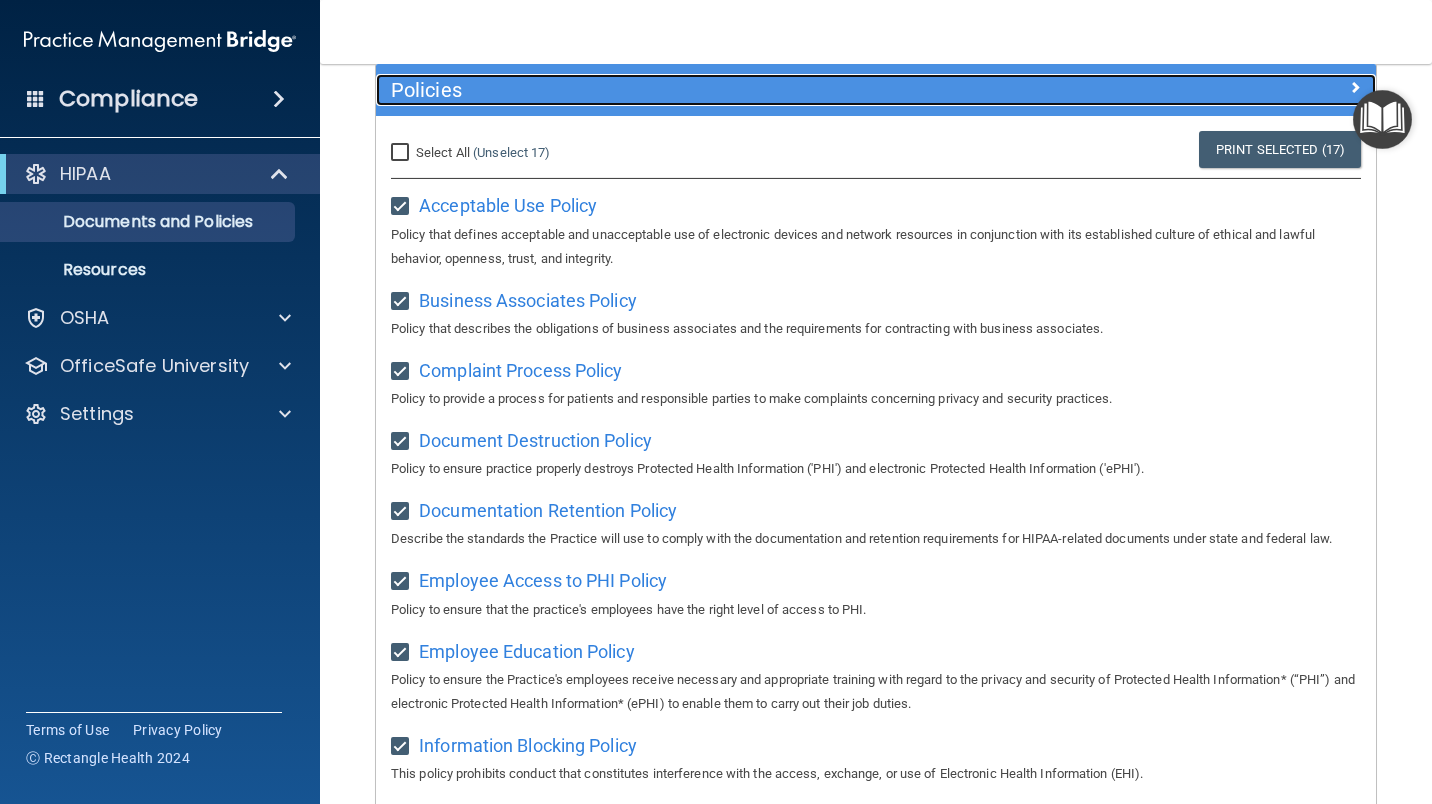 click at bounding box center [1355, 87] 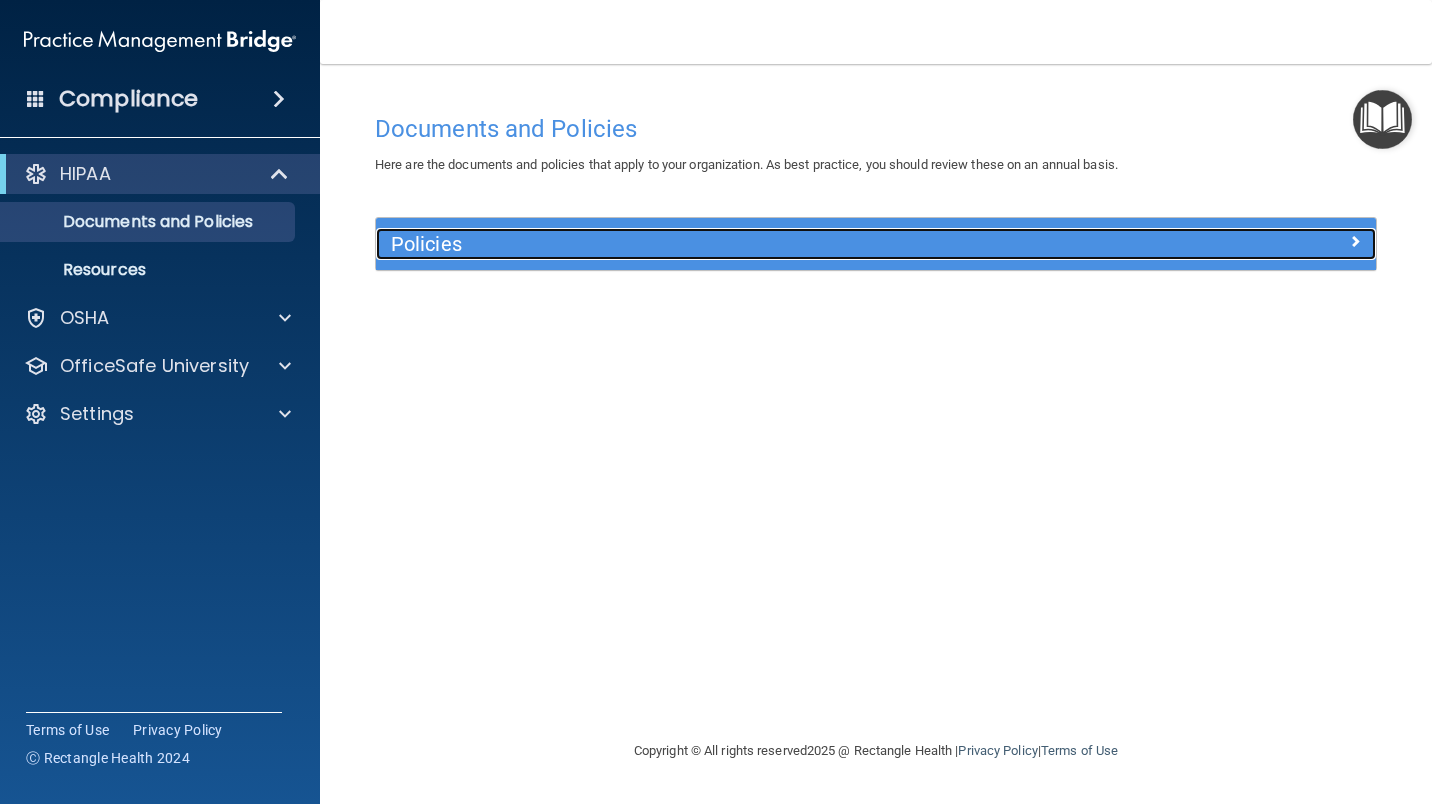 scroll, scrollTop: 0, scrollLeft: 0, axis: both 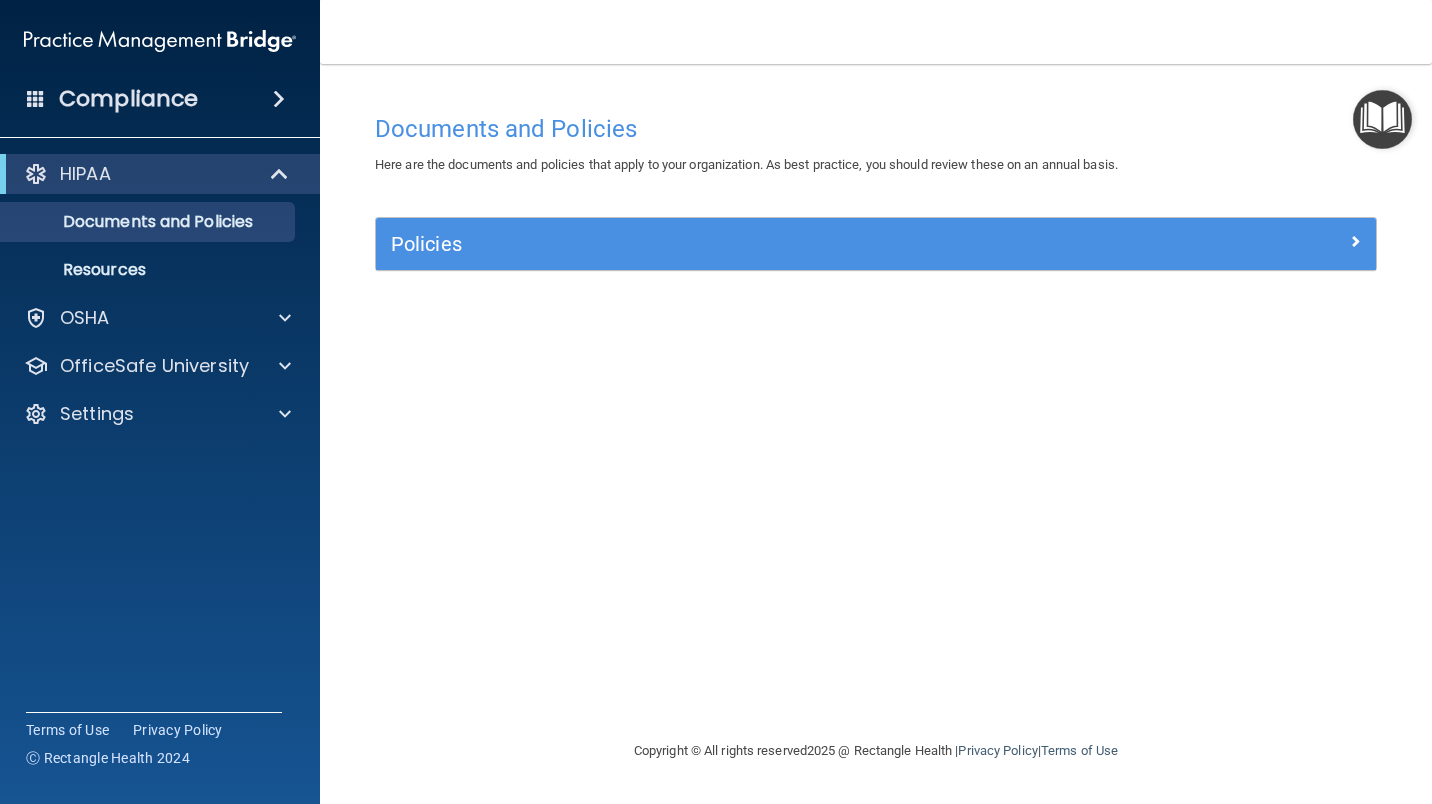 click at bounding box center [1382, 119] 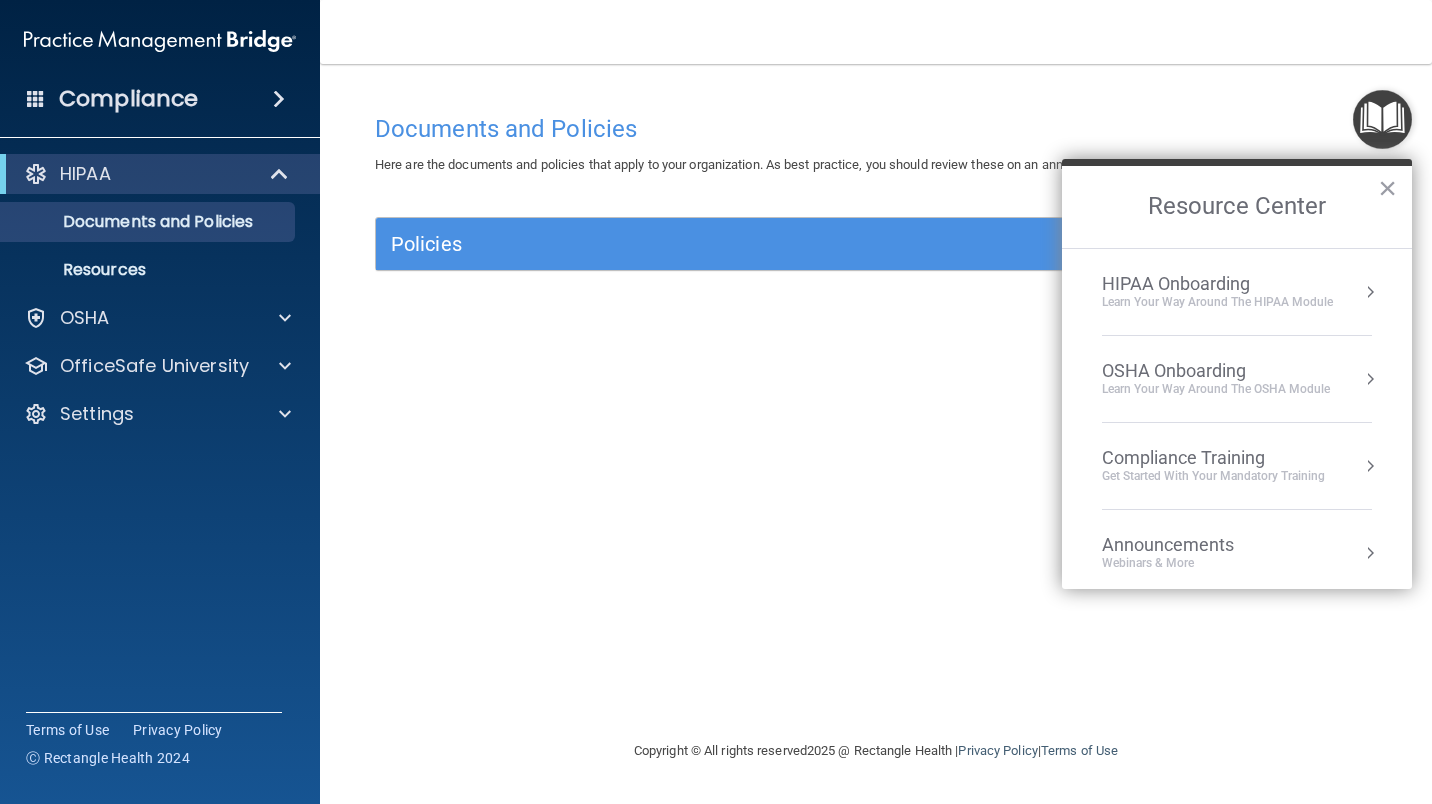 click on "HIPAA Onboarding" at bounding box center [1217, 284] 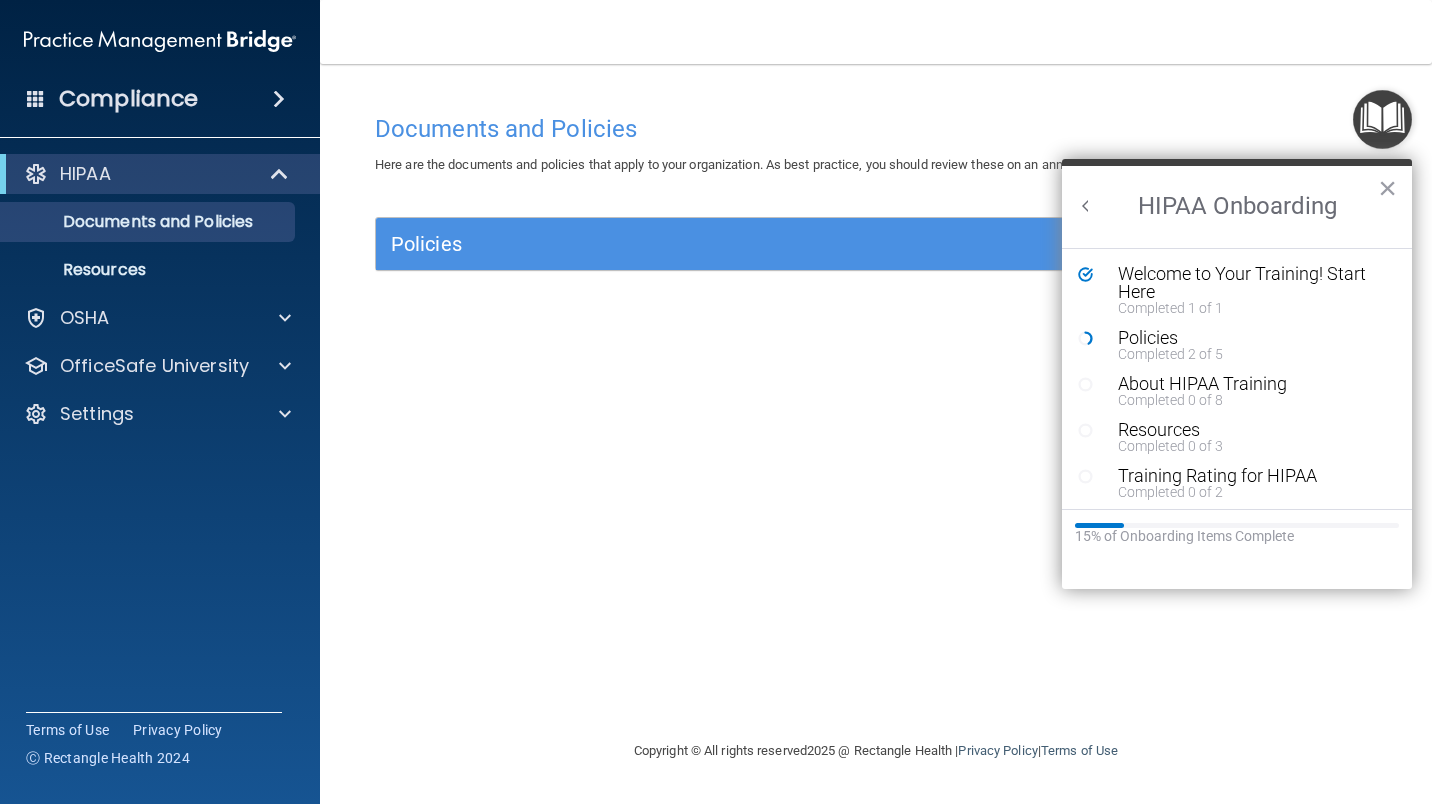 scroll, scrollTop: 0, scrollLeft: 0, axis: both 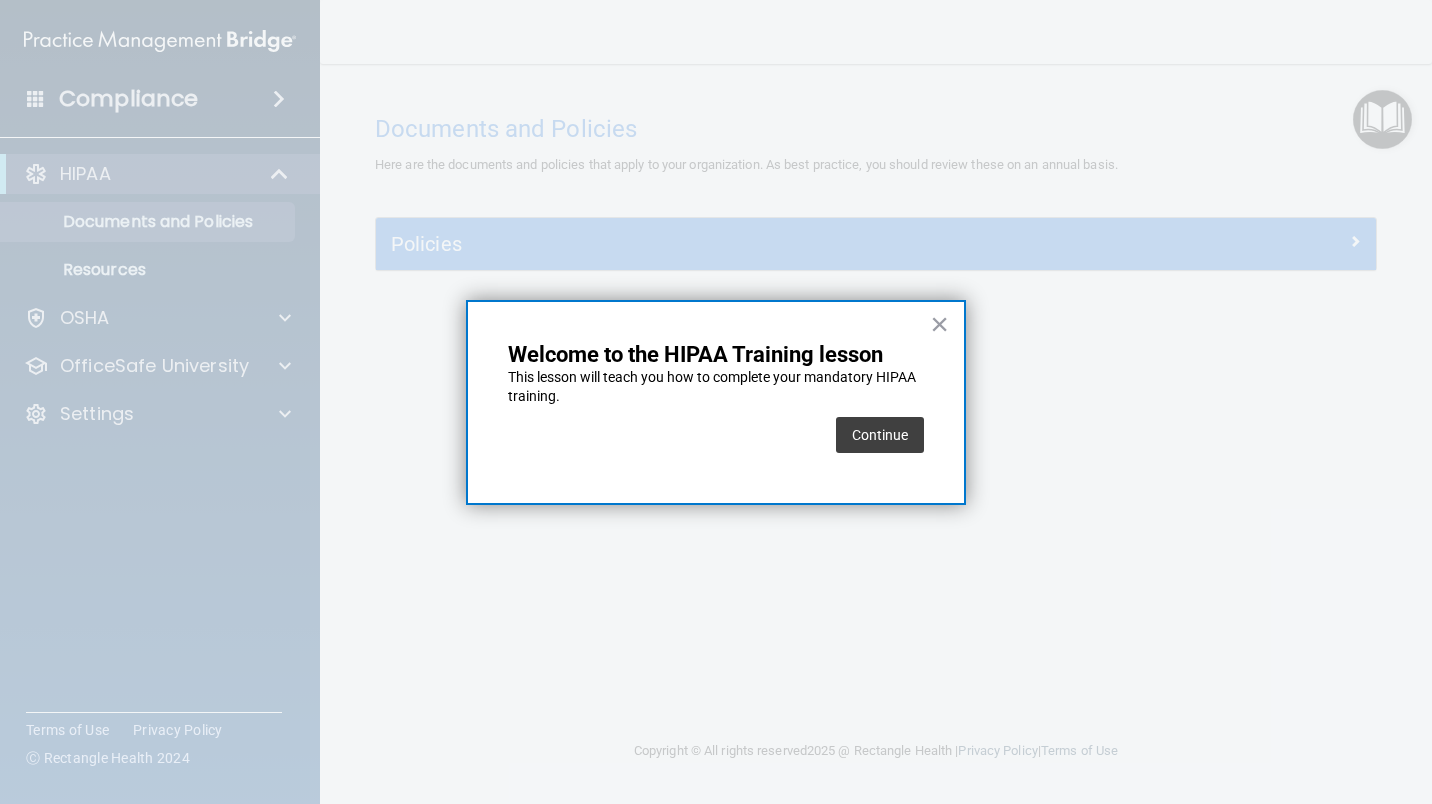 click on "Continue" at bounding box center (880, 435) 